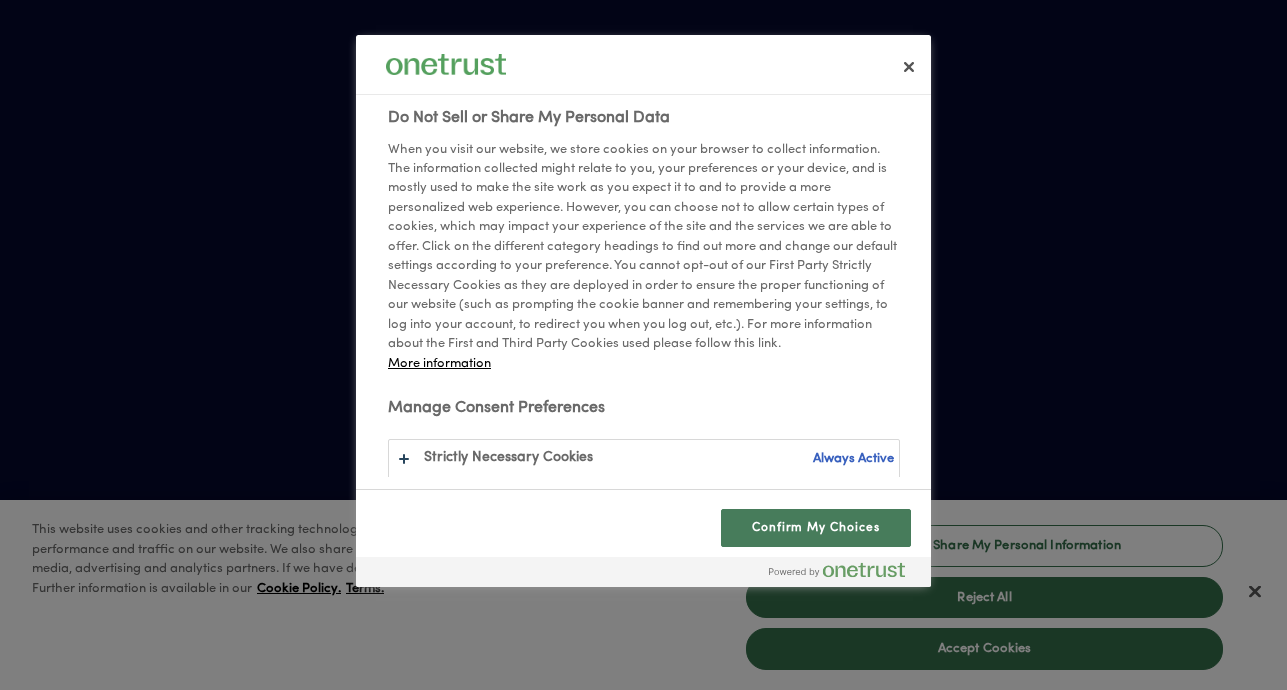 scroll, scrollTop: 0, scrollLeft: 0, axis: both 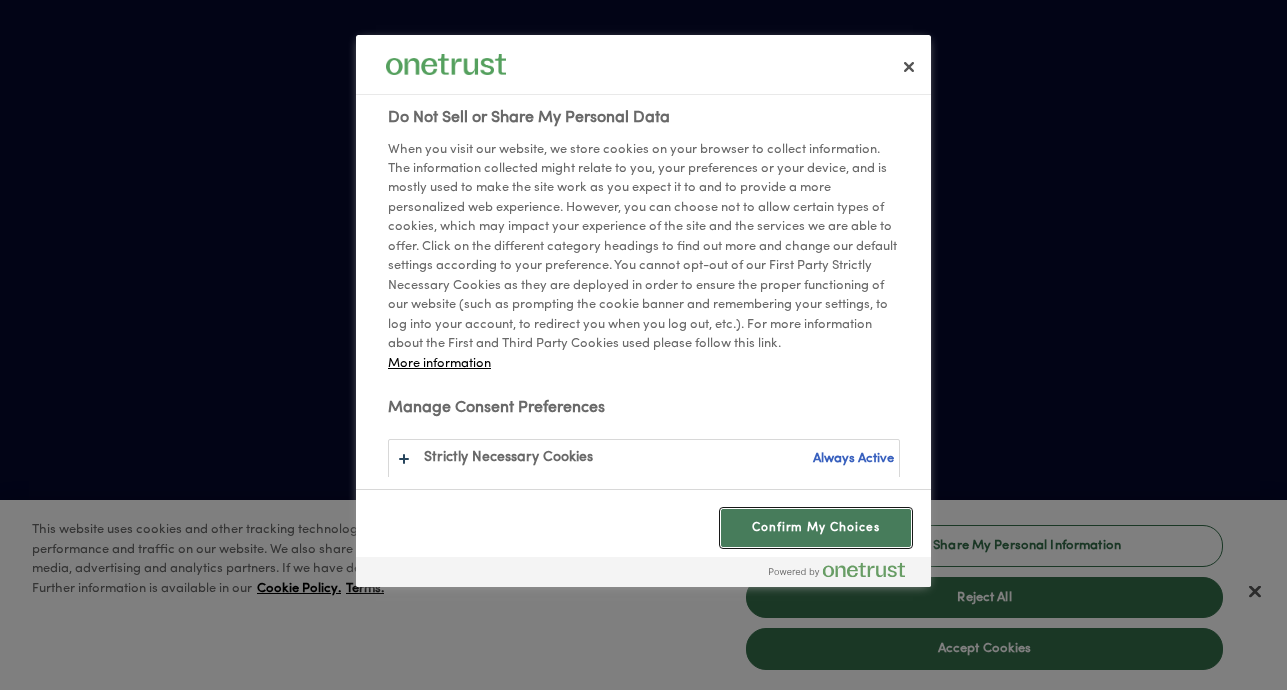 click on "Confirm My Choices" at bounding box center [816, 528] 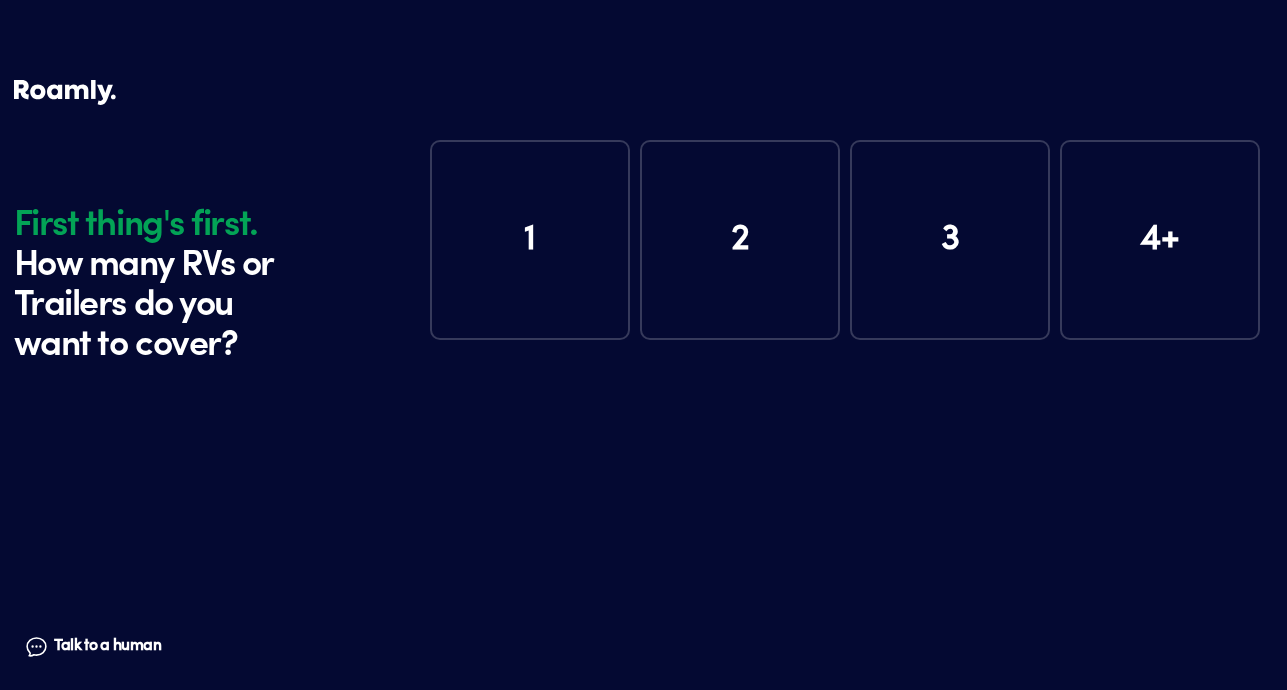 click on "1" at bounding box center (530, 240) 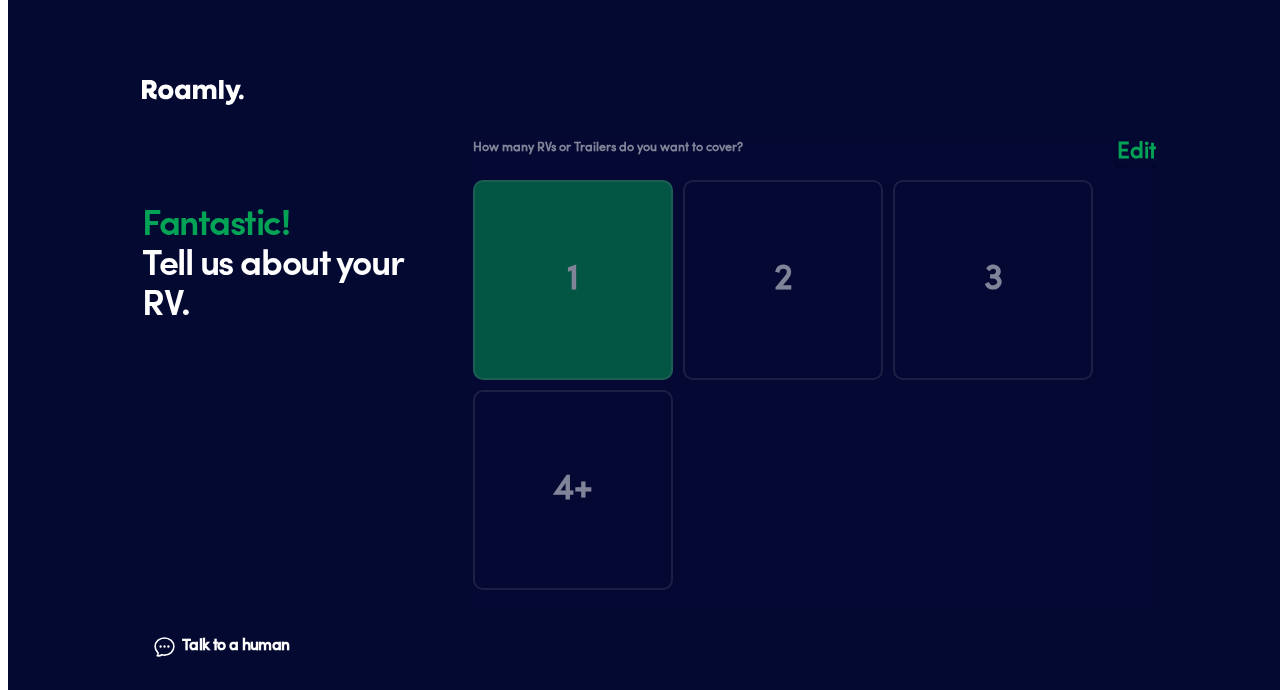 scroll, scrollTop: 390, scrollLeft: 0, axis: vertical 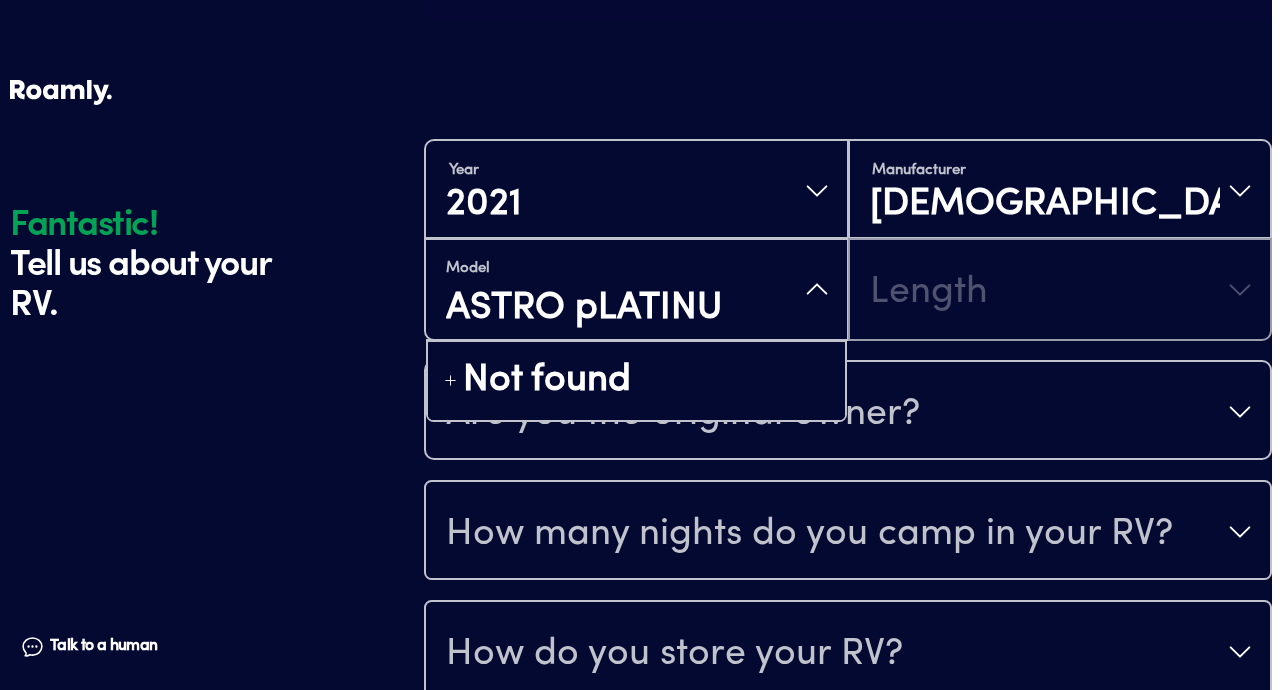 type on "ASTRO pLATINUM" 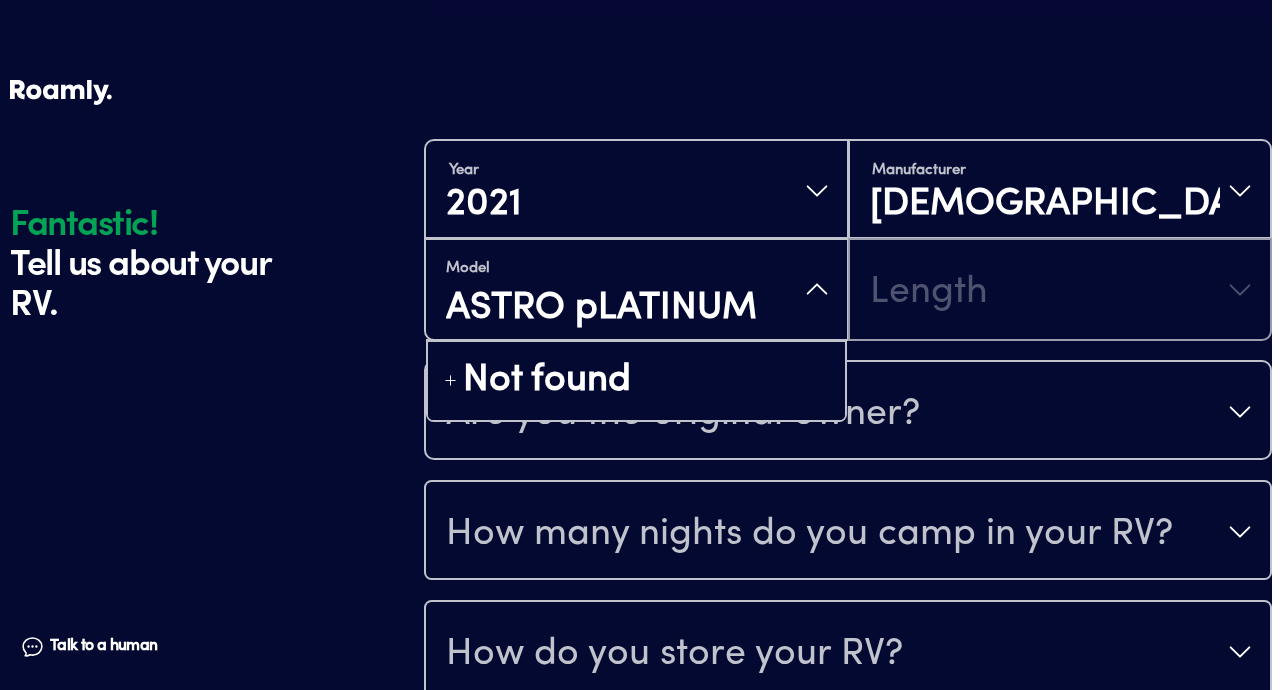 drag, startPoint x: 755, startPoint y: 305, endPoint x: 440, endPoint y: 309, distance: 315.0254 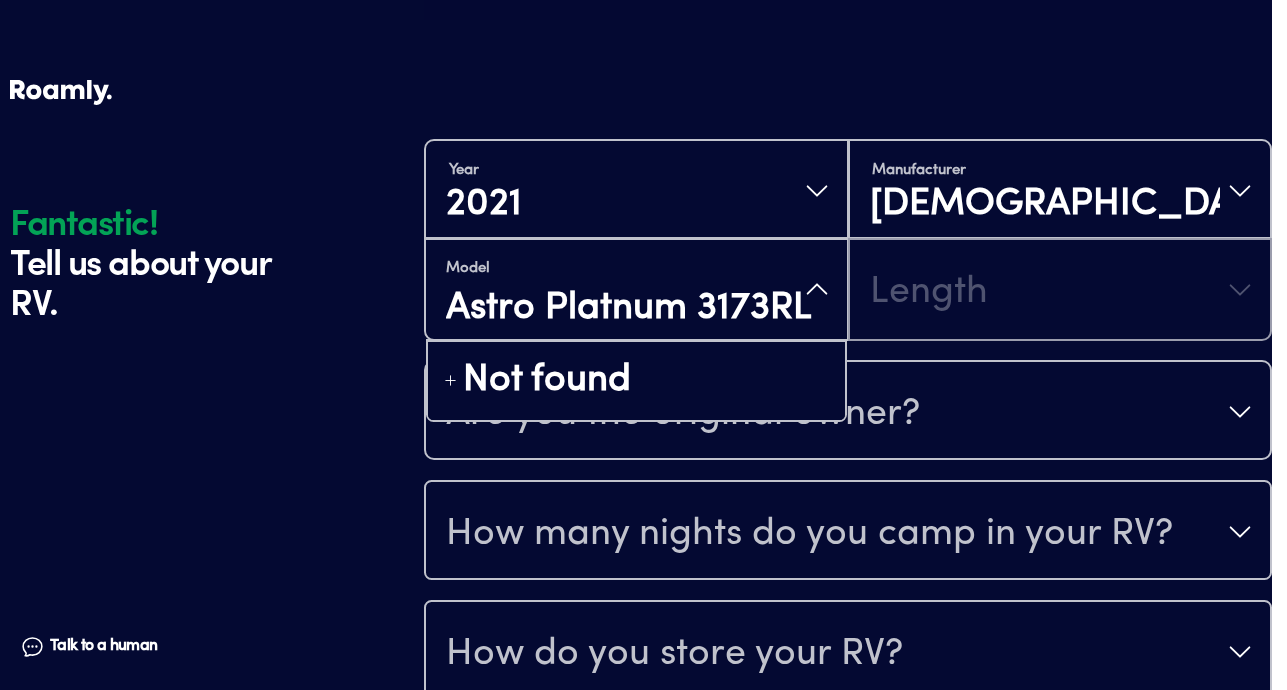 type on "Astro Platnum 3173RLP" 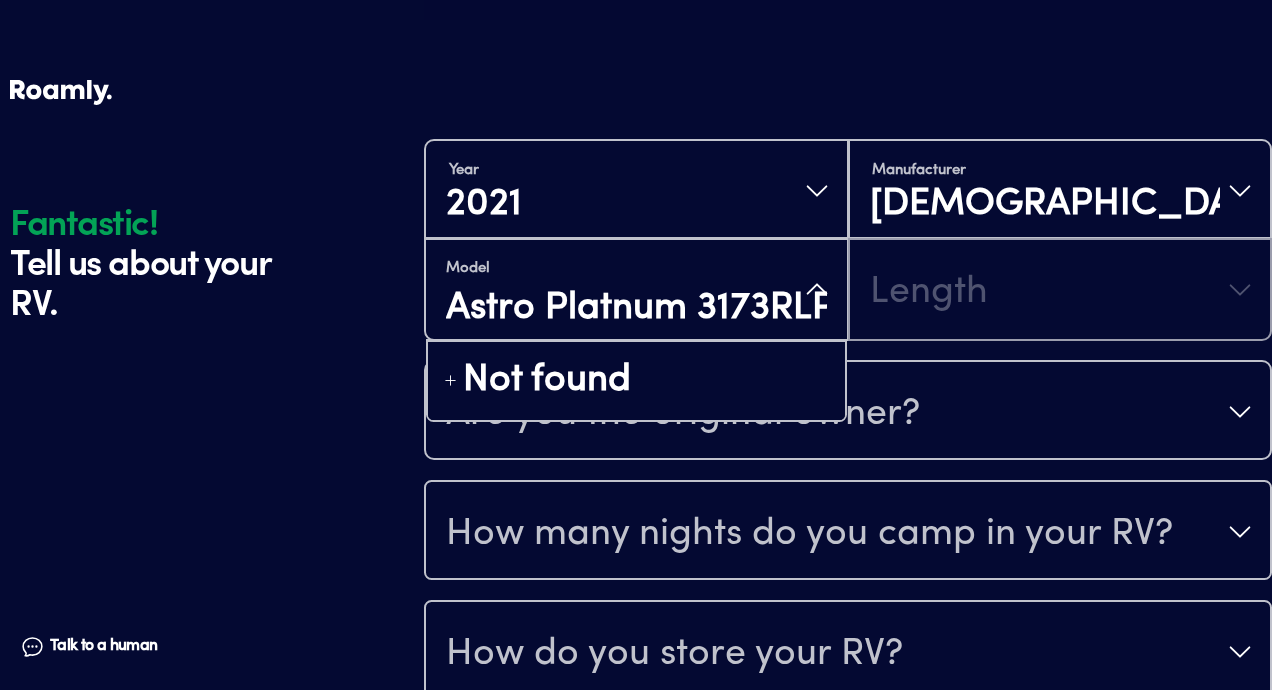 scroll, scrollTop: 0, scrollLeft: 7, axis: horizontal 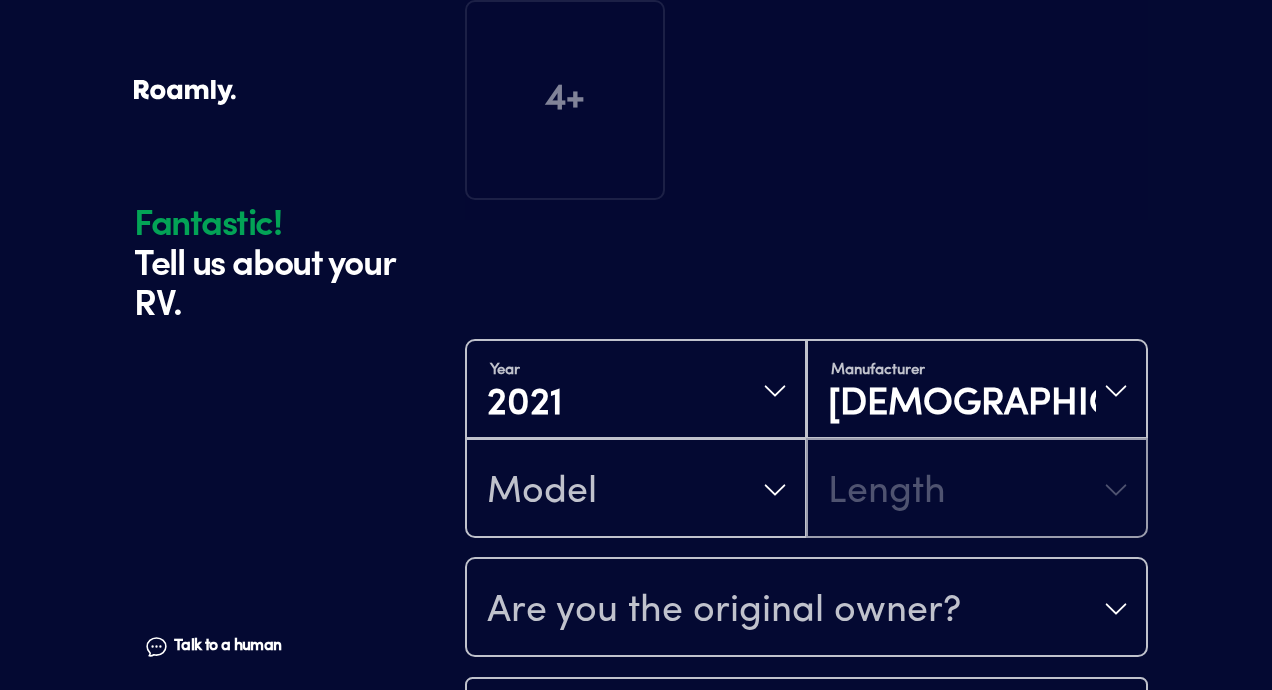 click on "Model Length" at bounding box center [806, 488] 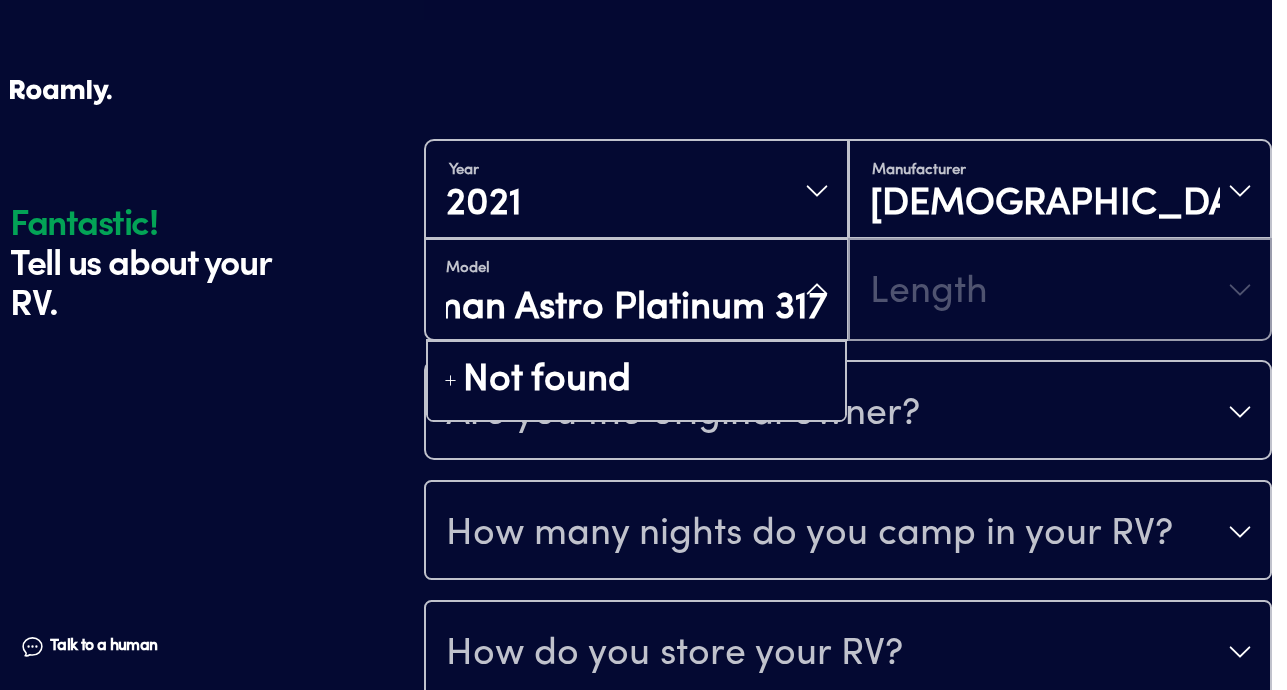 scroll, scrollTop: 0, scrollLeft: 138, axis: horizontal 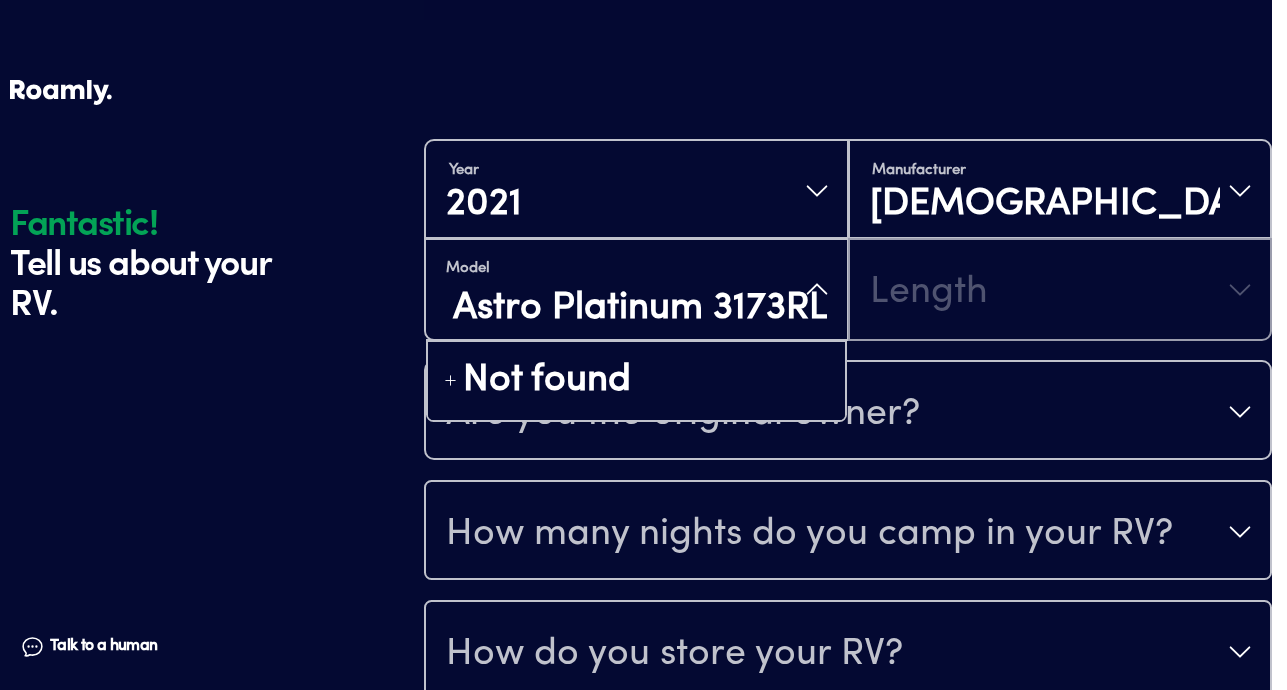 type on "Dutchman Astro Platinum 3173RLP" 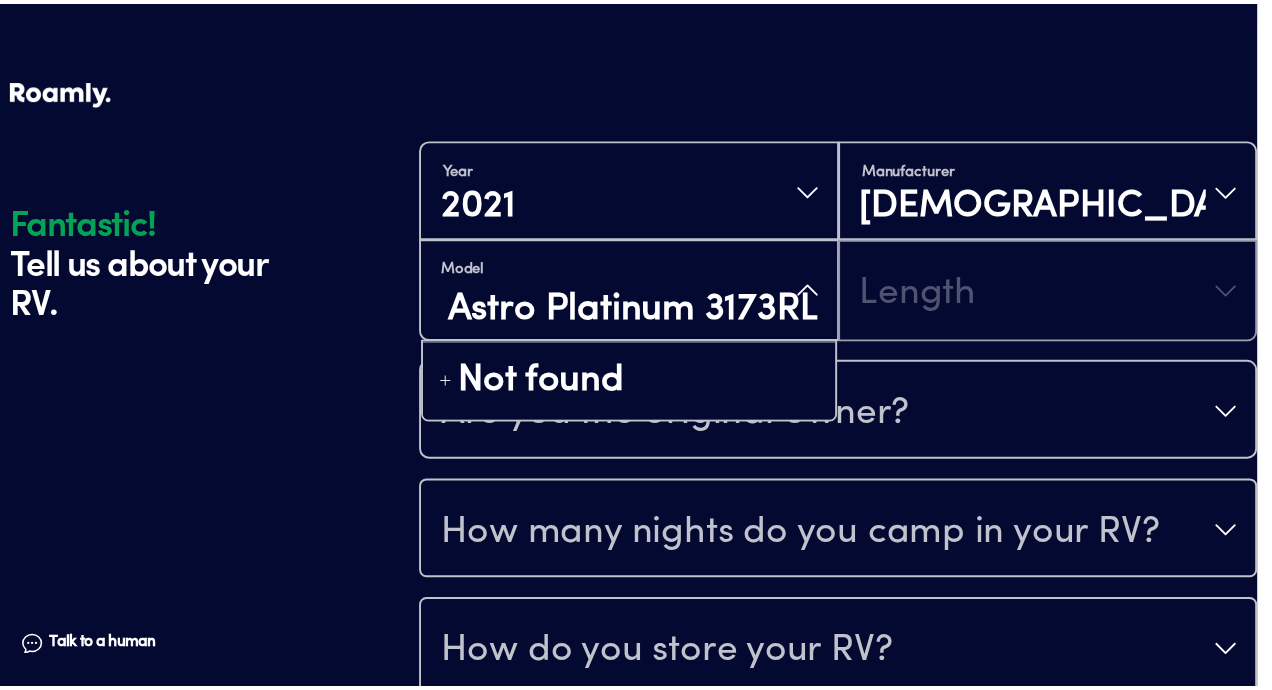 scroll, scrollTop: 0, scrollLeft: 203, axis: horizontal 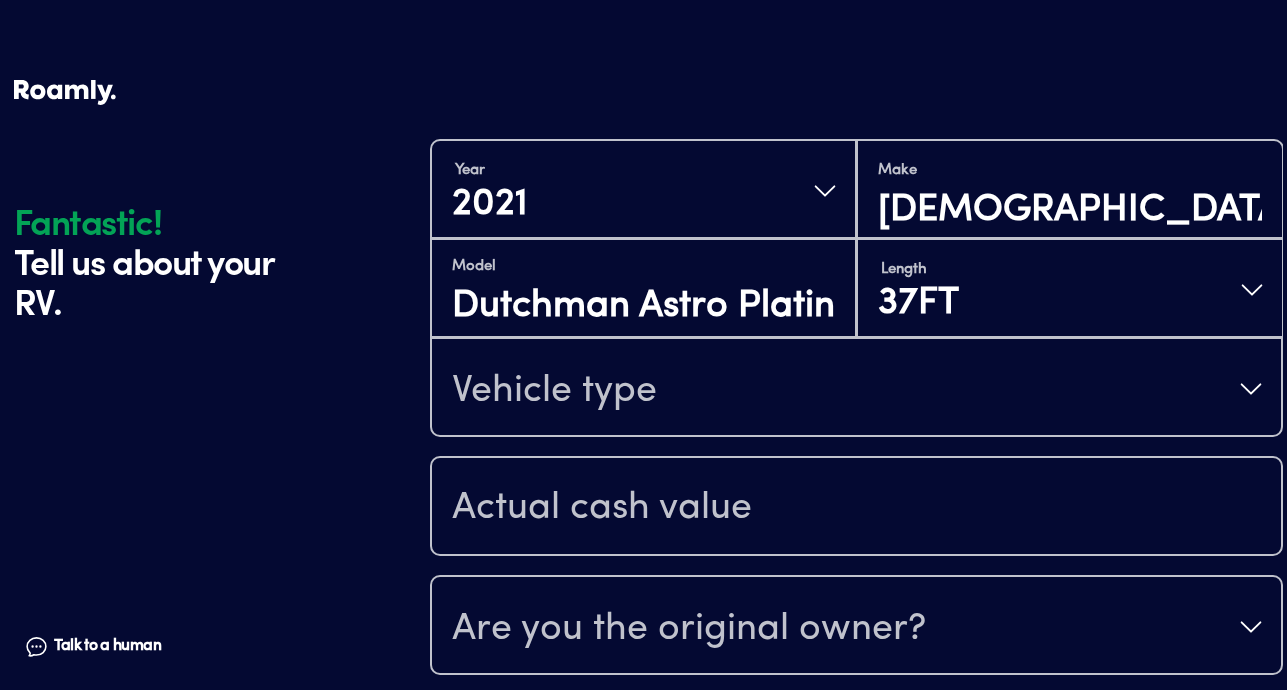 click on "Vehicle type" at bounding box center (856, 389) 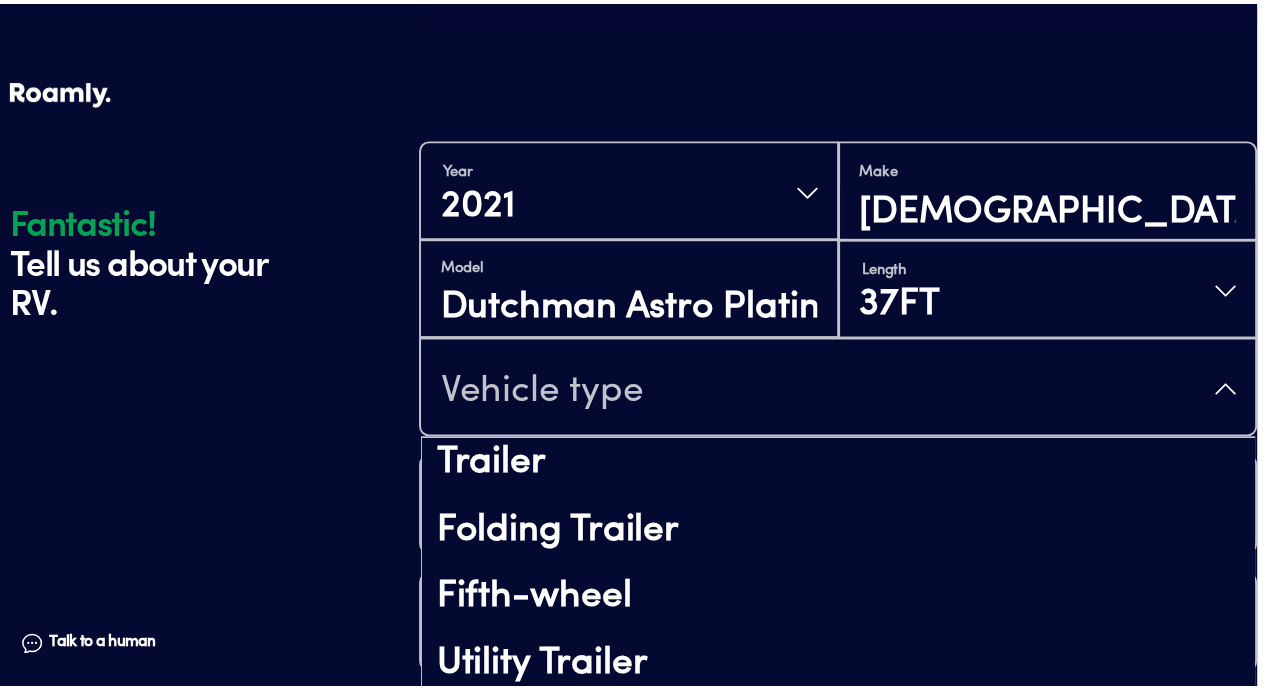 scroll, scrollTop: 300, scrollLeft: 0, axis: vertical 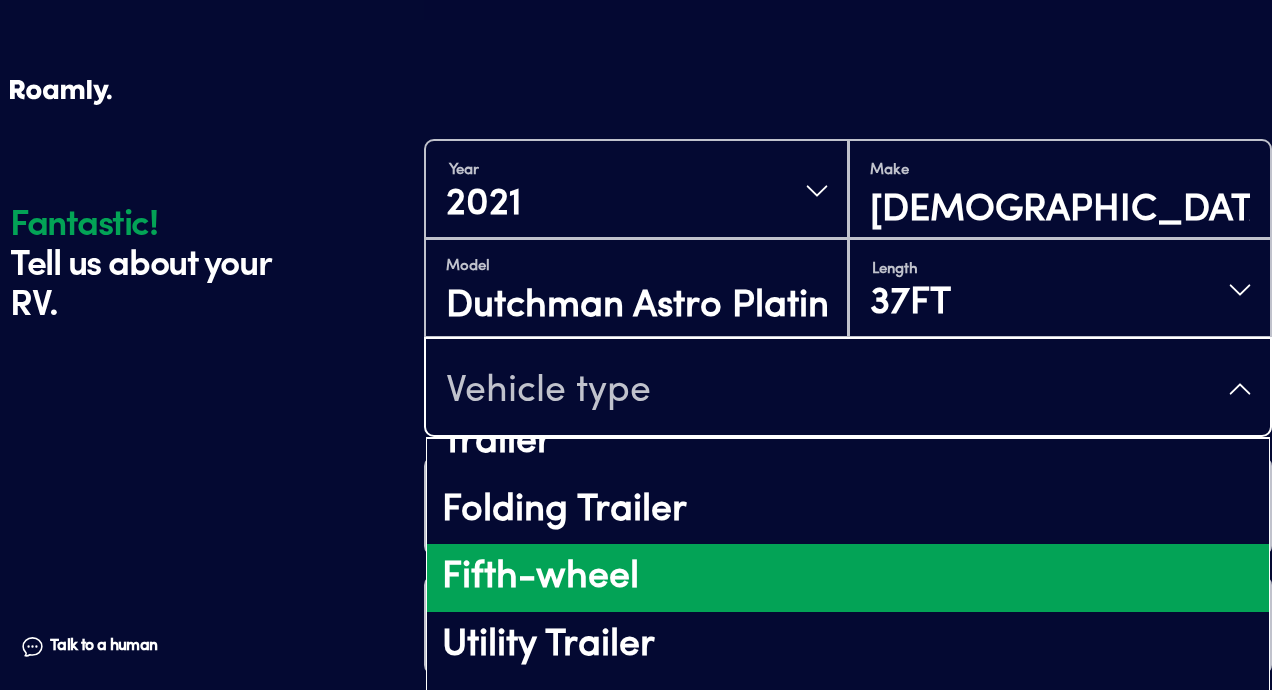 click on "Fifth-wheel" at bounding box center (848, 578) 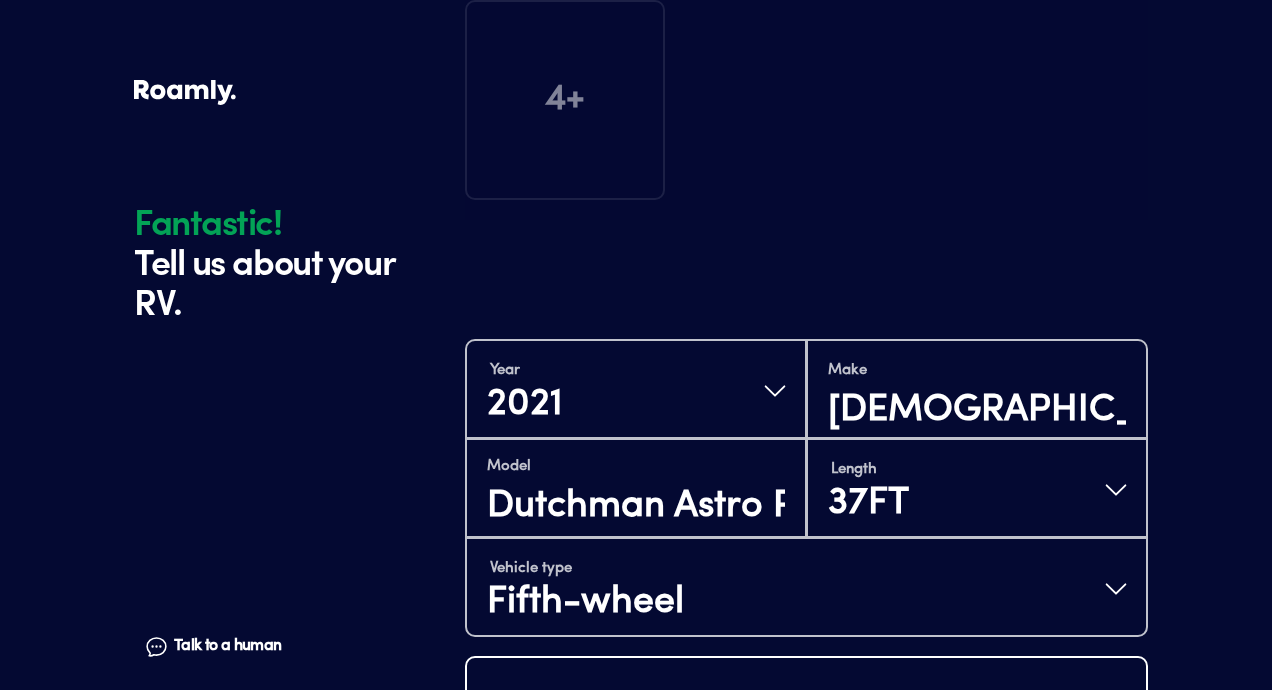 click at bounding box center (806, 708) 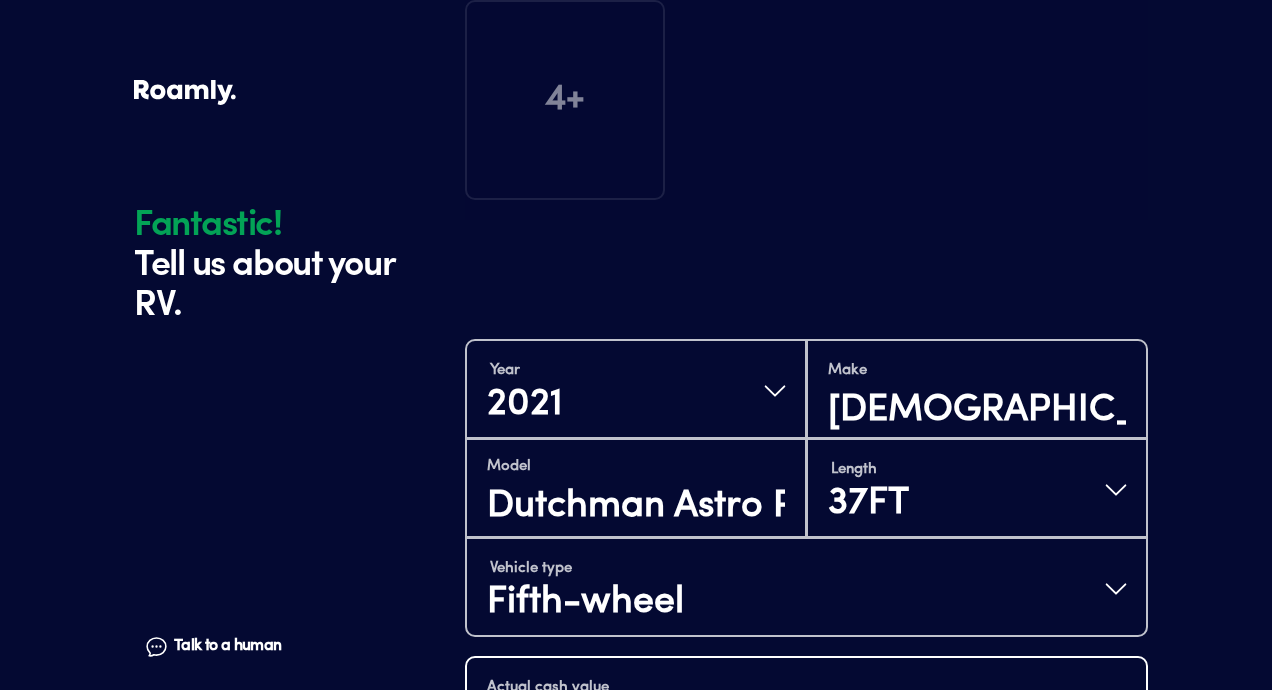 click on "5" at bounding box center (806, 728) 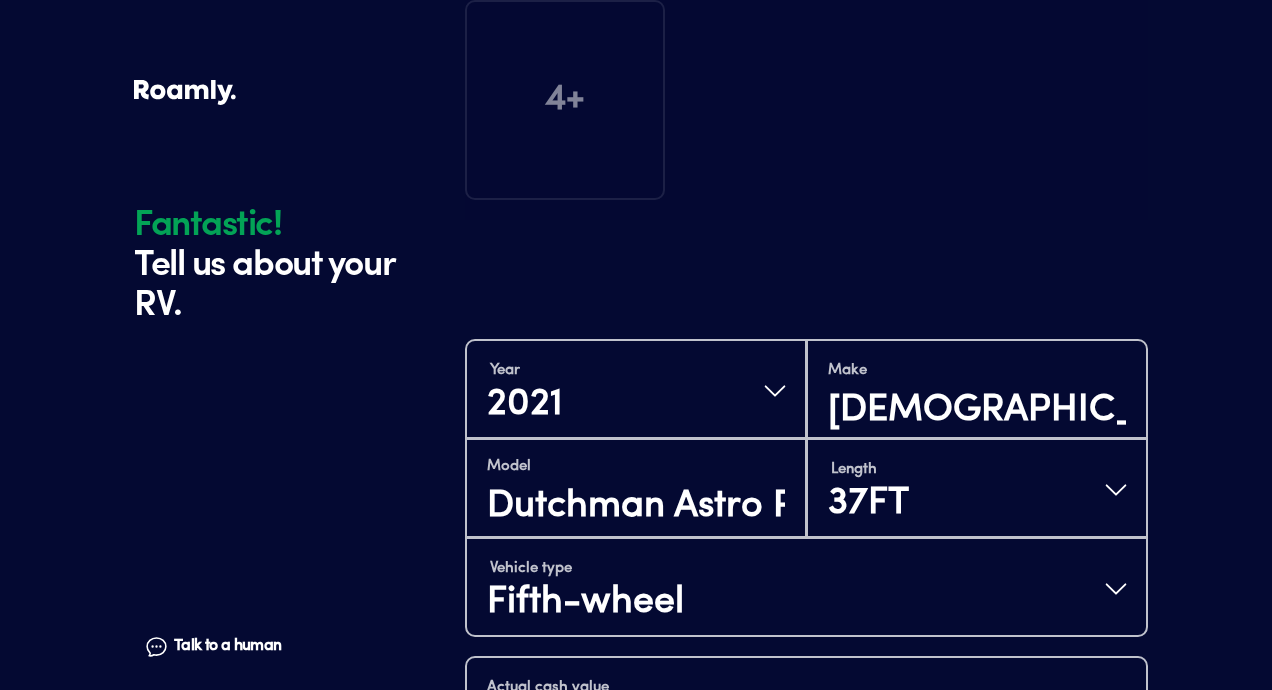 click on "Actual cash value 45900" at bounding box center [806, 706] 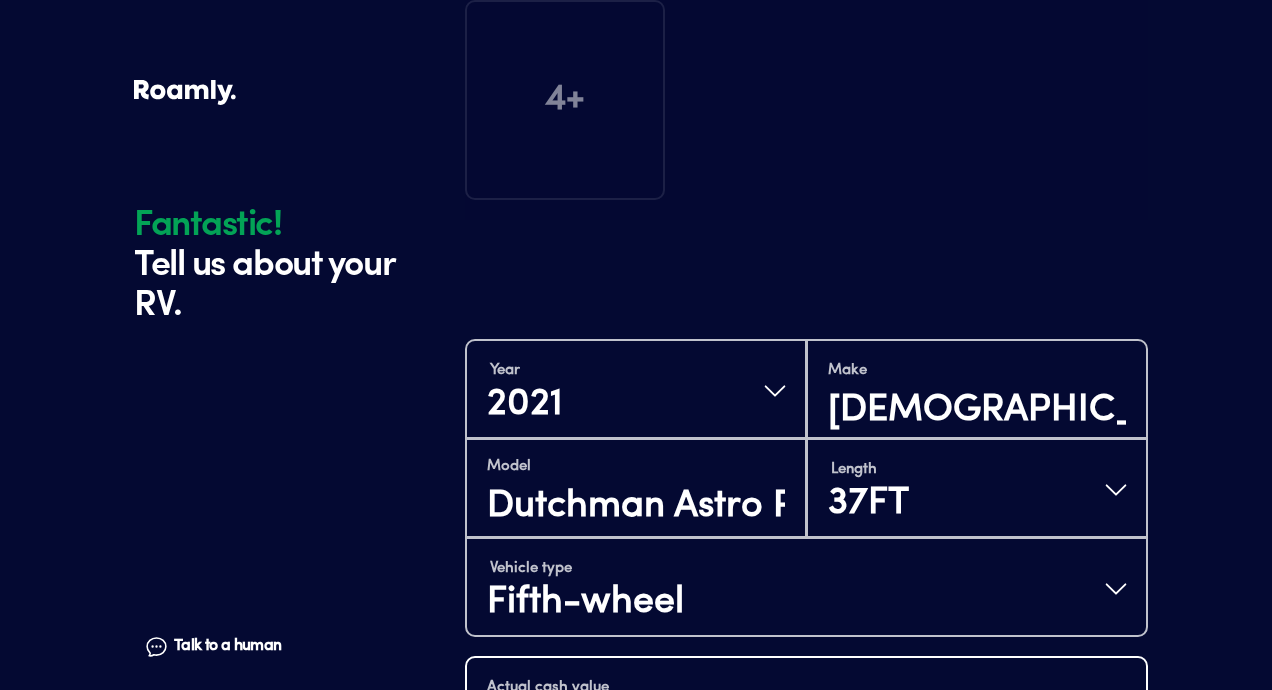 scroll, scrollTop: 3, scrollLeft: 0, axis: vertical 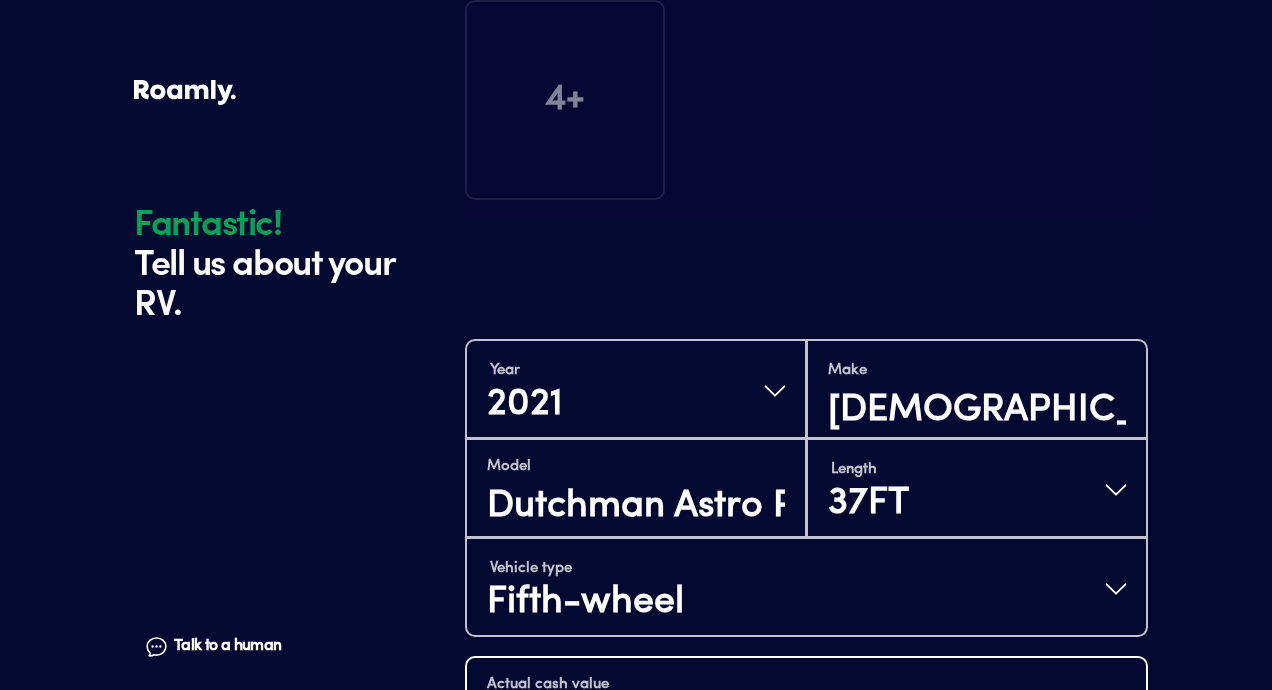 click on "45900" at bounding box center (806, 725) 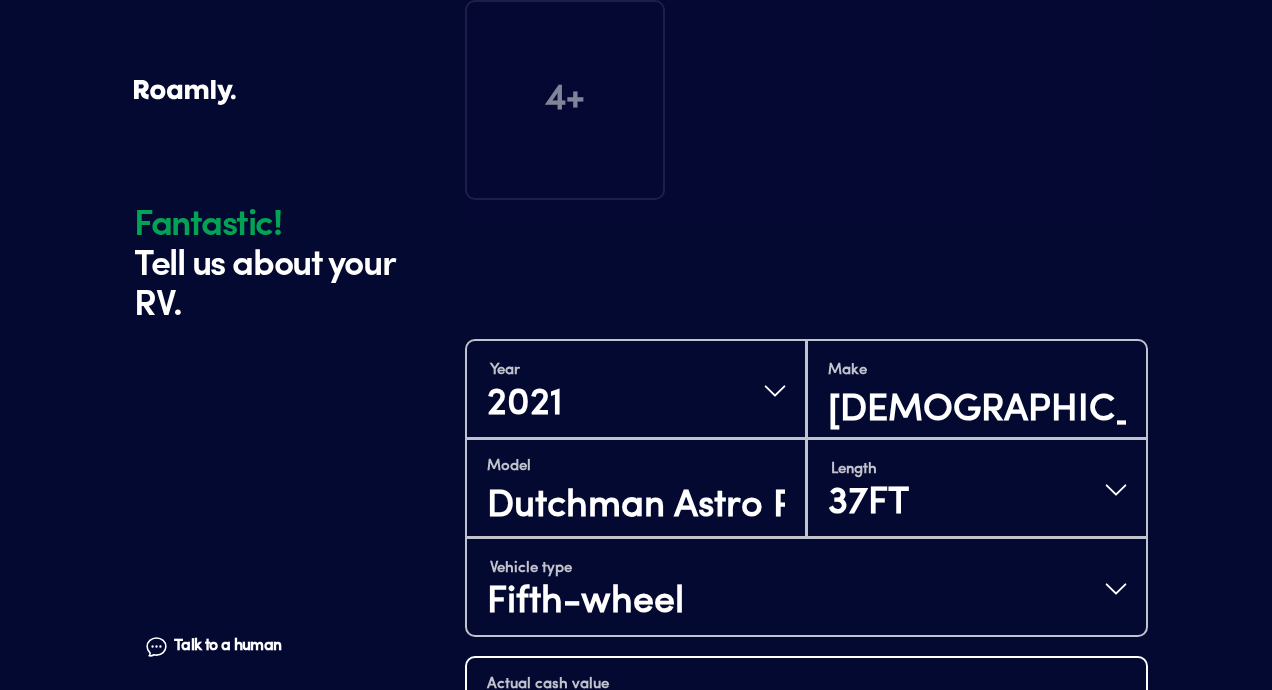 type on "45900" 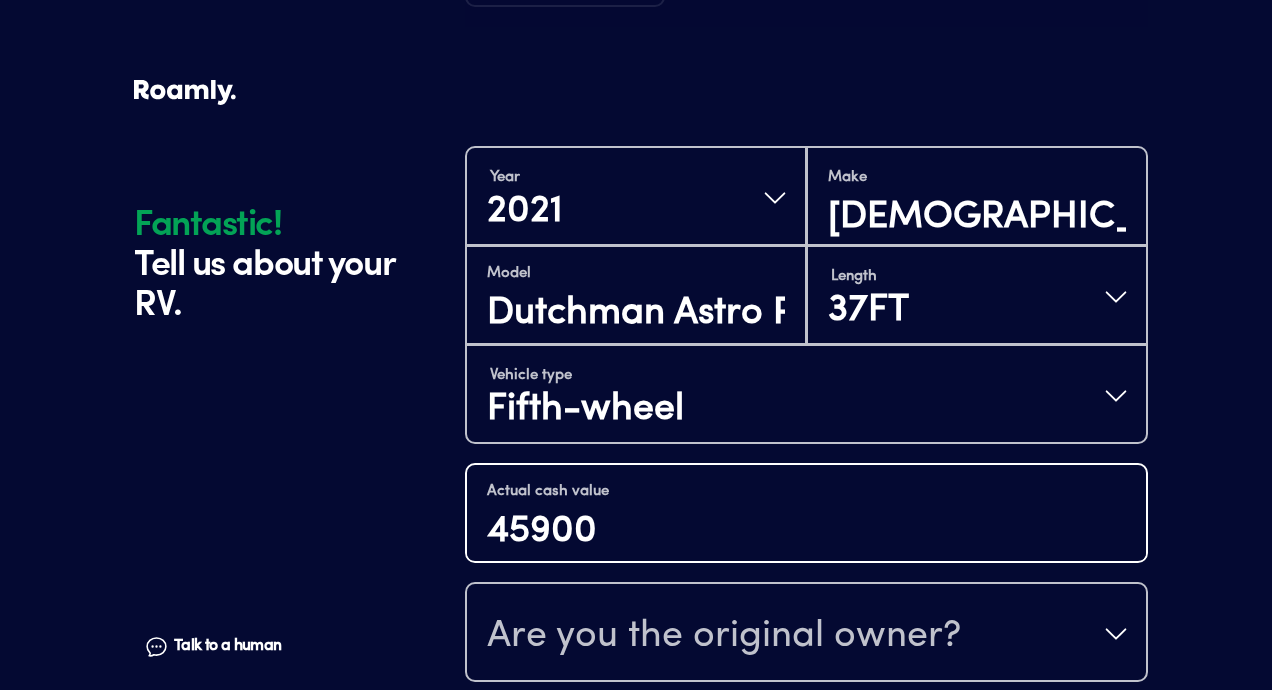 scroll, scrollTop: 590, scrollLeft: 0, axis: vertical 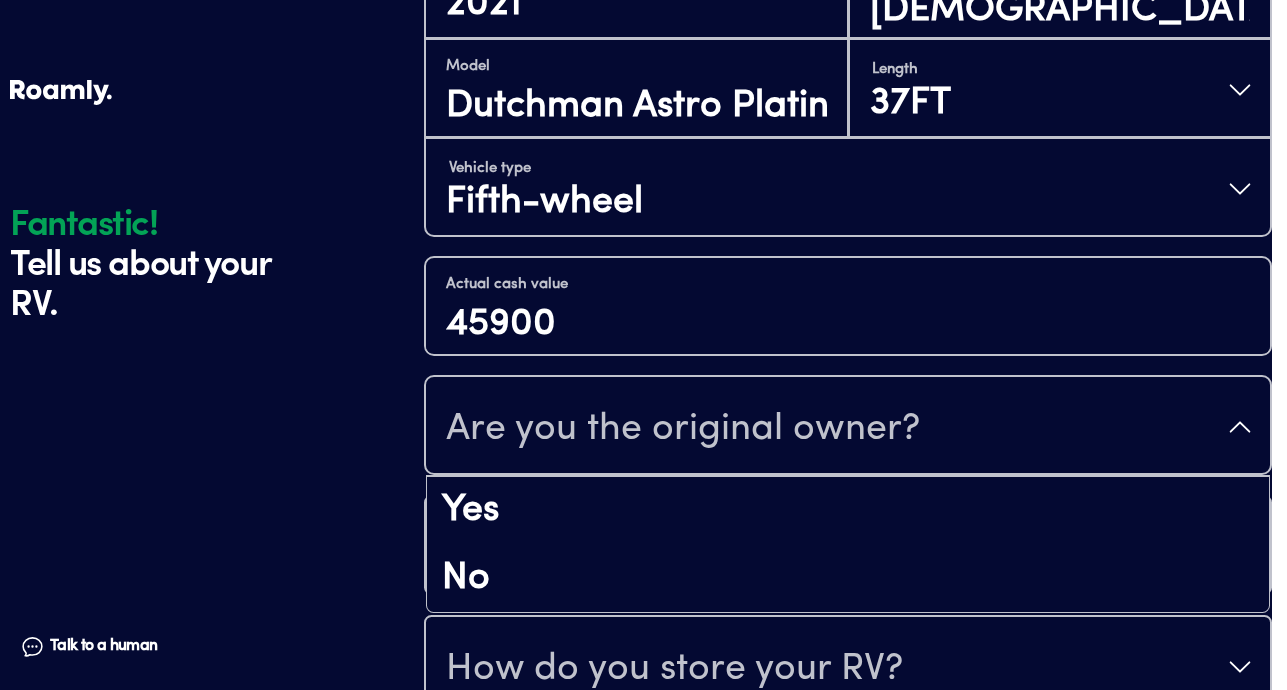 click on "Are you the original owner?" at bounding box center [848, 427] 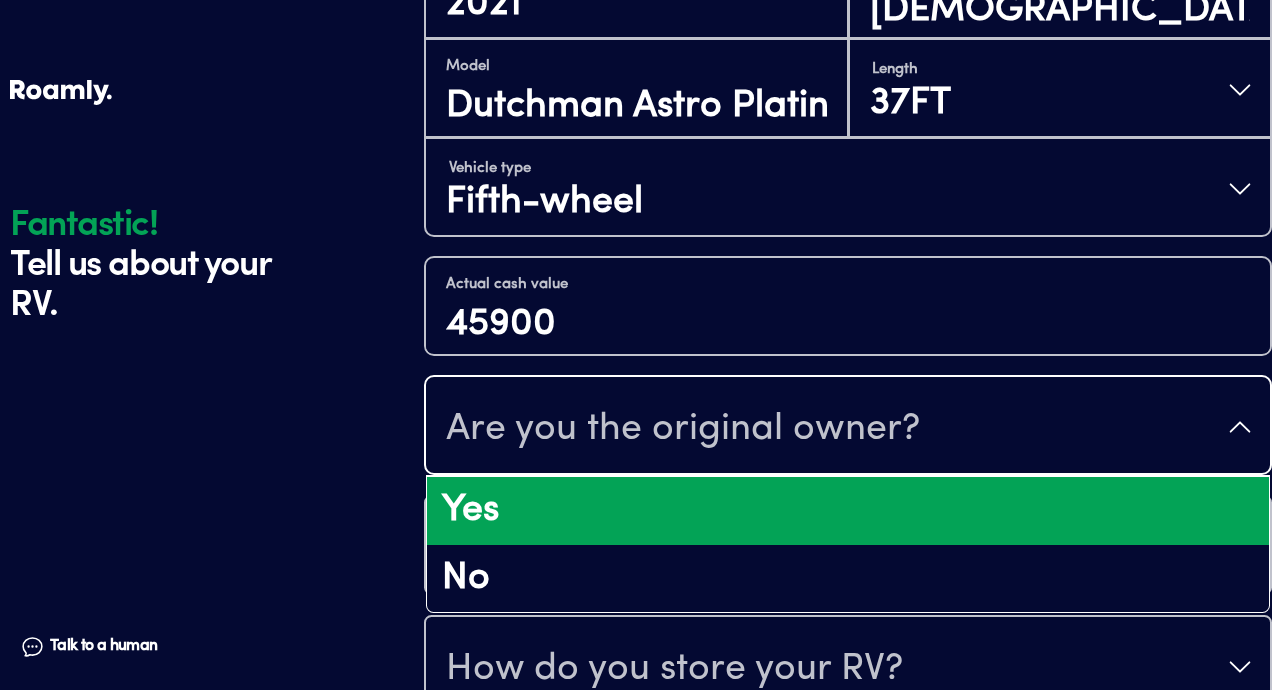 click on "Yes" at bounding box center [848, 511] 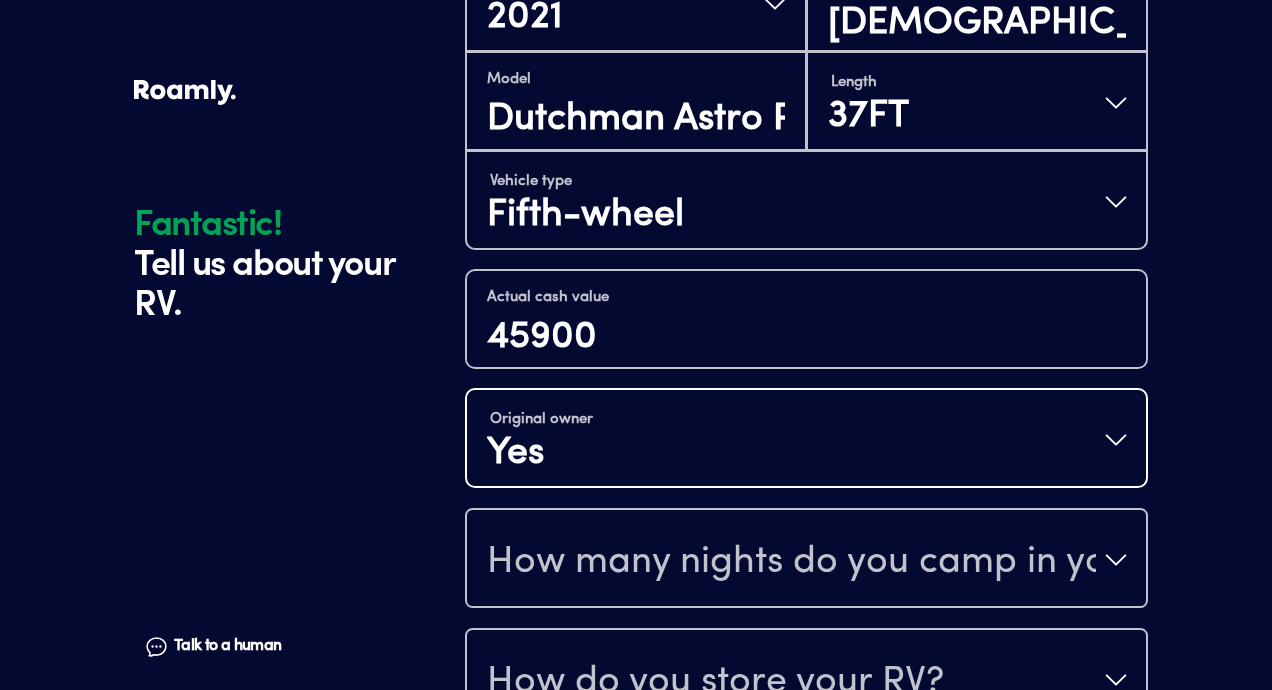 scroll, scrollTop: 805, scrollLeft: 0, axis: vertical 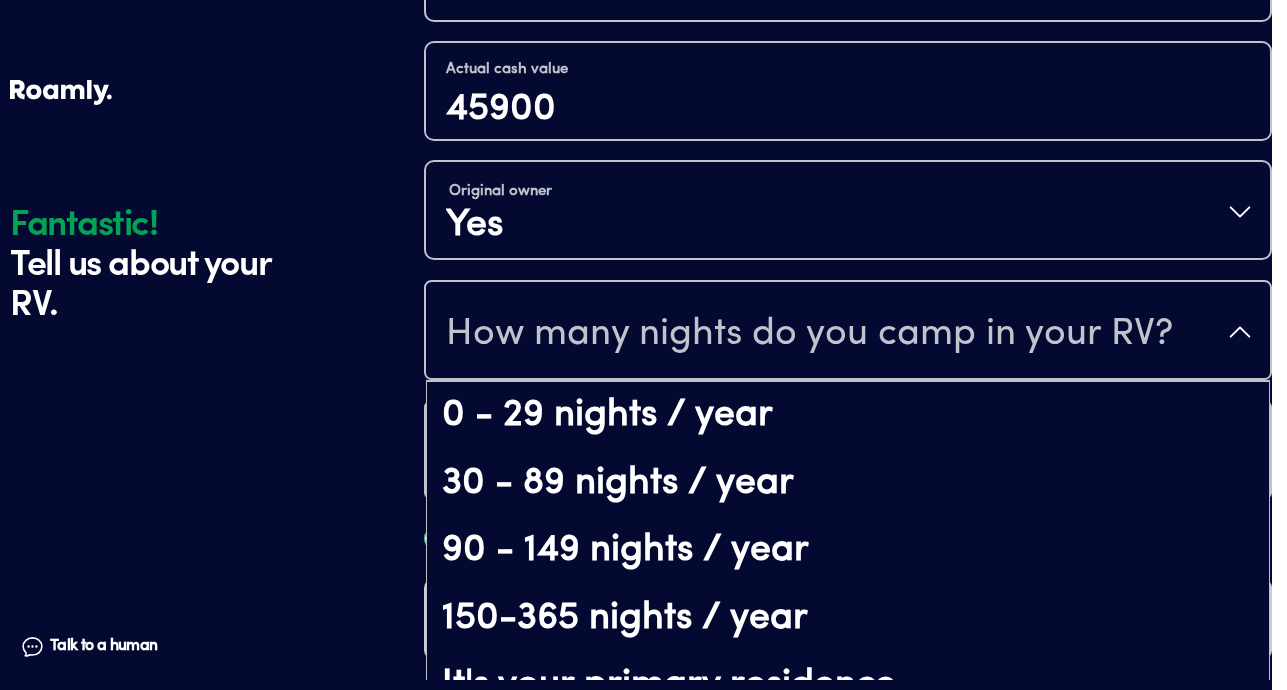 click on "How many nights do you camp in your RV?" at bounding box center (848, 332) 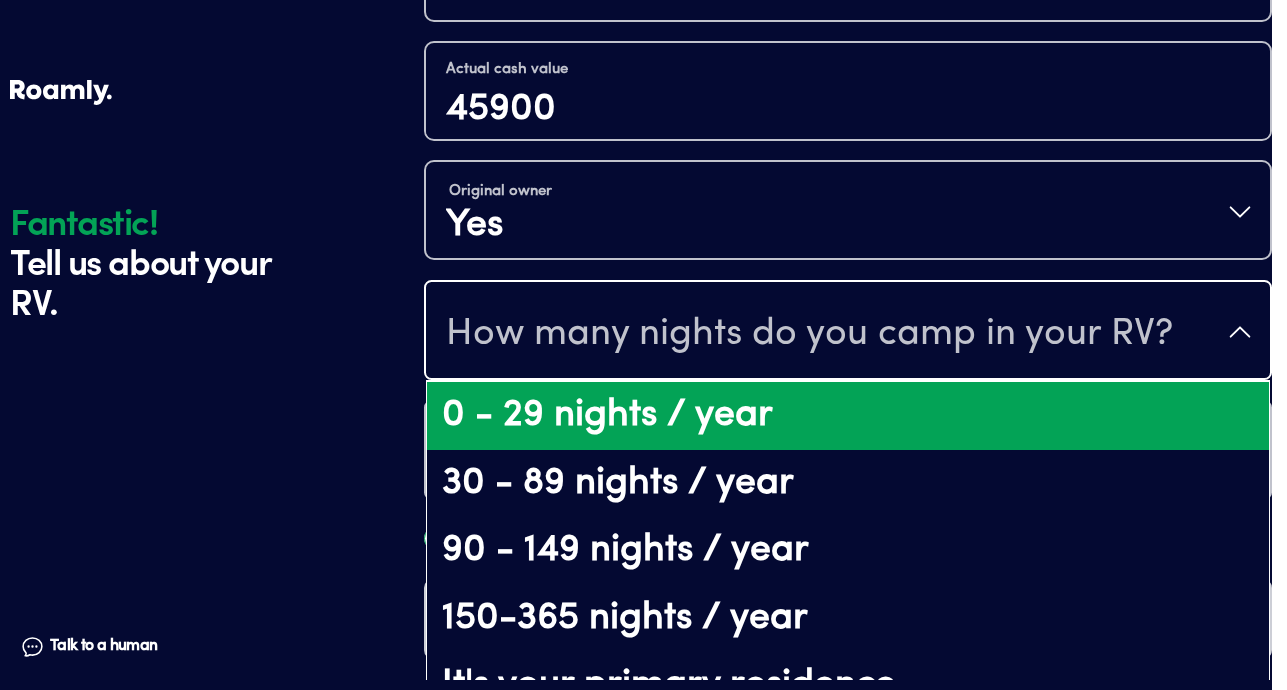 click on "0 - 29 nights / year" at bounding box center (848, 416) 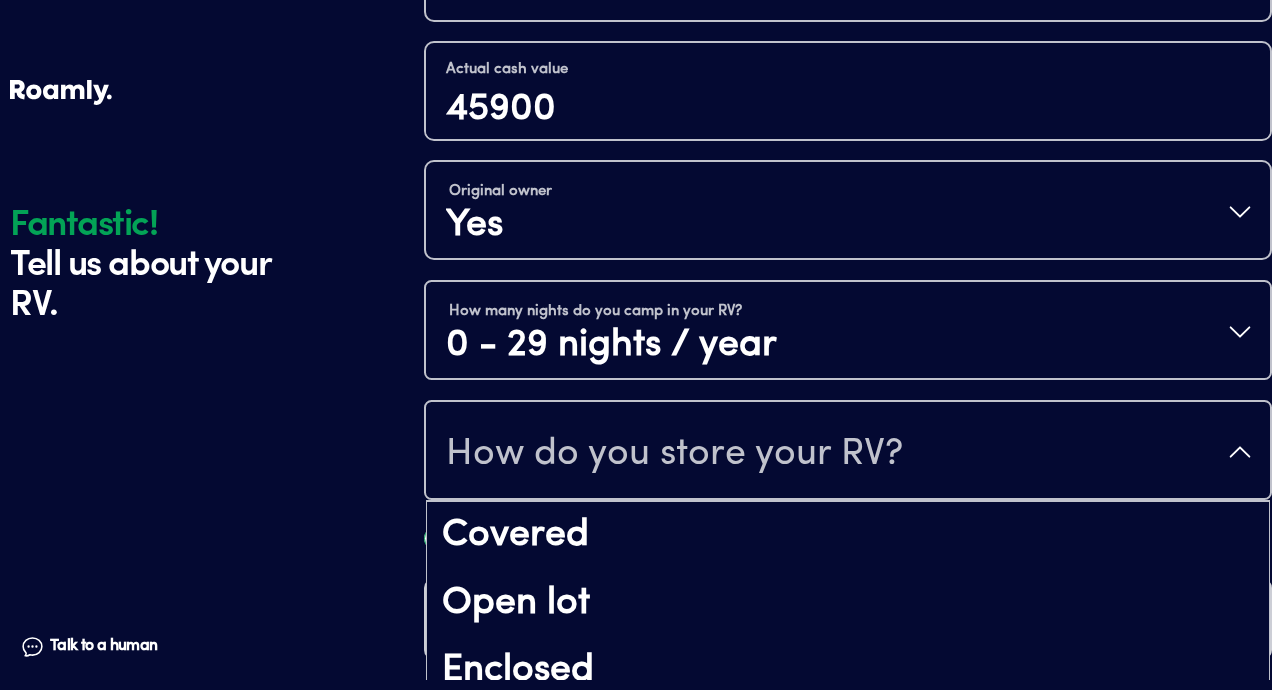 click on "How do you store your RV?" at bounding box center (848, 452) 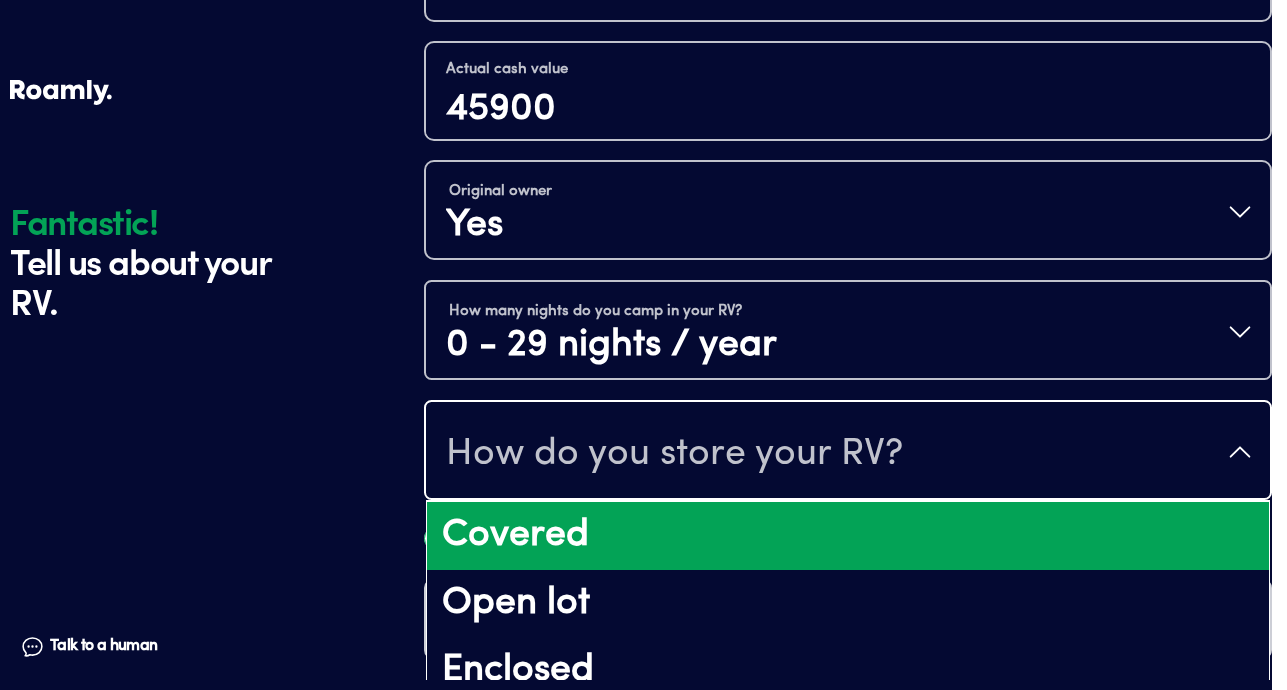 click on "Covered" at bounding box center (848, 536) 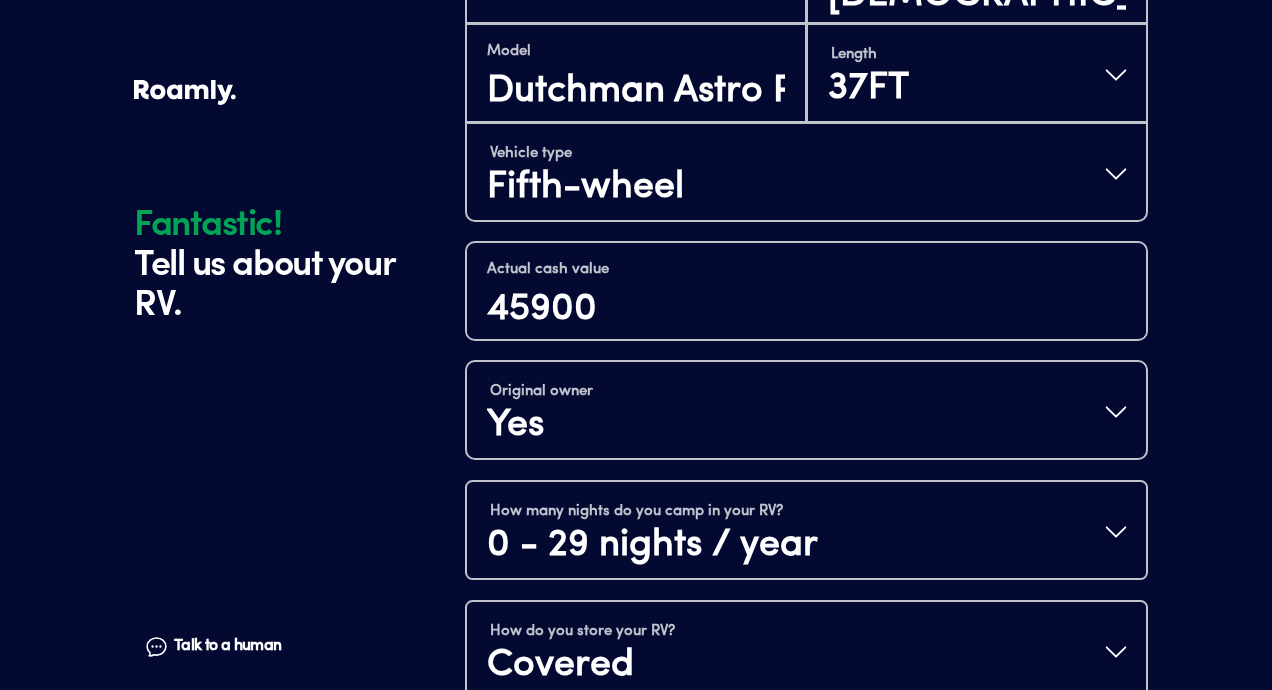 click on "Continue" at bounding box center (806, 819) 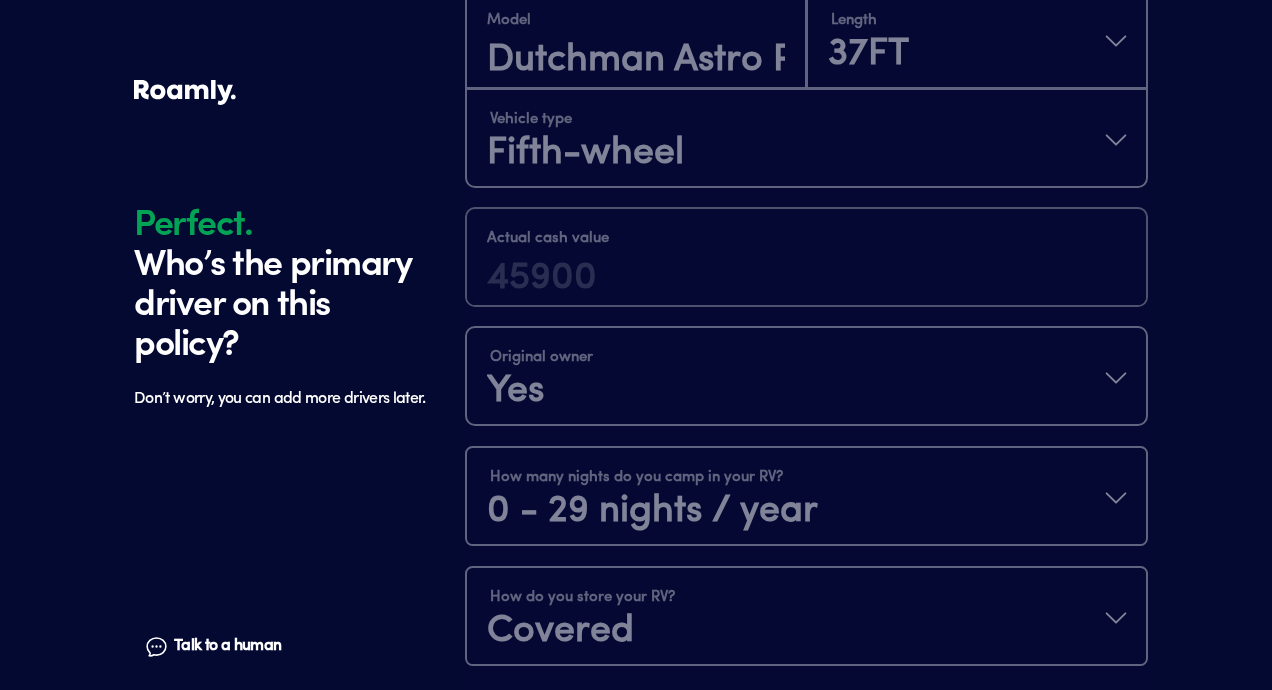 scroll, scrollTop: 1403, scrollLeft: 0, axis: vertical 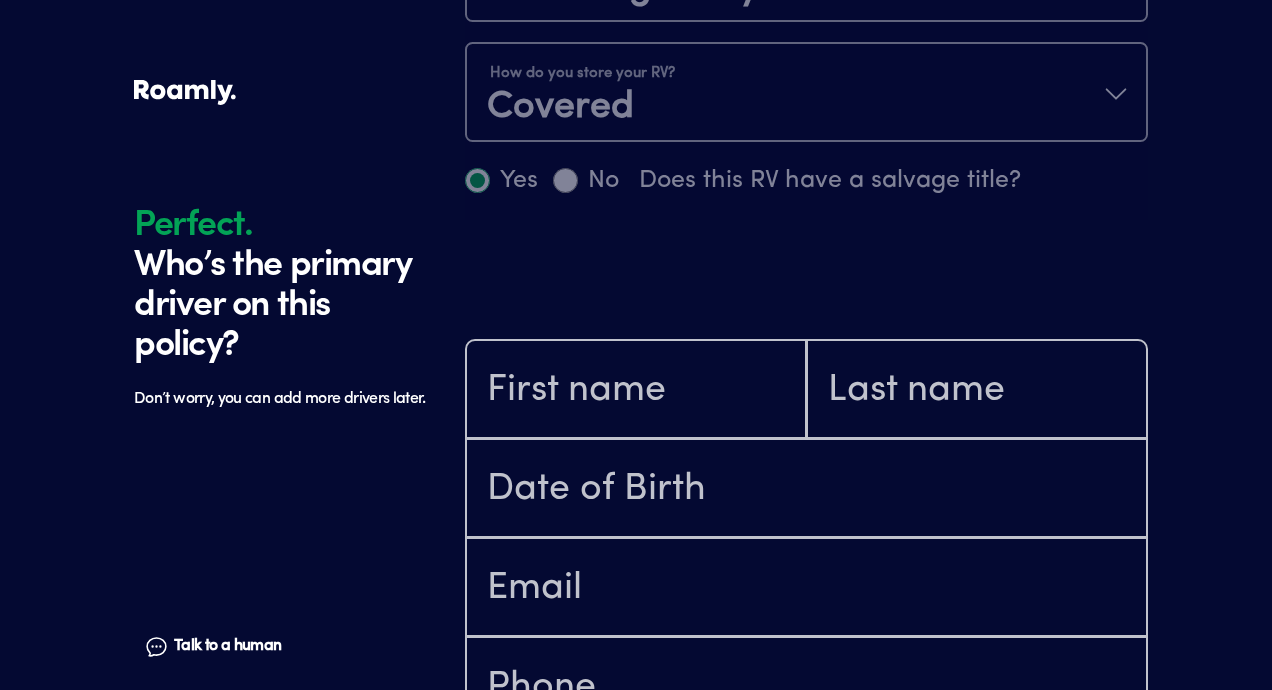 click at bounding box center [636, 389] 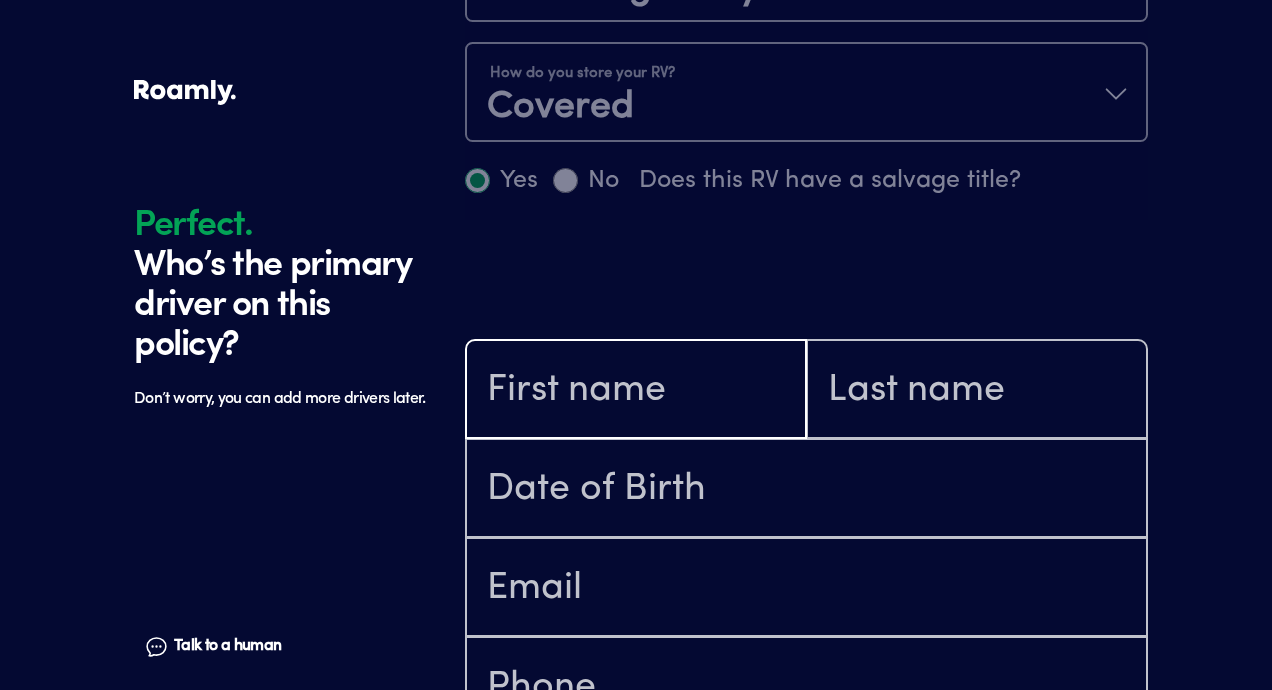 click at bounding box center (636, 391) 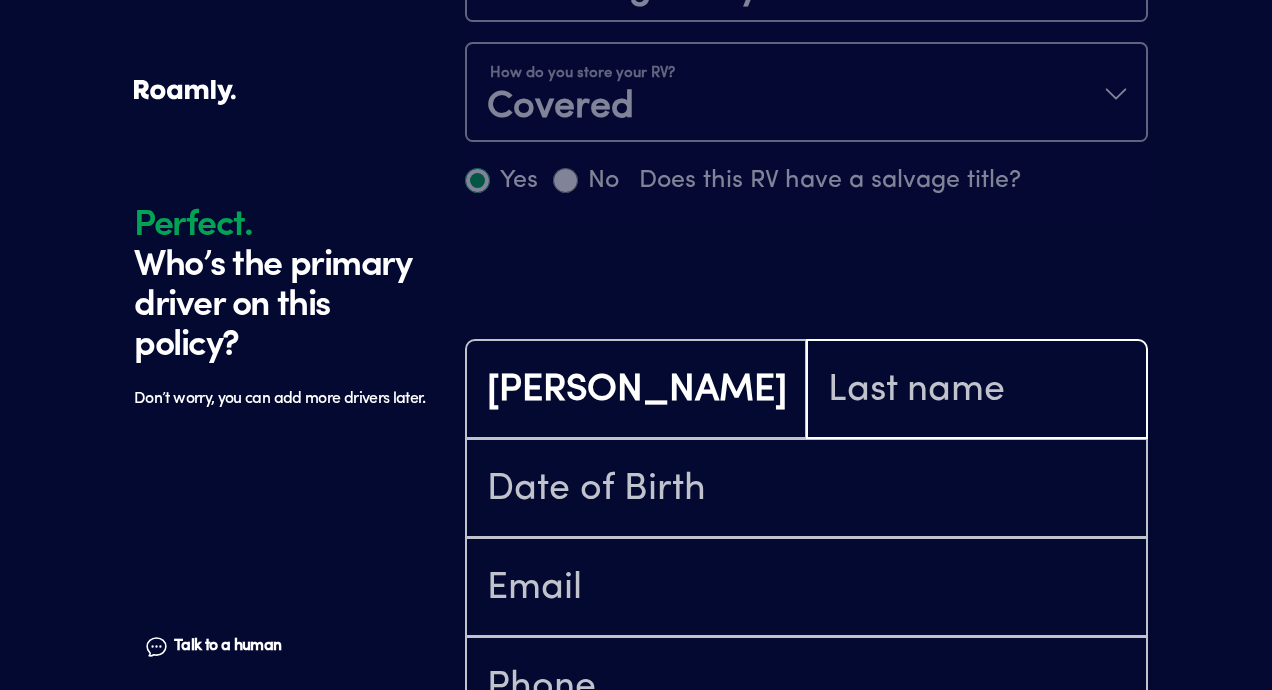 type on "[PERSON_NAME]" 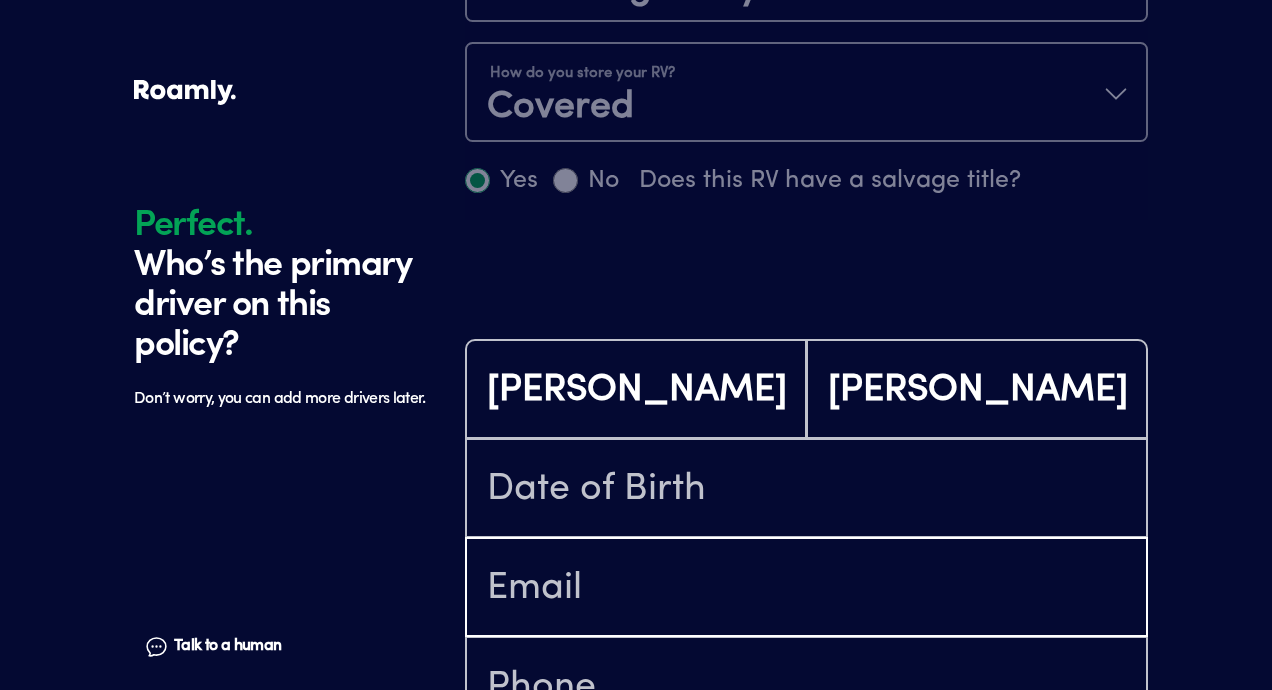 type on "[PERSON_NAME][EMAIL_ADDRESS][PERSON_NAME][DOMAIN_NAME]" 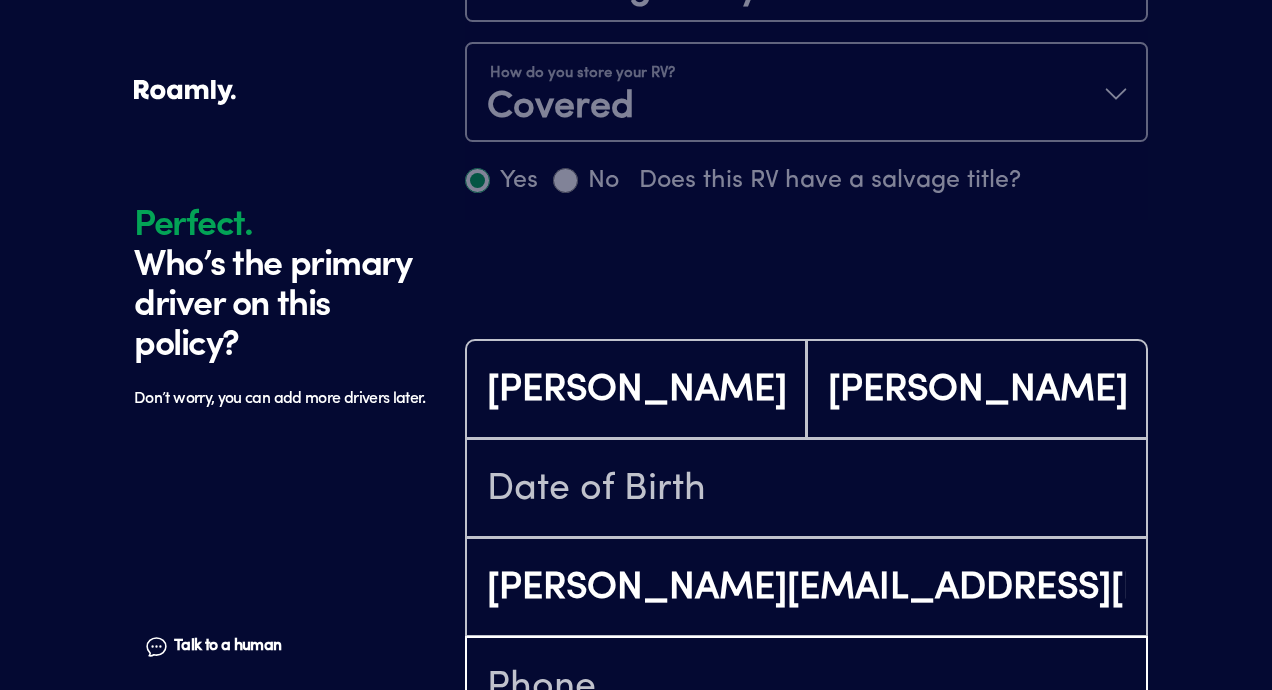 type on "[PHONE_NUMBER]" 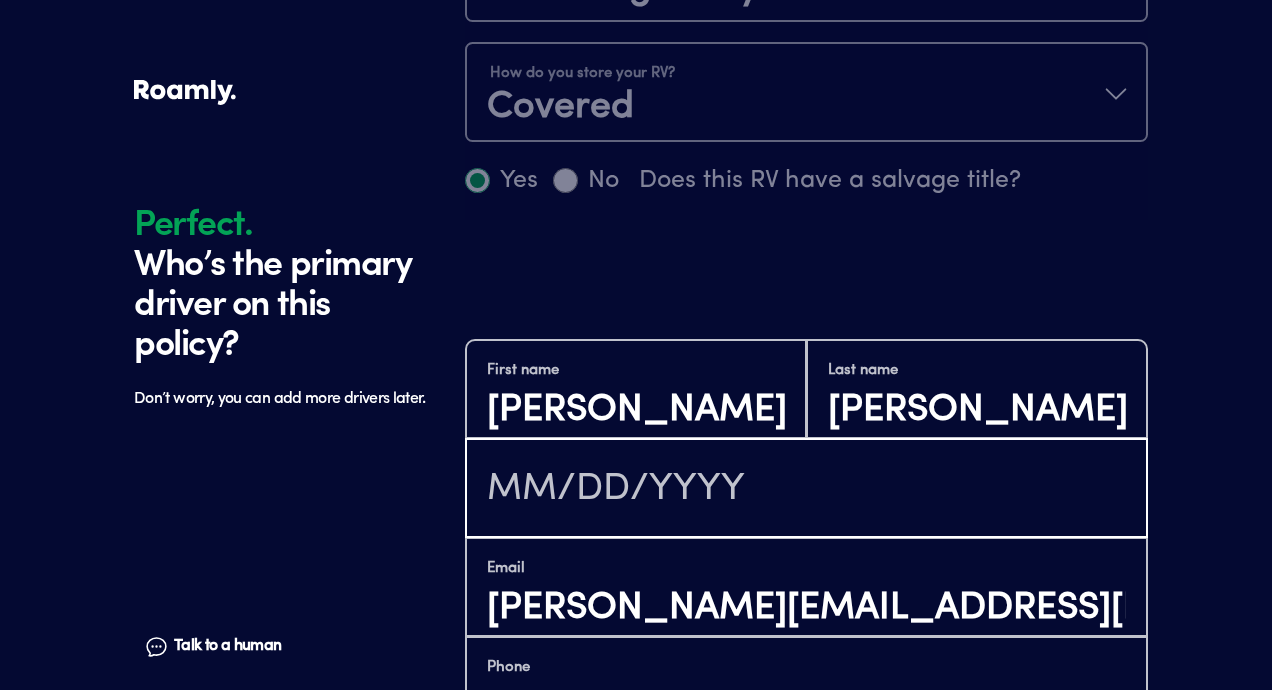 click at bounding box center [806, 490] 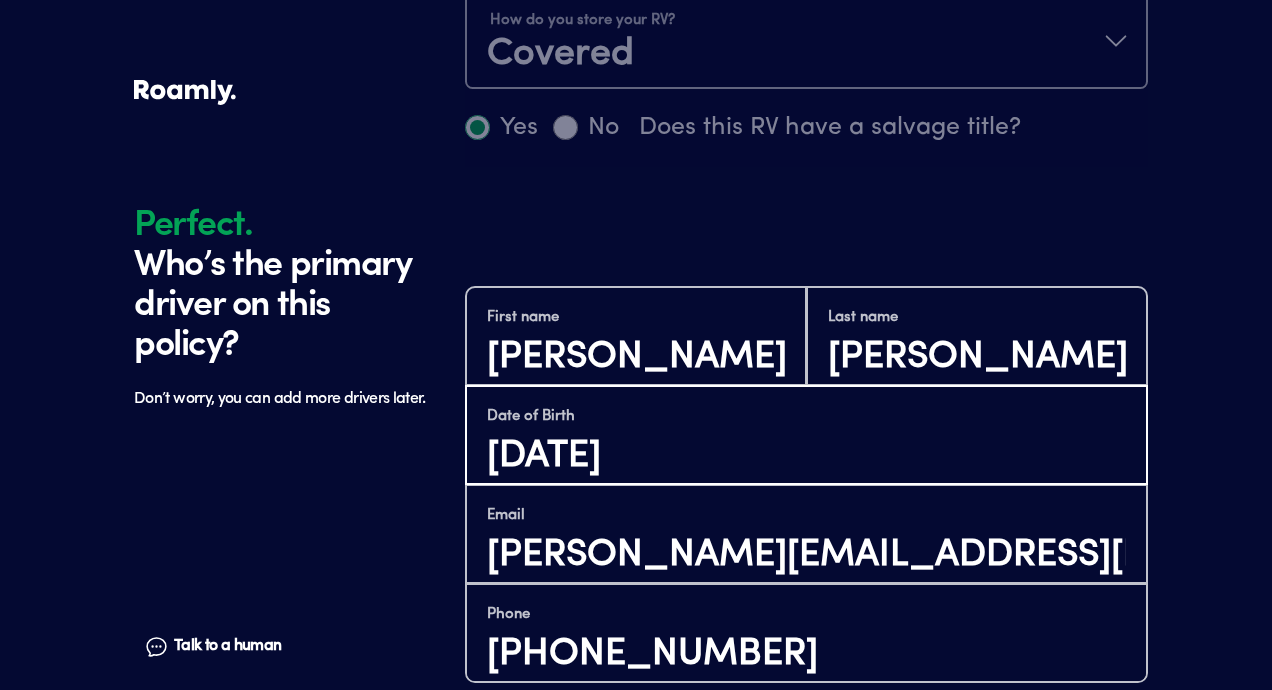 scroll, scrollTop: 1505, scrollLeft: 0, axis: vertical 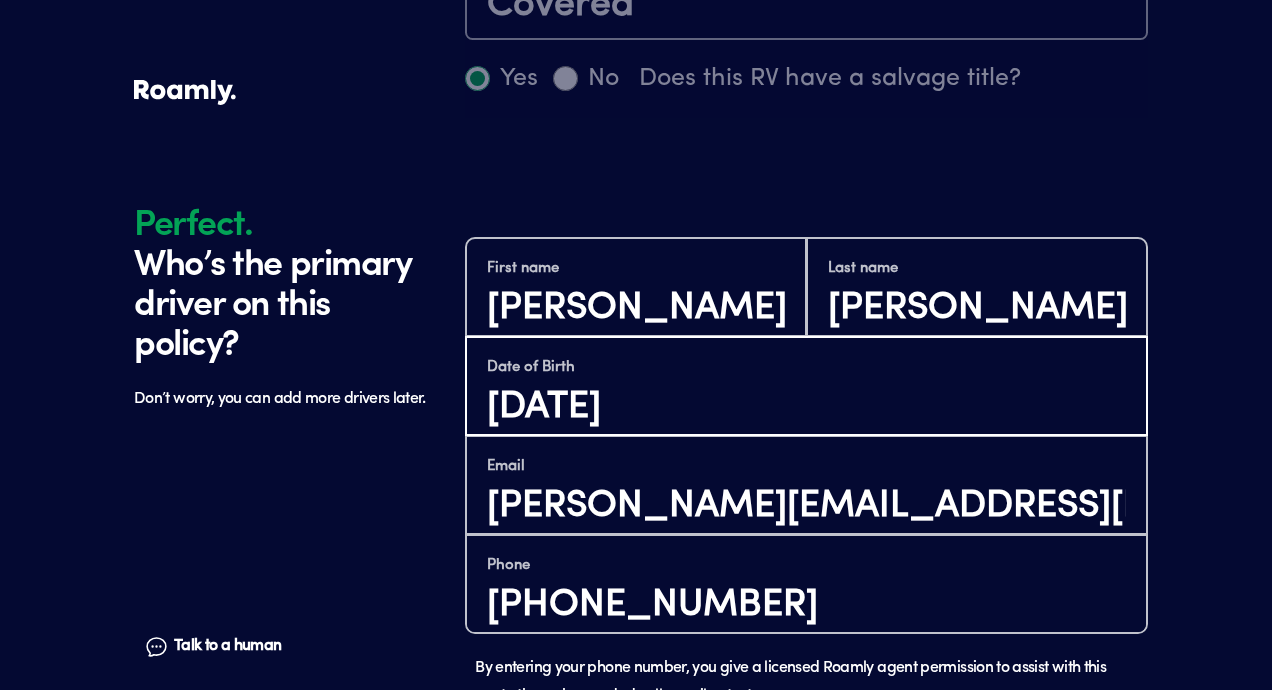 type on "[DATE]" 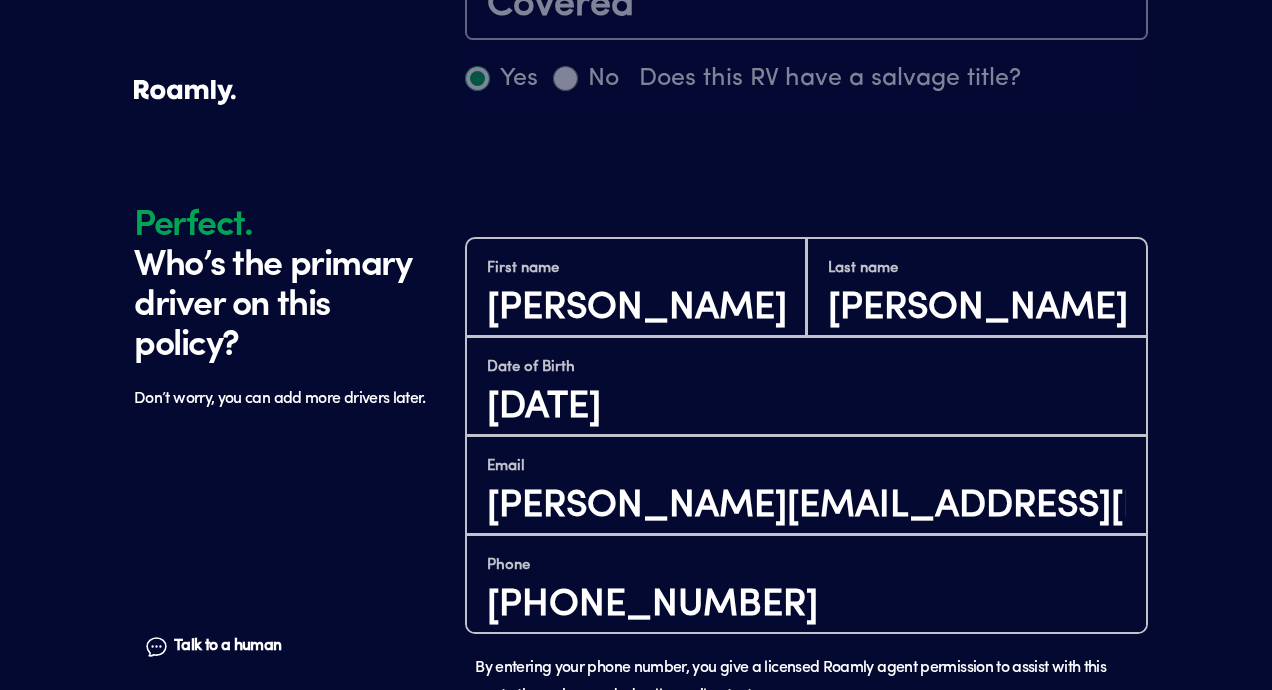 click on "Continue" at bounding box center [806, 819] 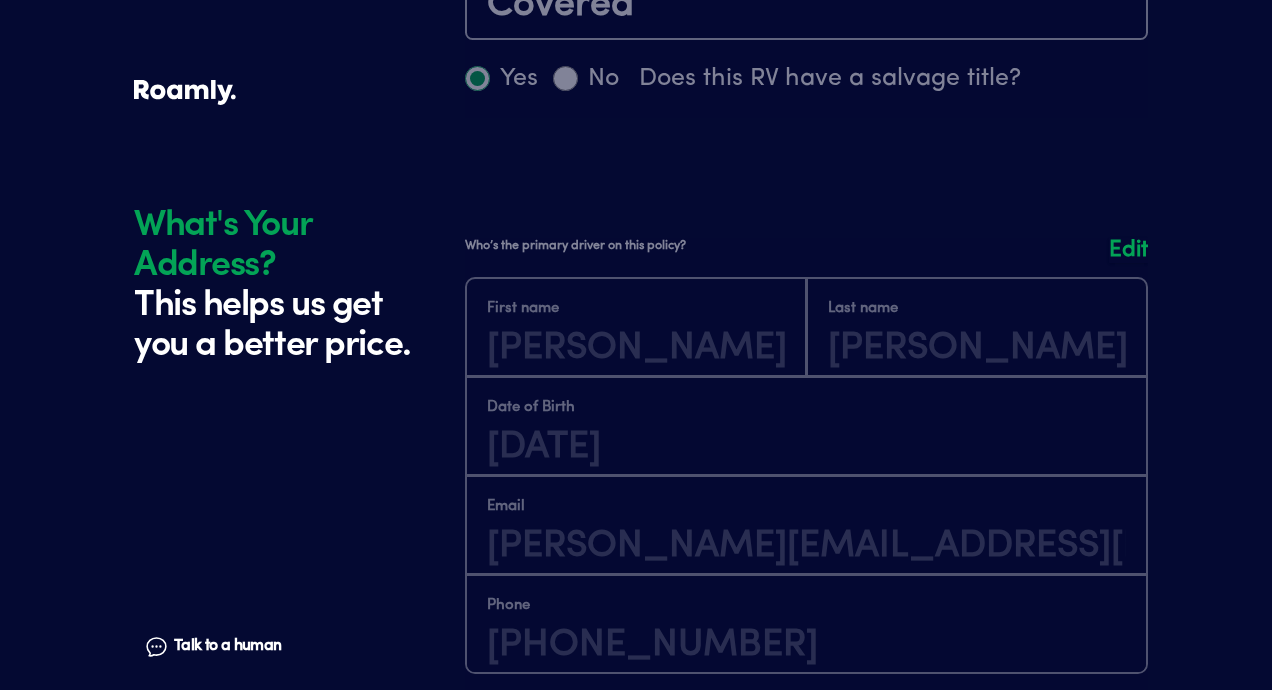 scroll, scrollTop: 2095, scrollLeft: 0, axis: vertical 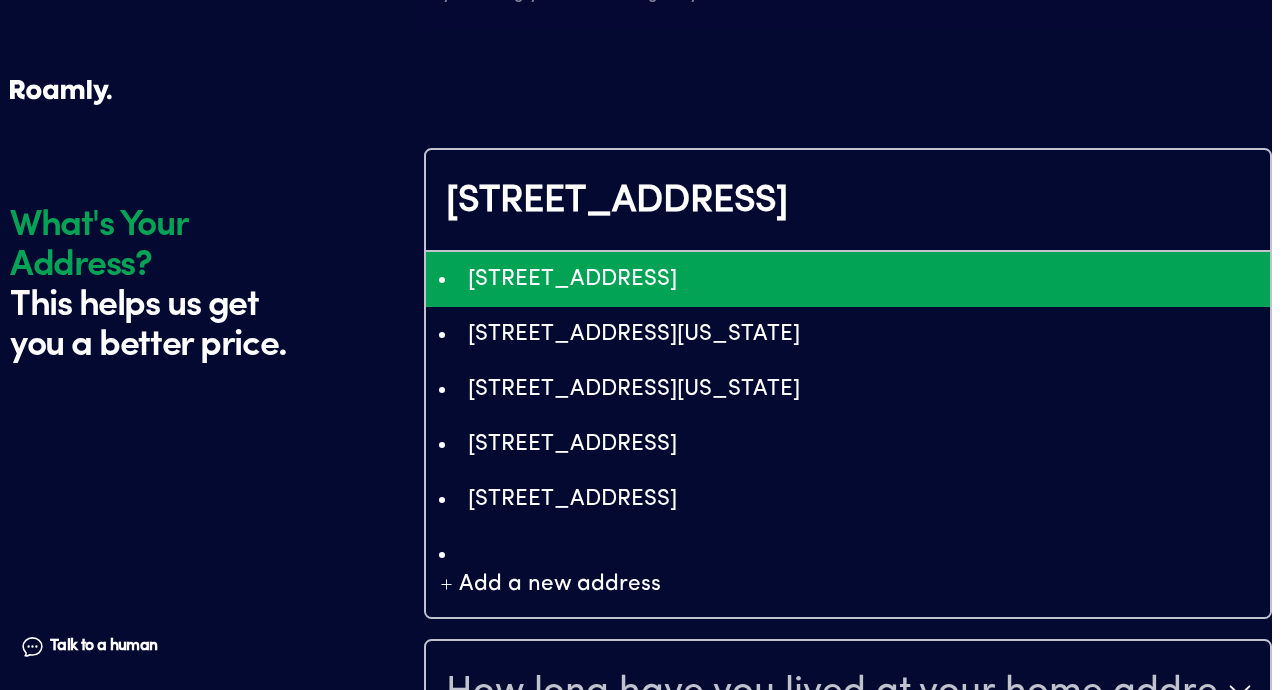 type on "ChIJJ2IPoOltQIgRr7ke9St40ZA" 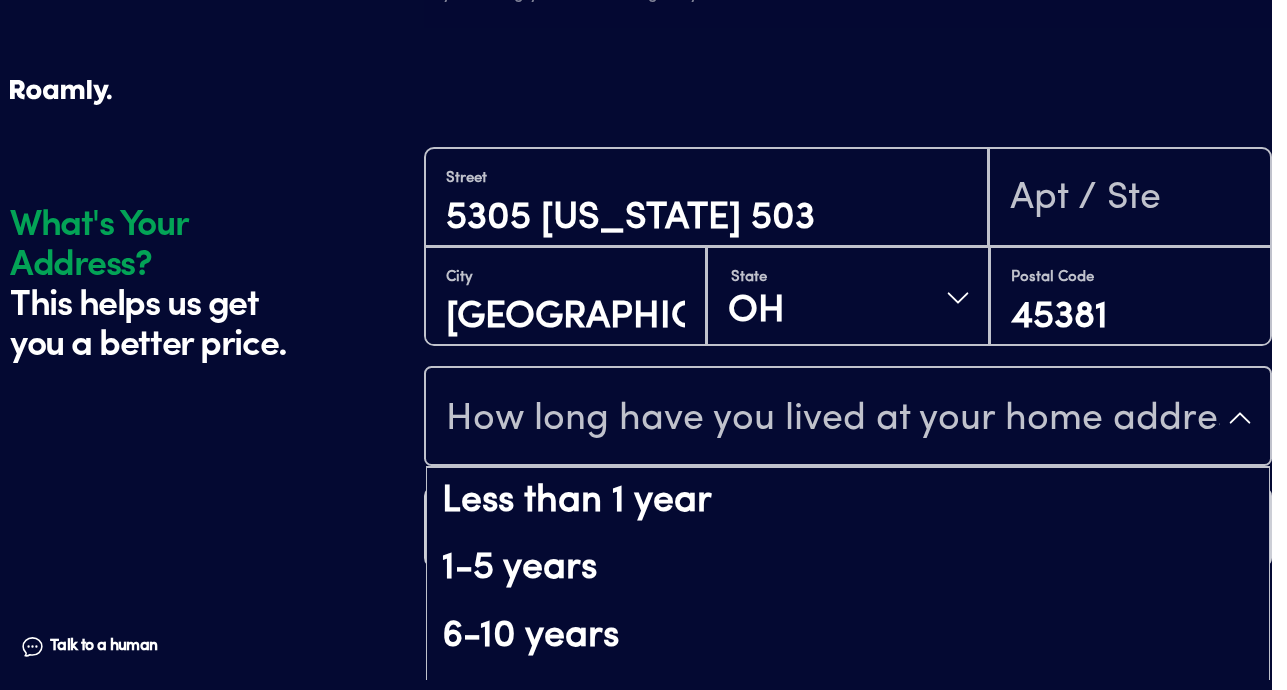 click on "How long have you lived at your home address?" at bounding box center [848, 418] 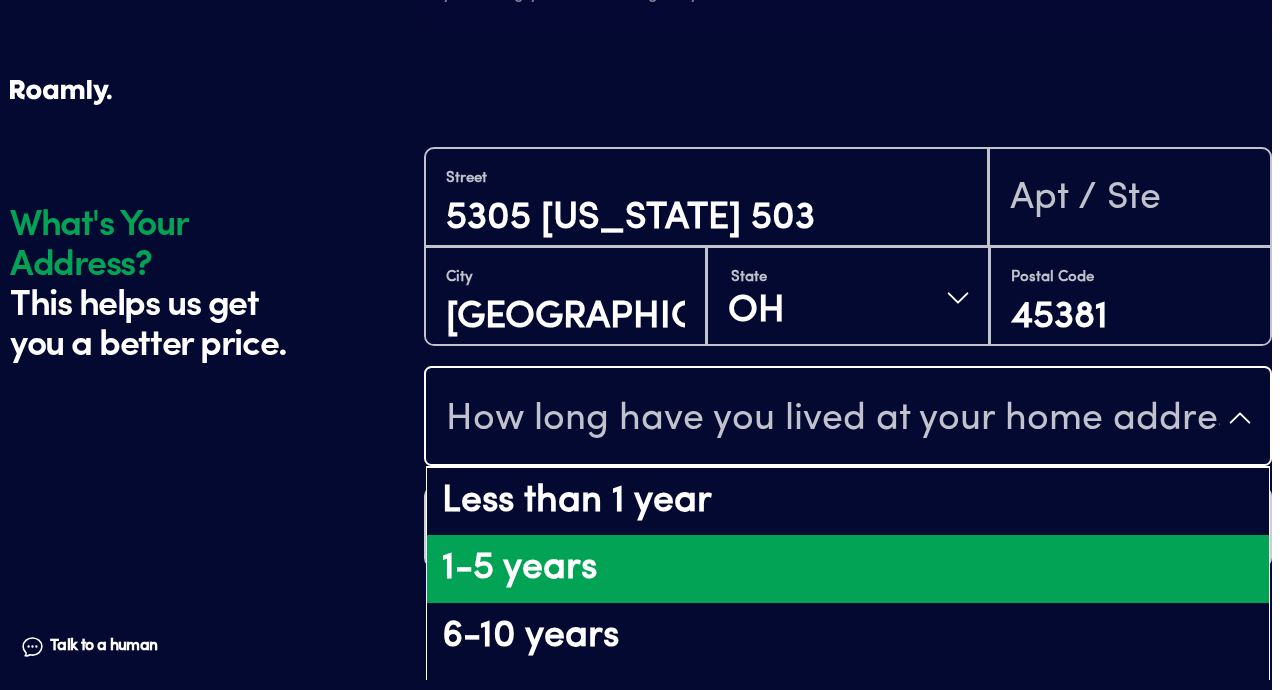 click on "1-5 years" at bounding box center (848, 569) 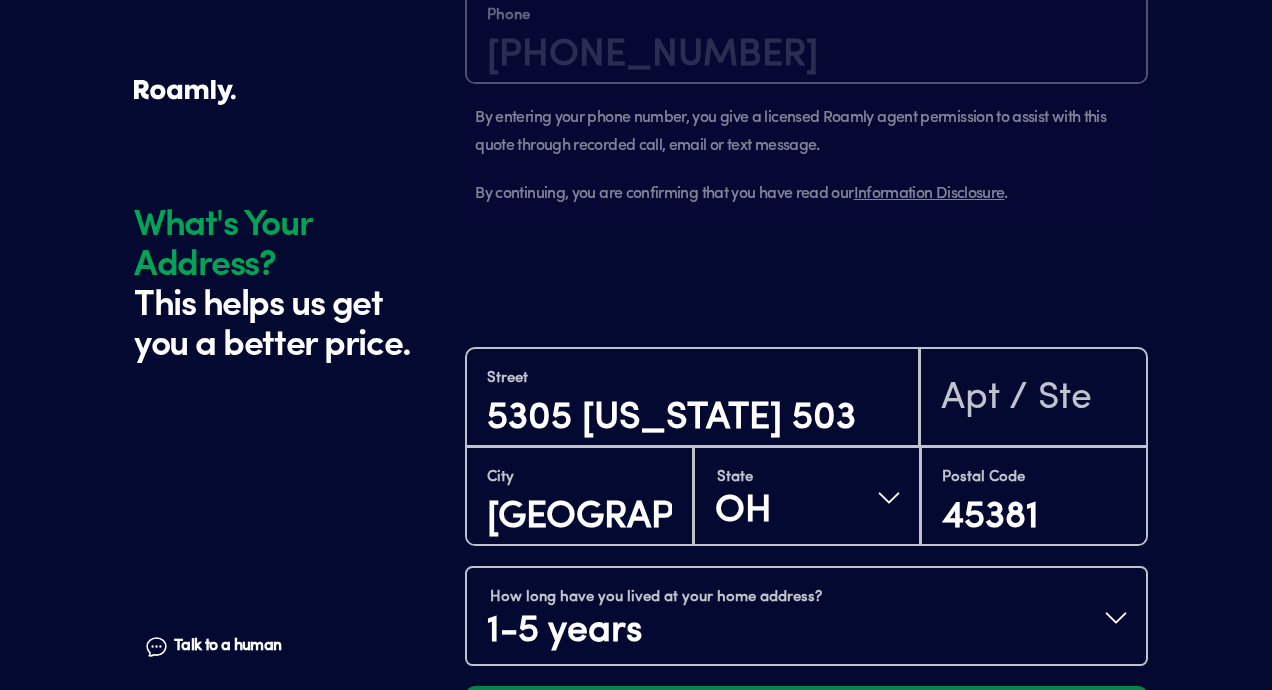click on "Continue" at bounding box center (806, 727) 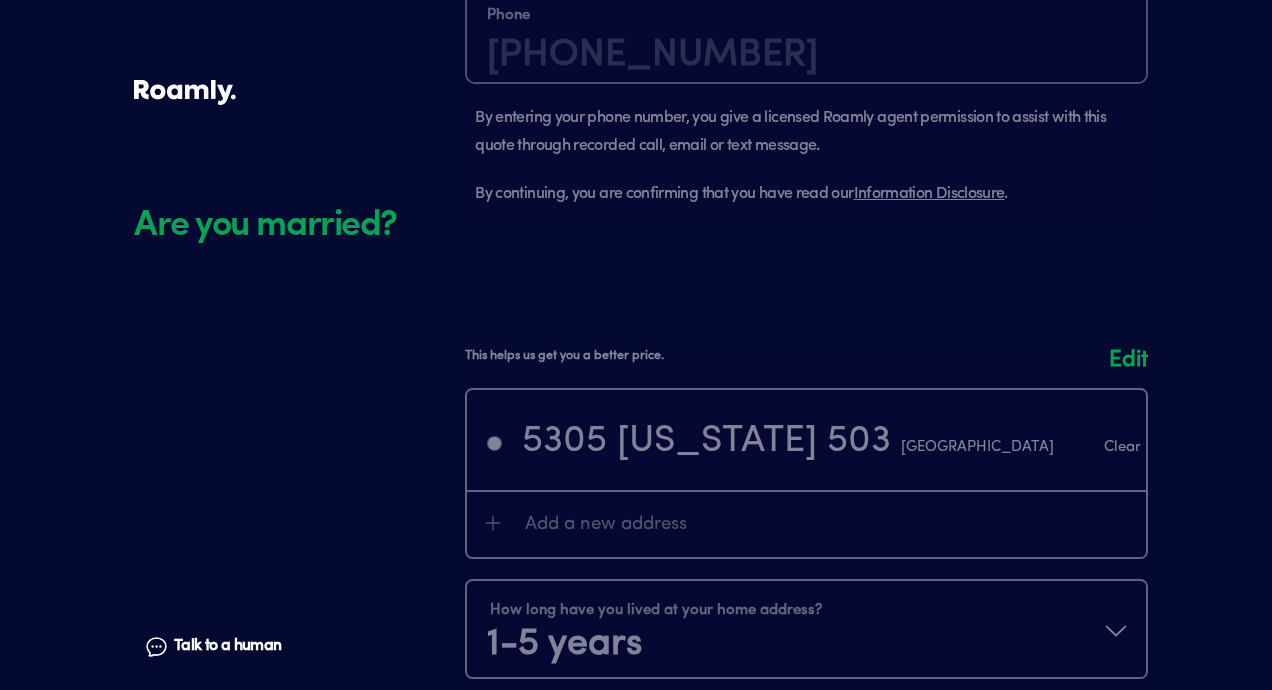 scroll, scrollTop: 2566, scrollLeft: 0, axis: vertical 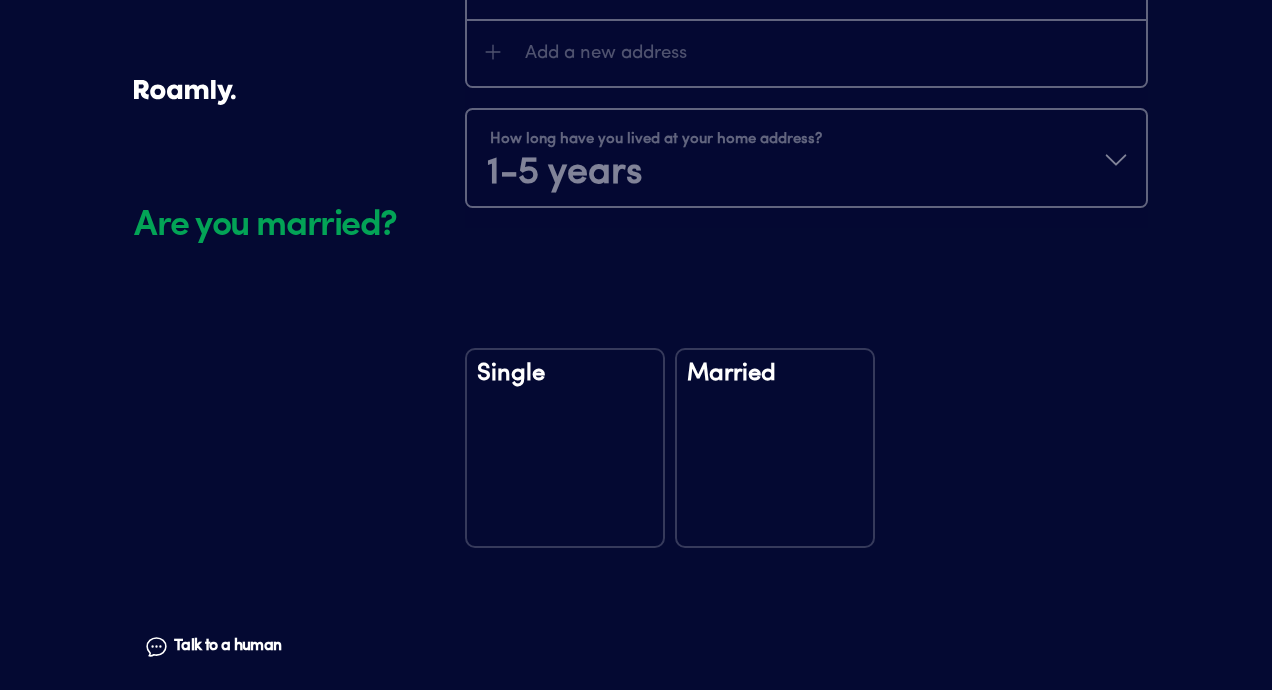 click on "Married" at bounding box center [775, 448] 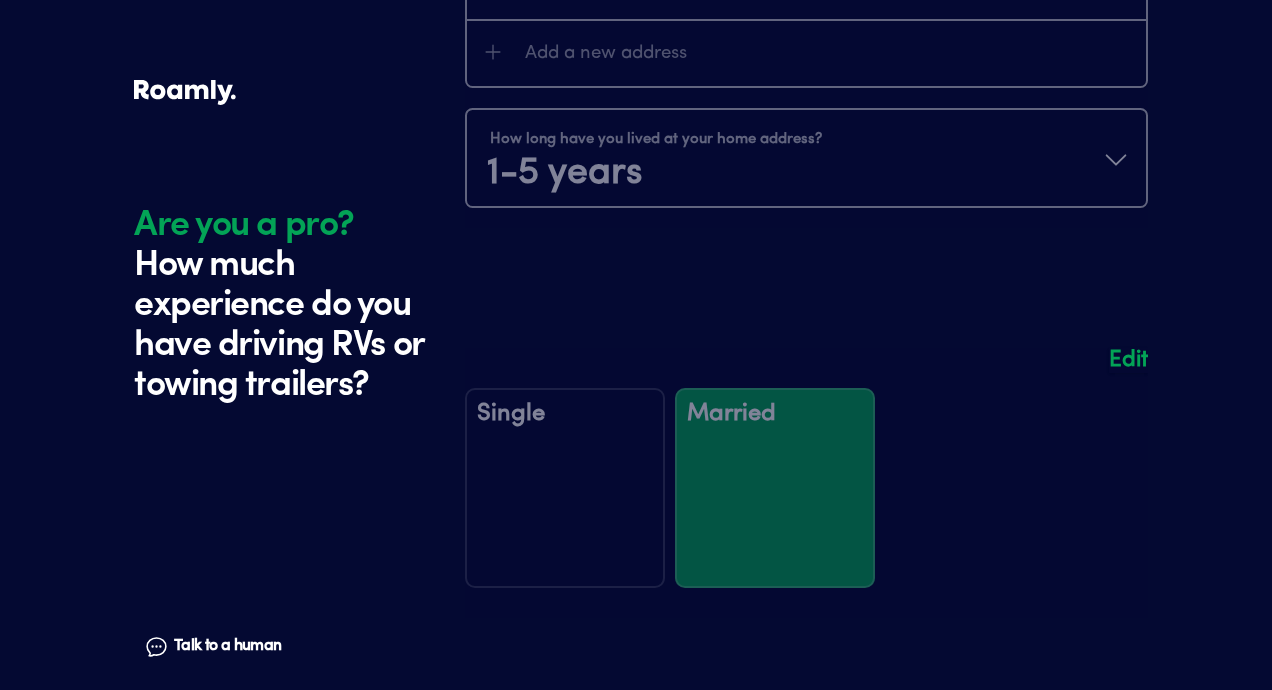 scroll, scrollTop: 2956, scrollLeft: 0, axis: vertical 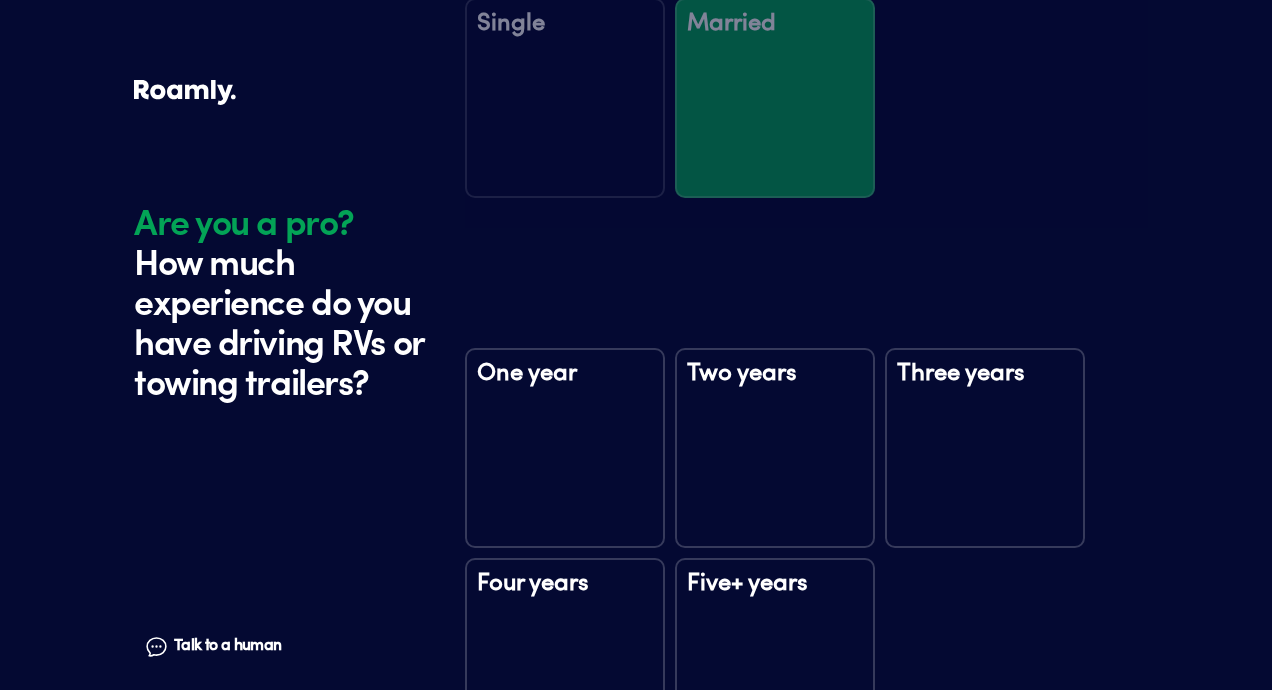 click on "Five+ years" at bounding box center [775, 658] 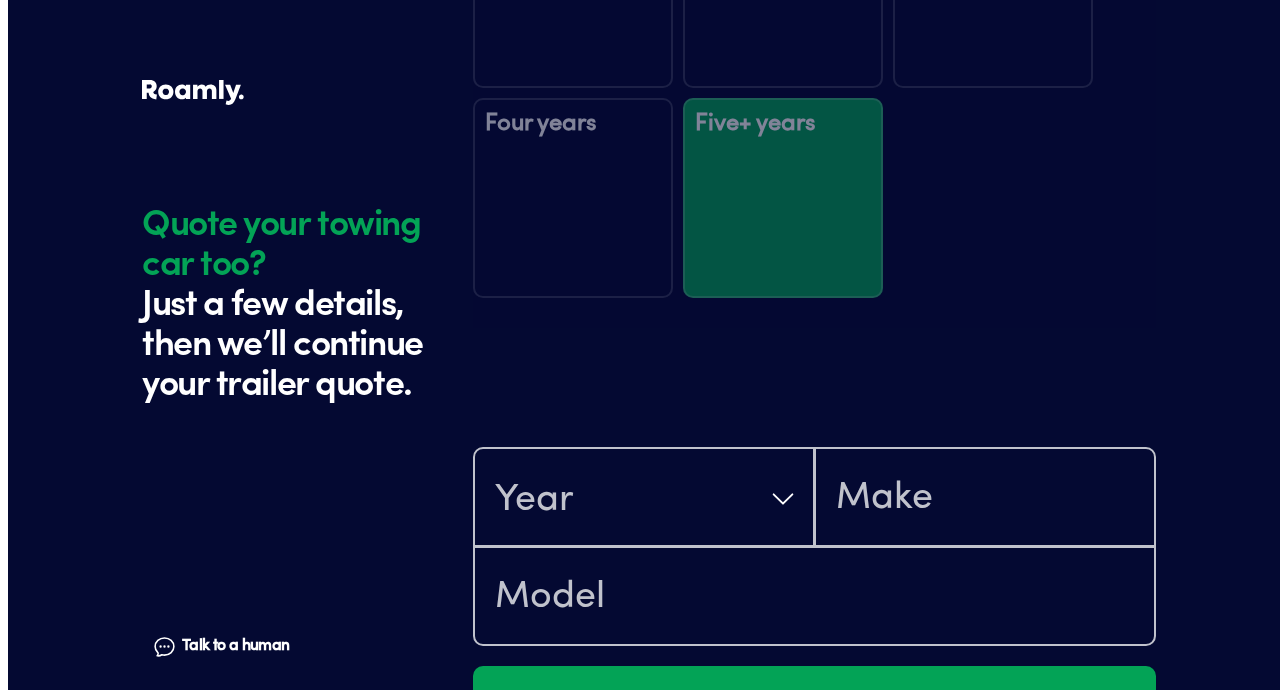 scroll, scrollTop: 3484, scrollLeft: 0, axis: vertical 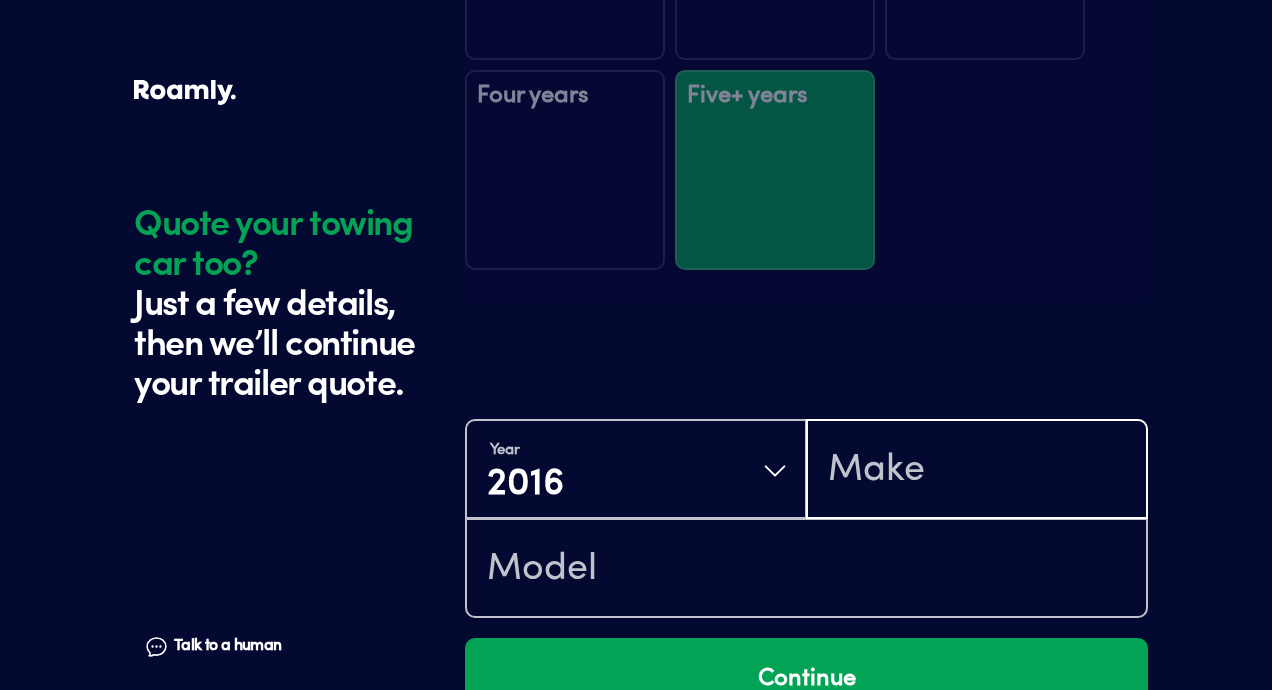 click at bounding box center [977, 471] 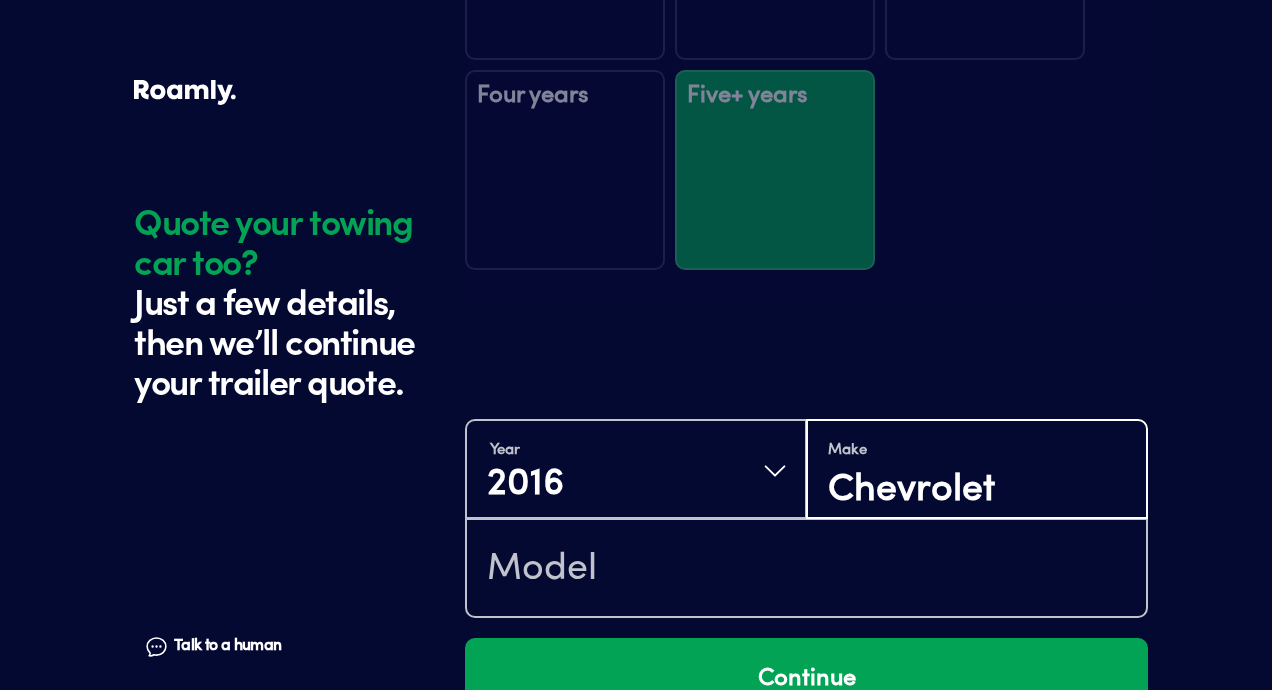 type on "Chevrolet" 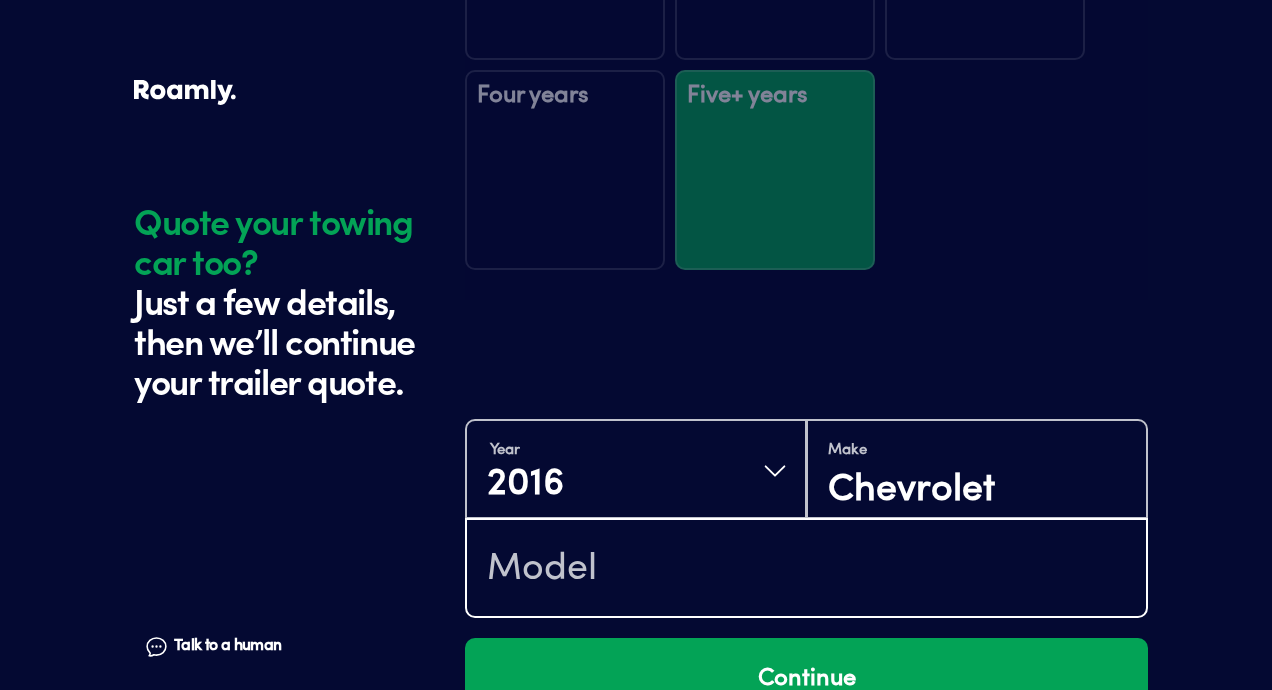 click at bounding box center (806, 570) 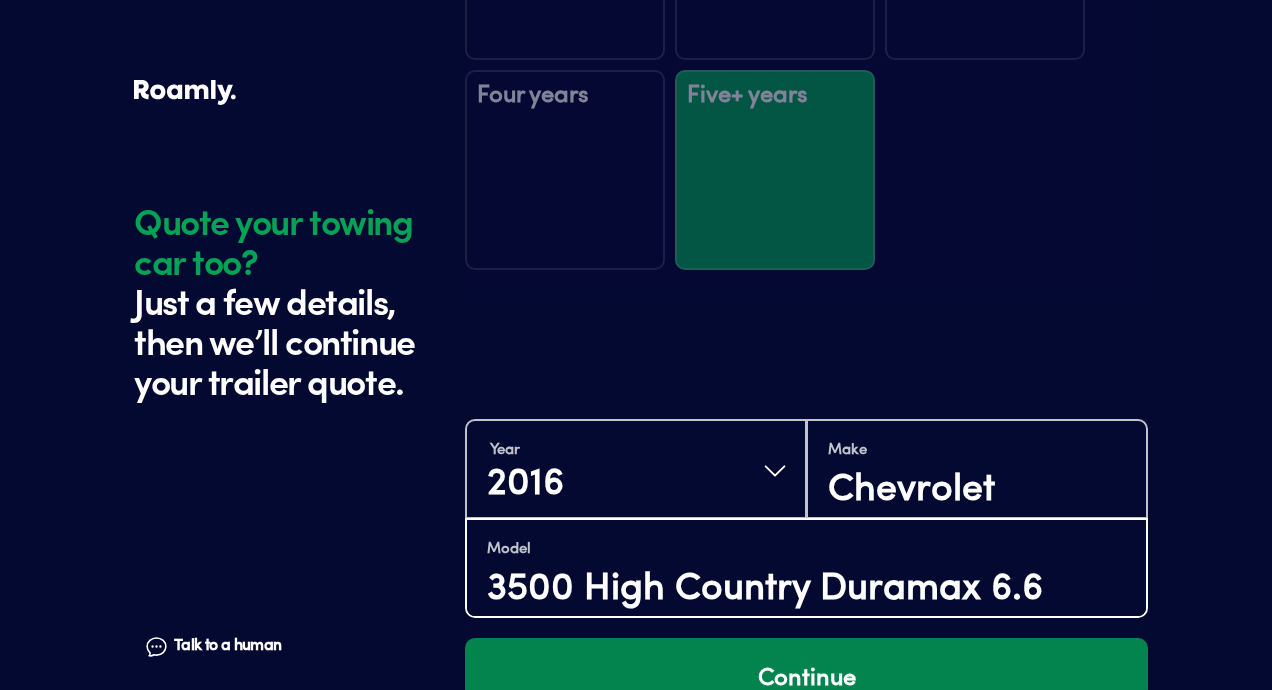 type on "3500 High Country Duramax 6.6" 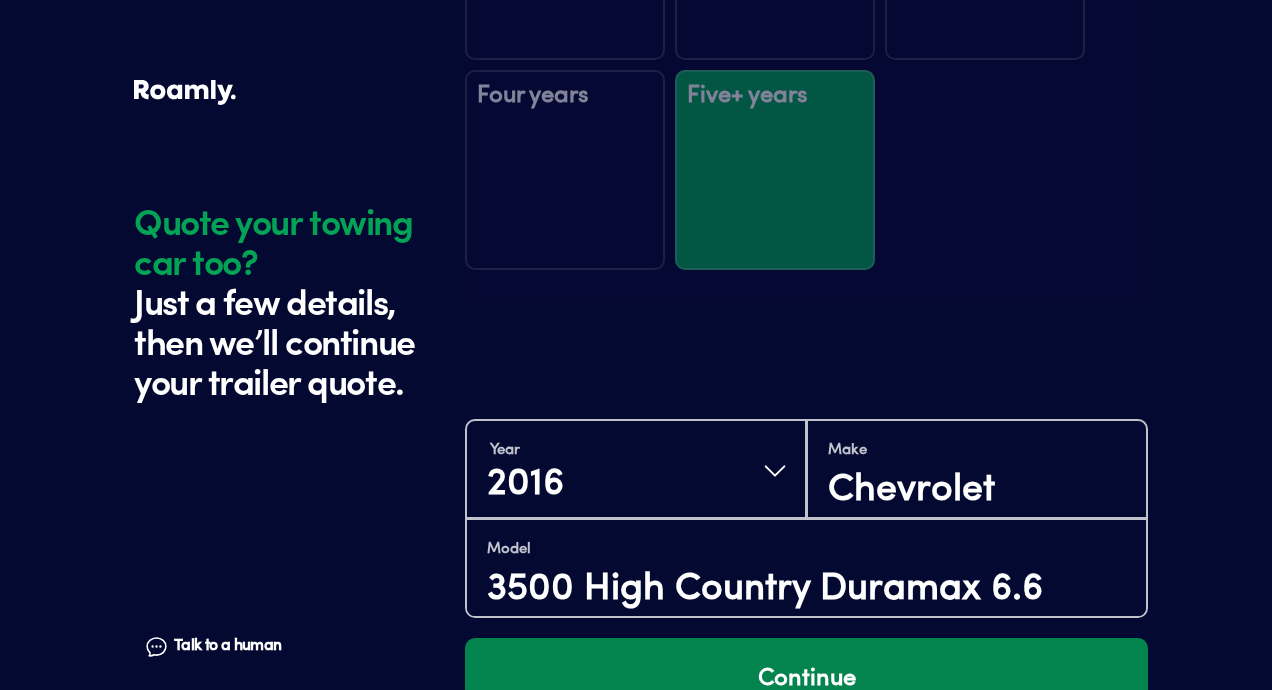 click on "Continue" at bounding box center (806, 679) 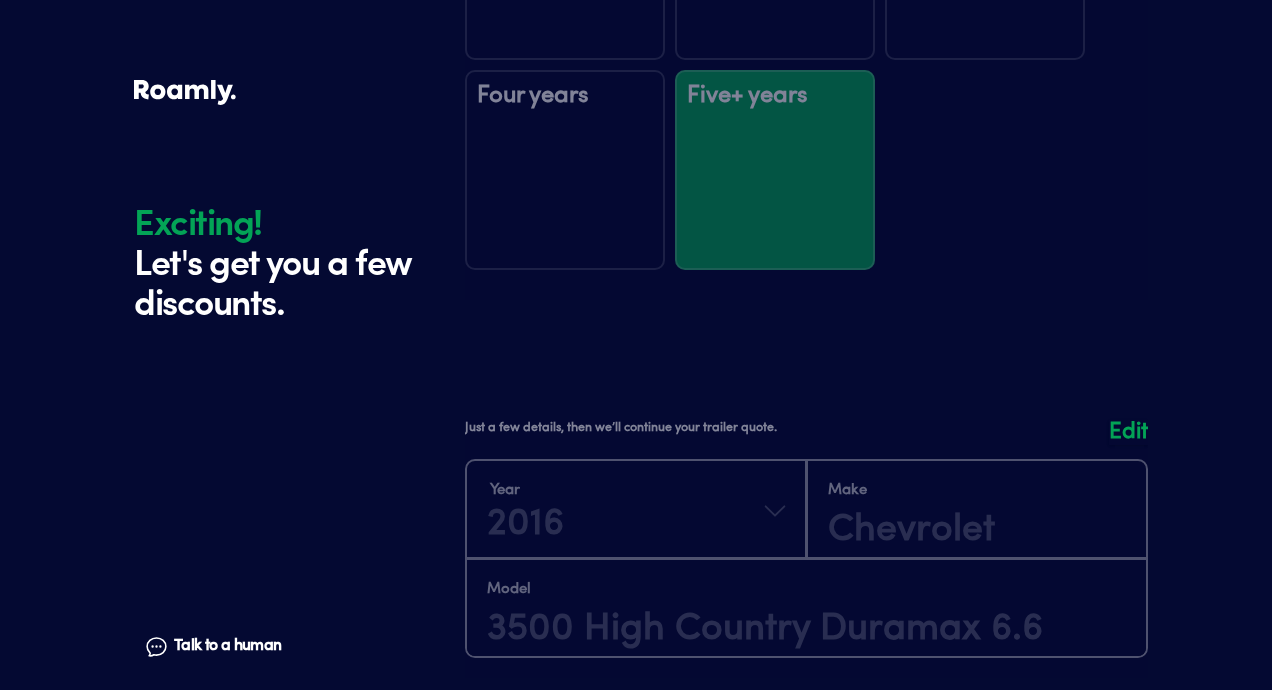scroll, scrollTop: 3924, scrollLeft: 0, axis: vertical 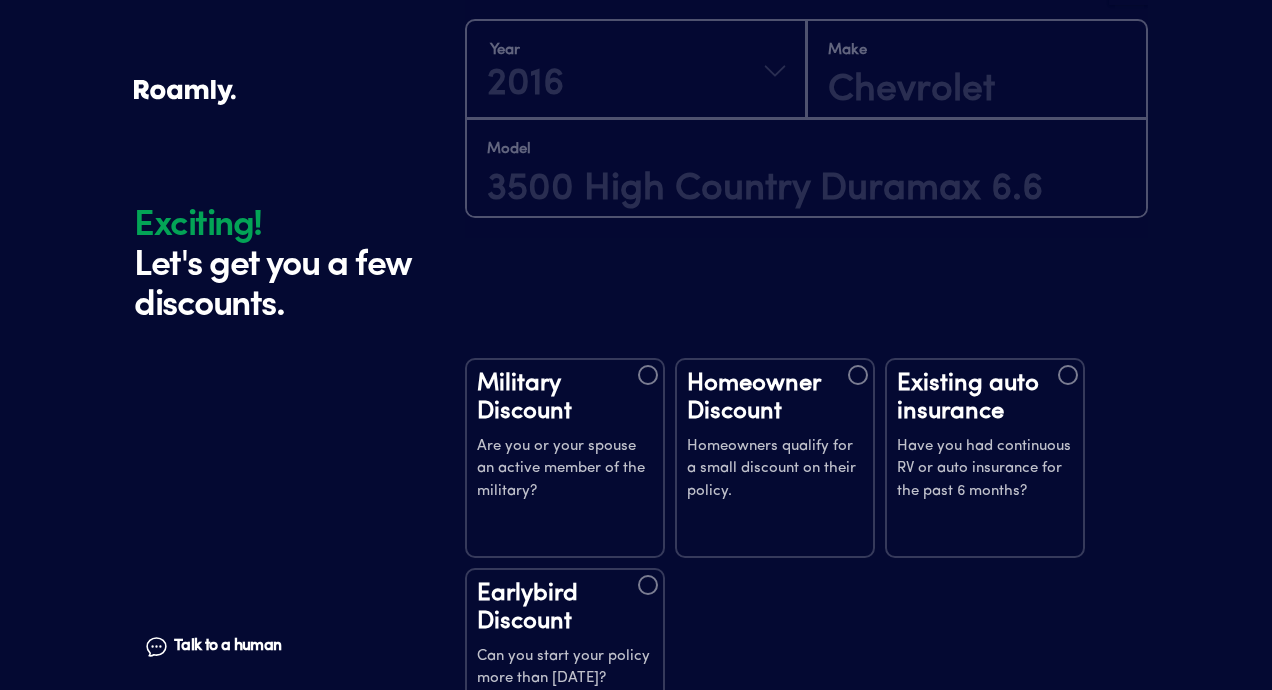 click on "Homeowner Discount" at bounding box center (775, 398) 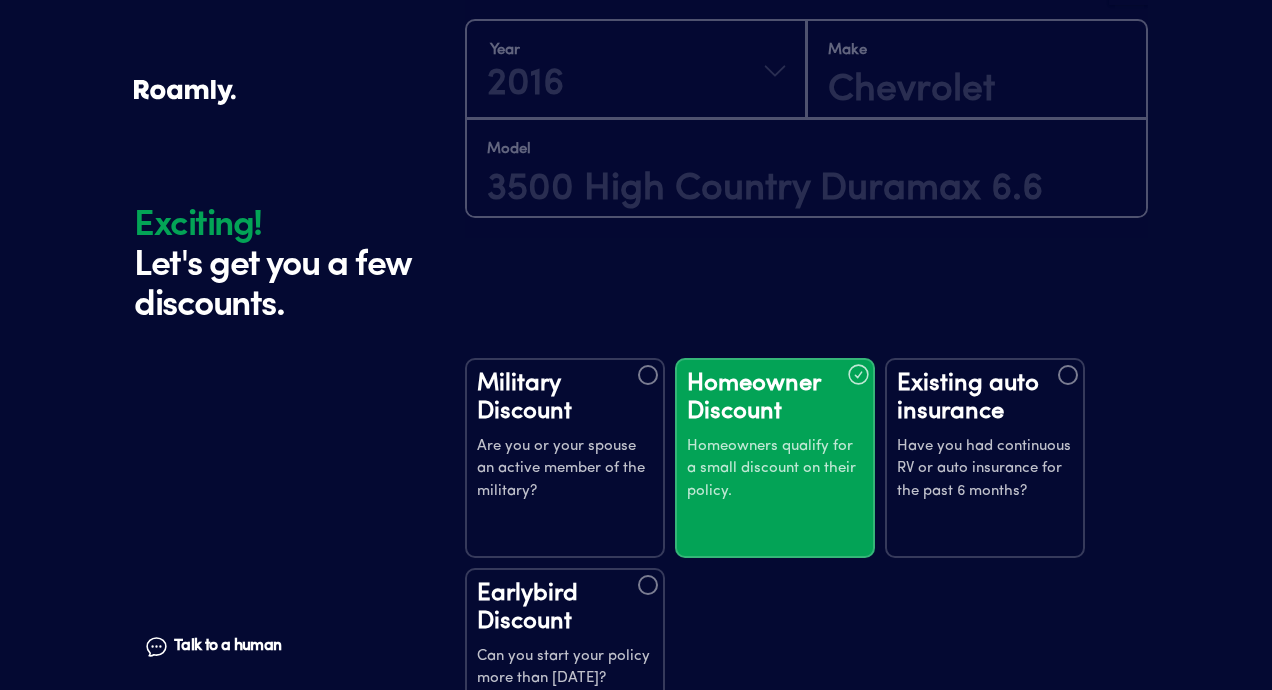 click at bounding box center [1068, 375] 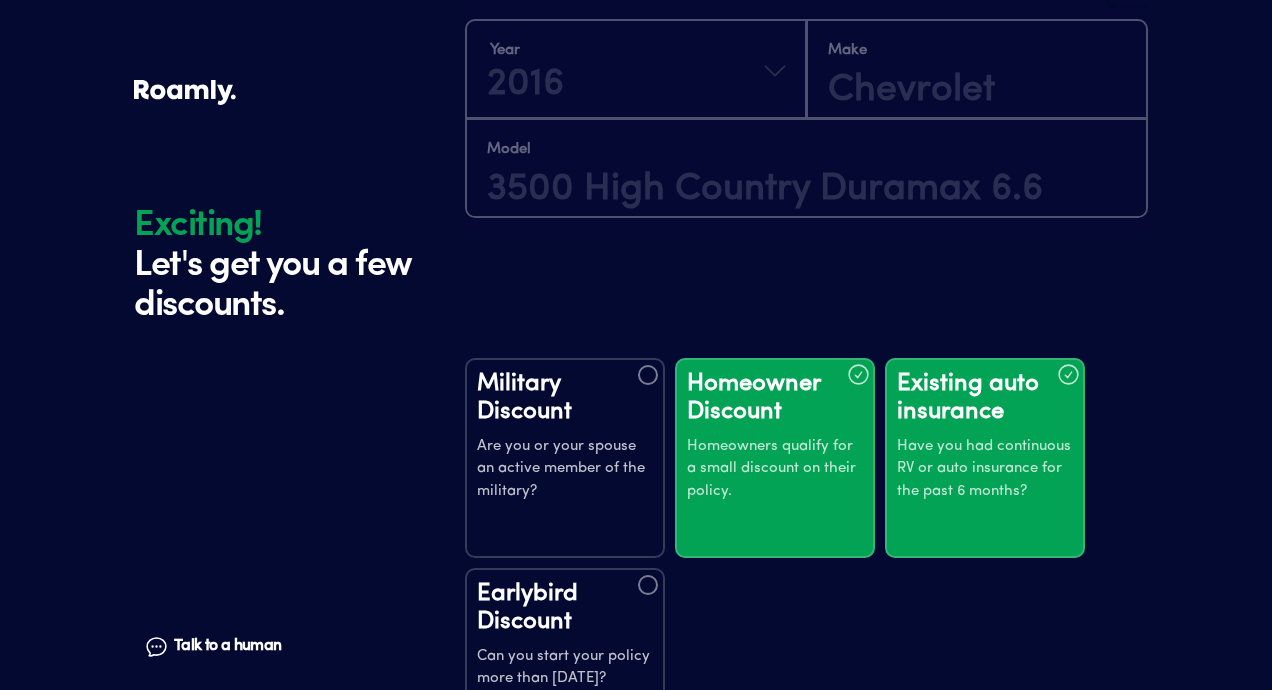 click at bounding box center [648, 585] 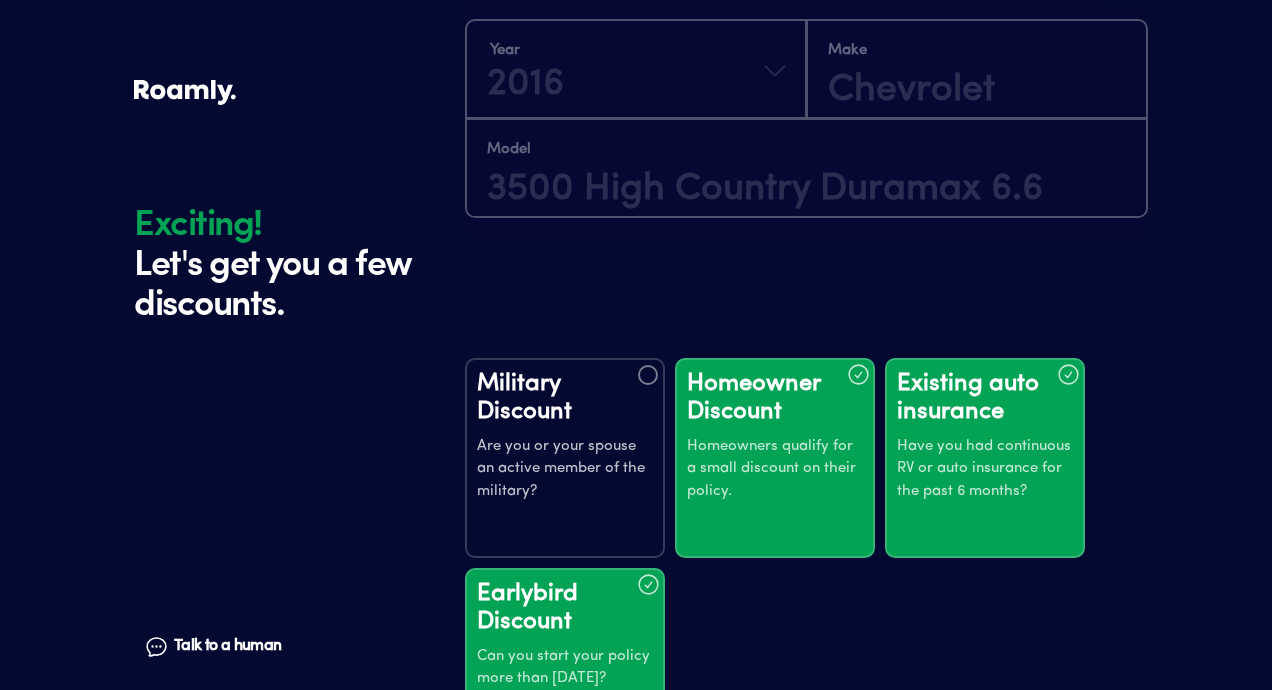 click on "Continue" at bounding box center [806, 839] 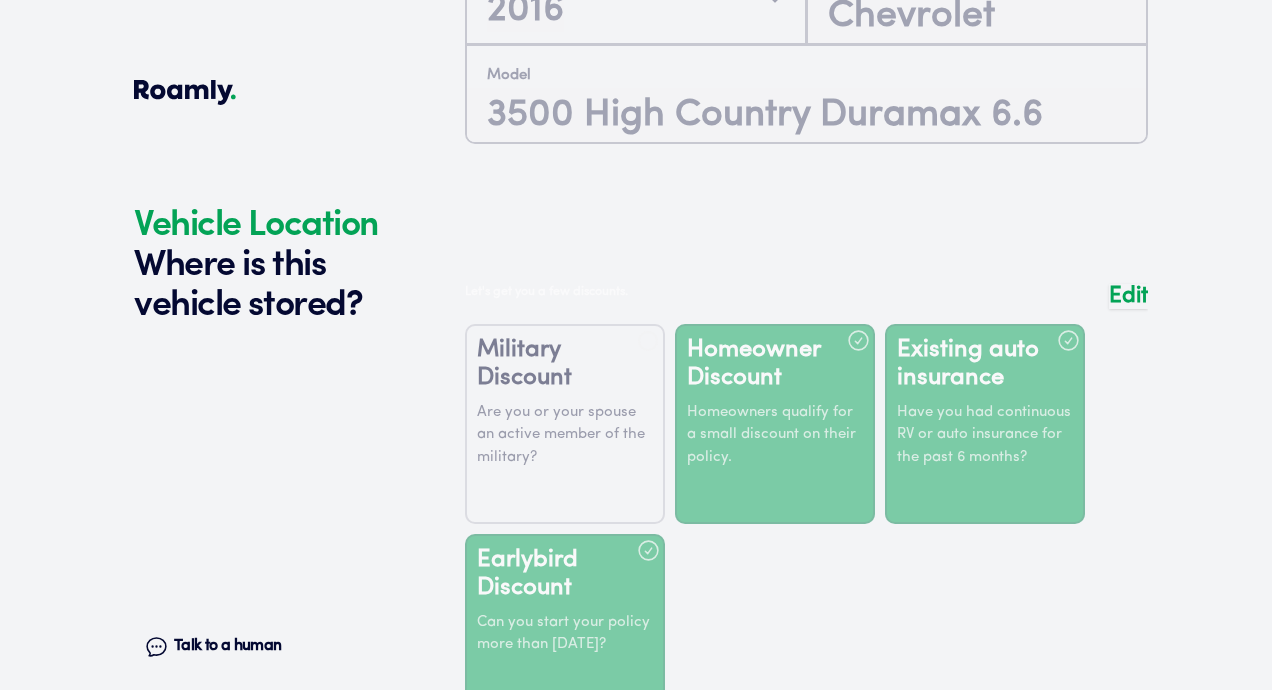 scroll, scrollTop: 4314, scrollLeft: 0, axis: vertical 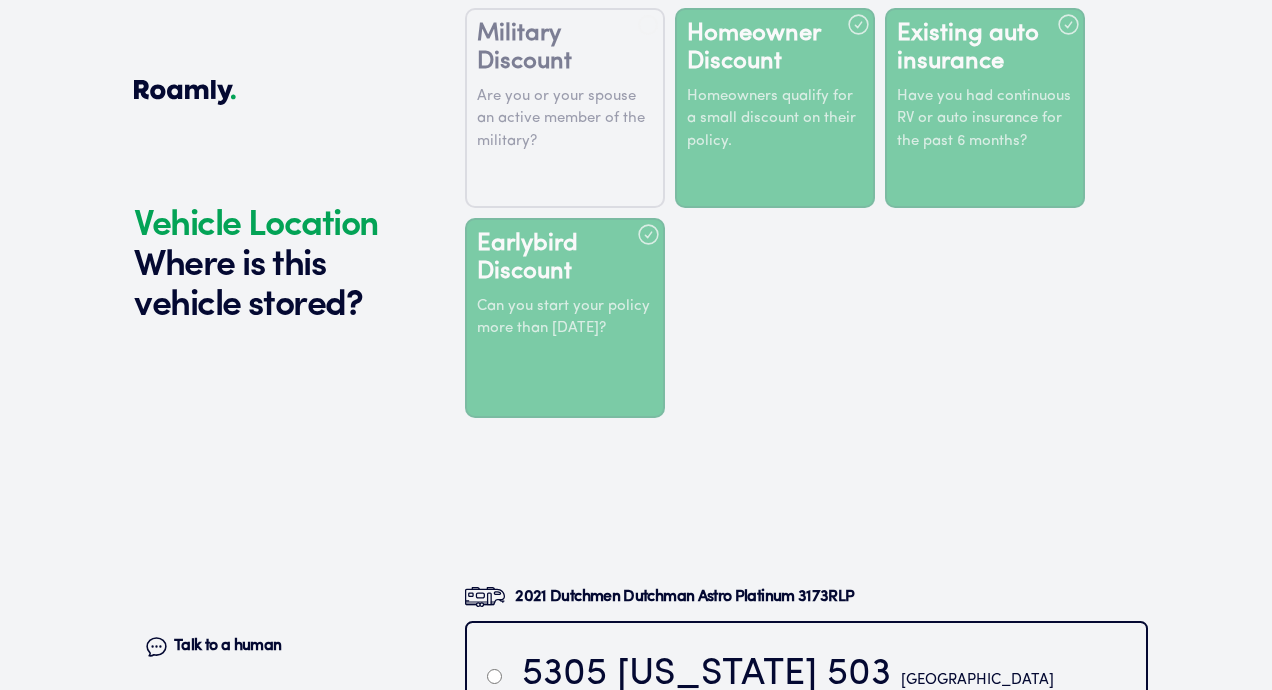 click at bounding box center (494, 676) 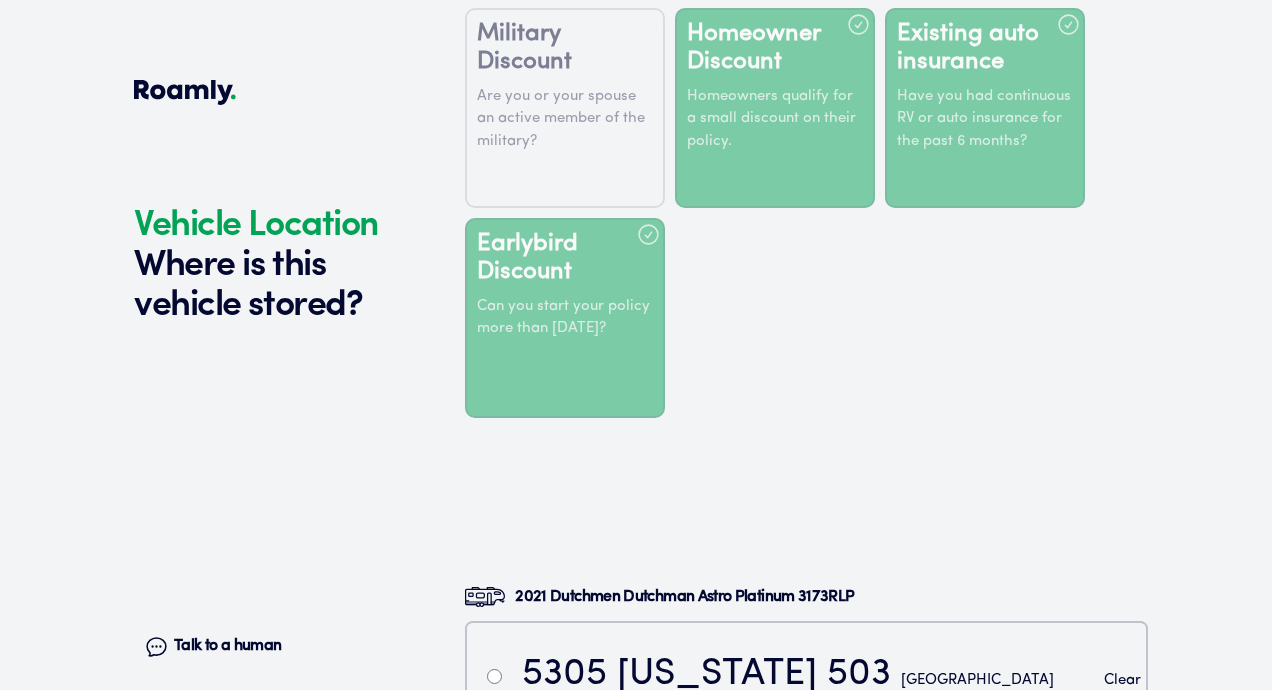 click on "Continue" at bounding box center [806, 878] 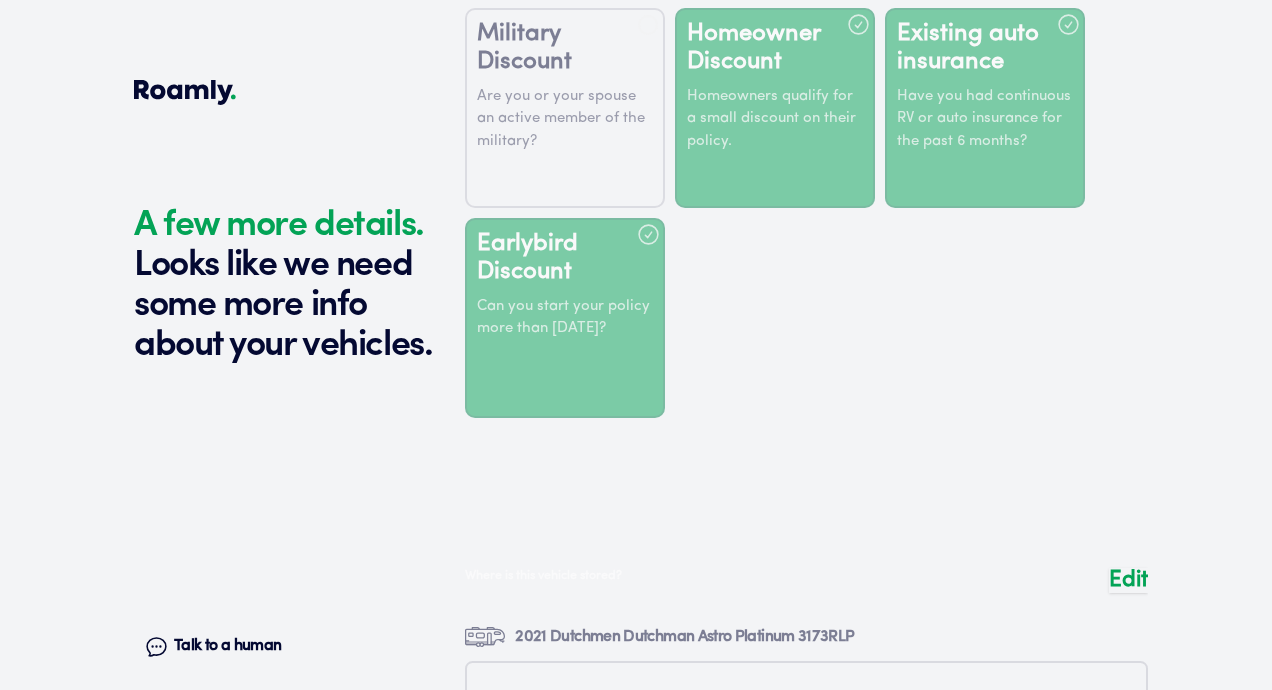 scroll, scrollTop: 4753, scrollLeft: 0, axis: vertical 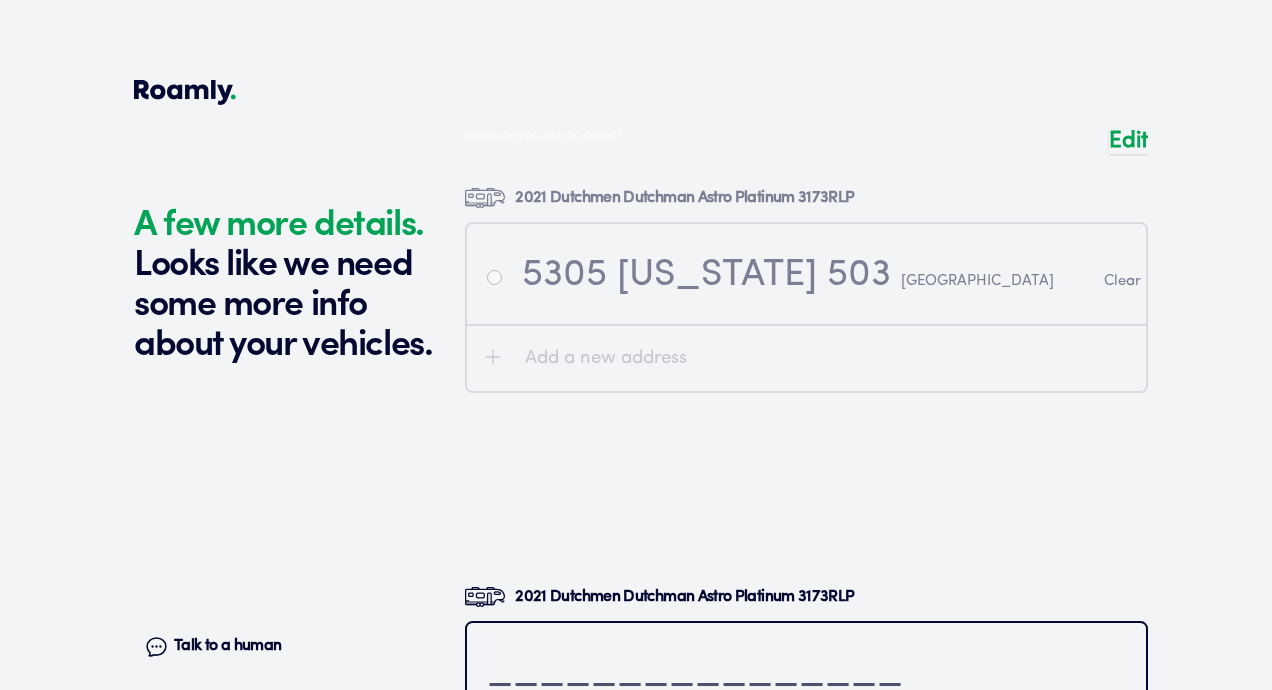 click at bounding box center (806, 673) 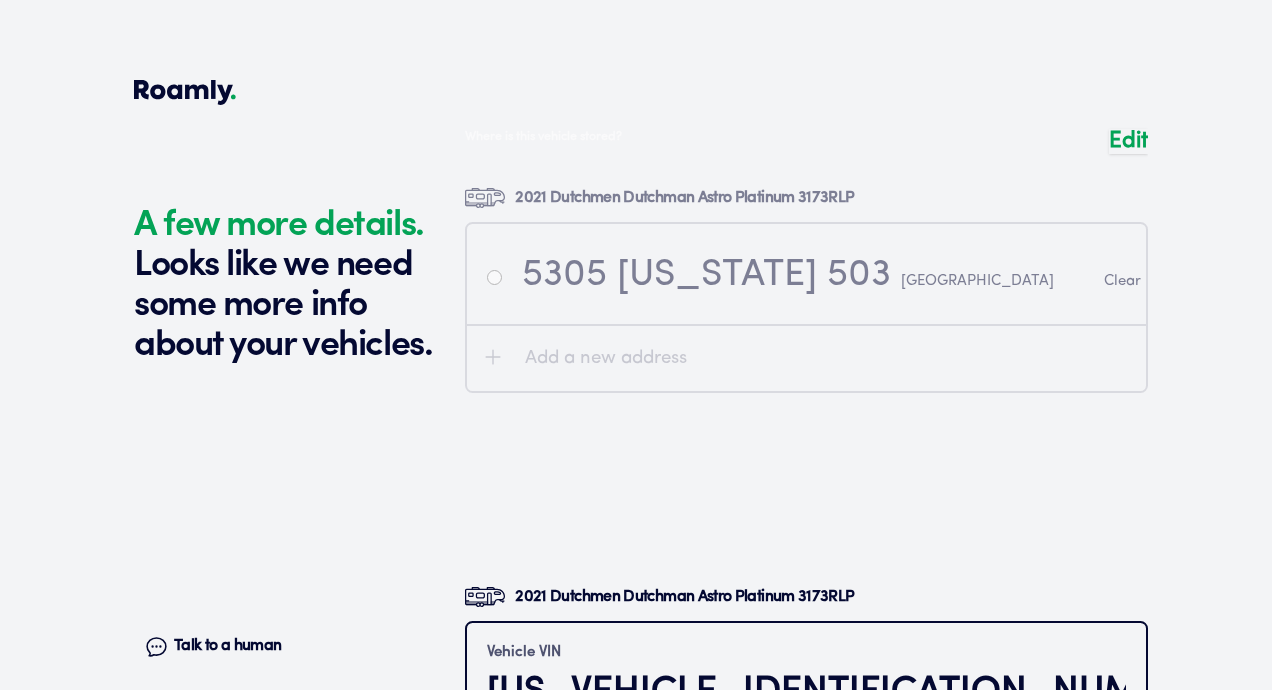type on "[US_VEHICLE_IDENTIFICATION_NUMBER]" 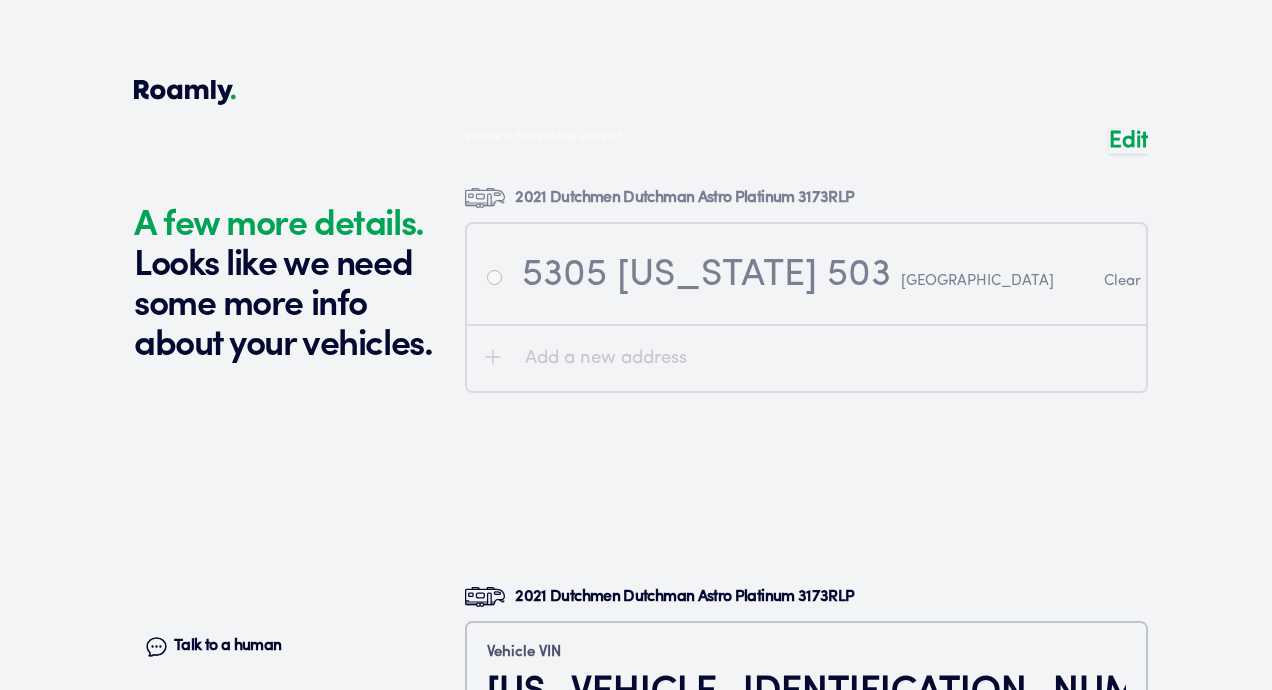 click on "Continue" at bounding box center (806, 782) 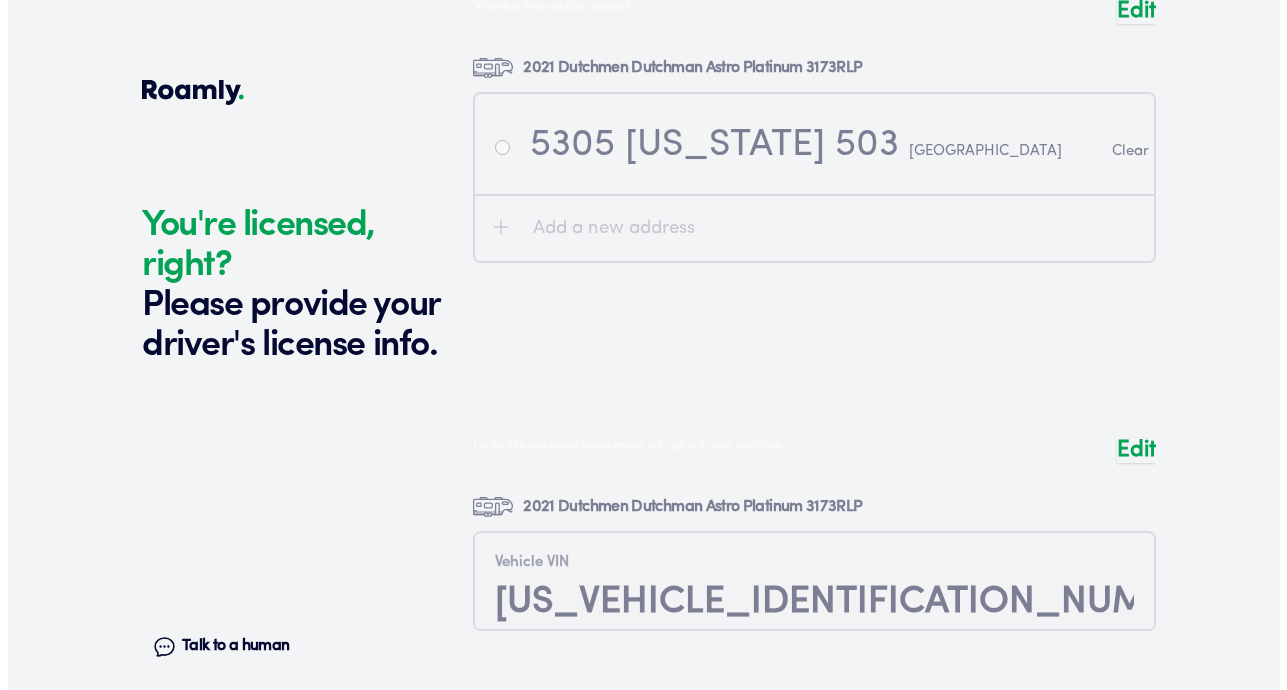 scroll, scrollTop: 5096, scrollLeft: 0, axis: vertical 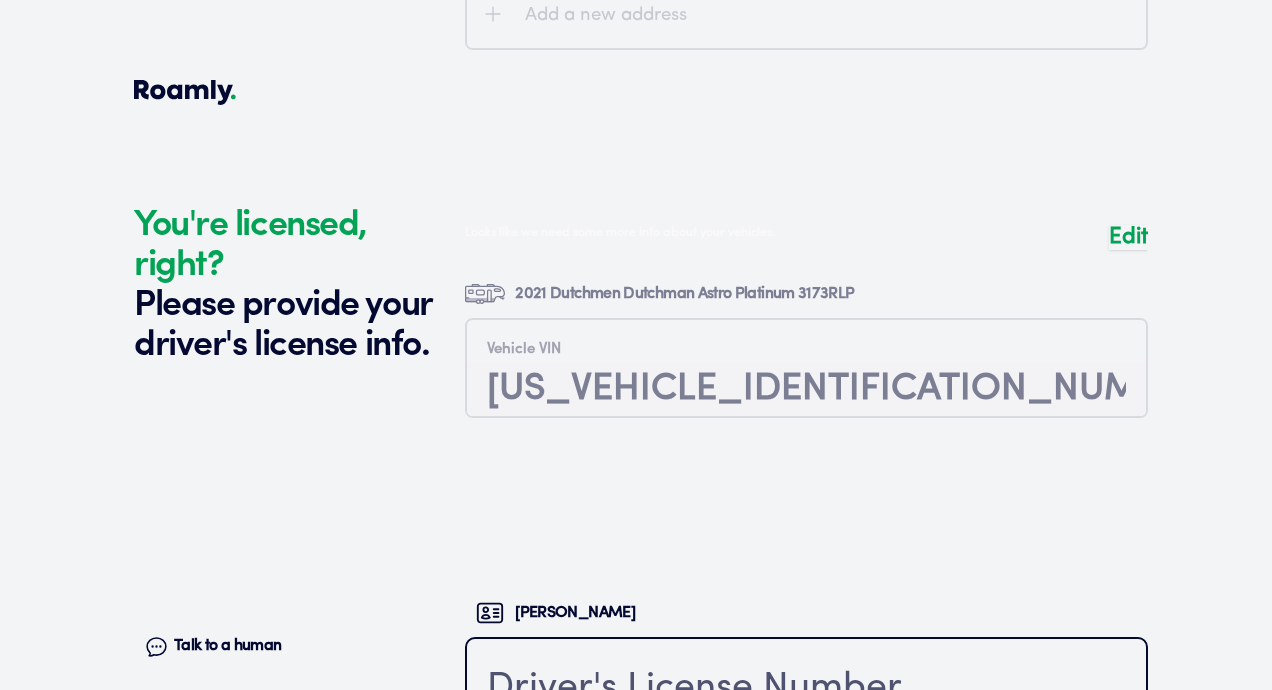 click at bounding box center (806, 689) 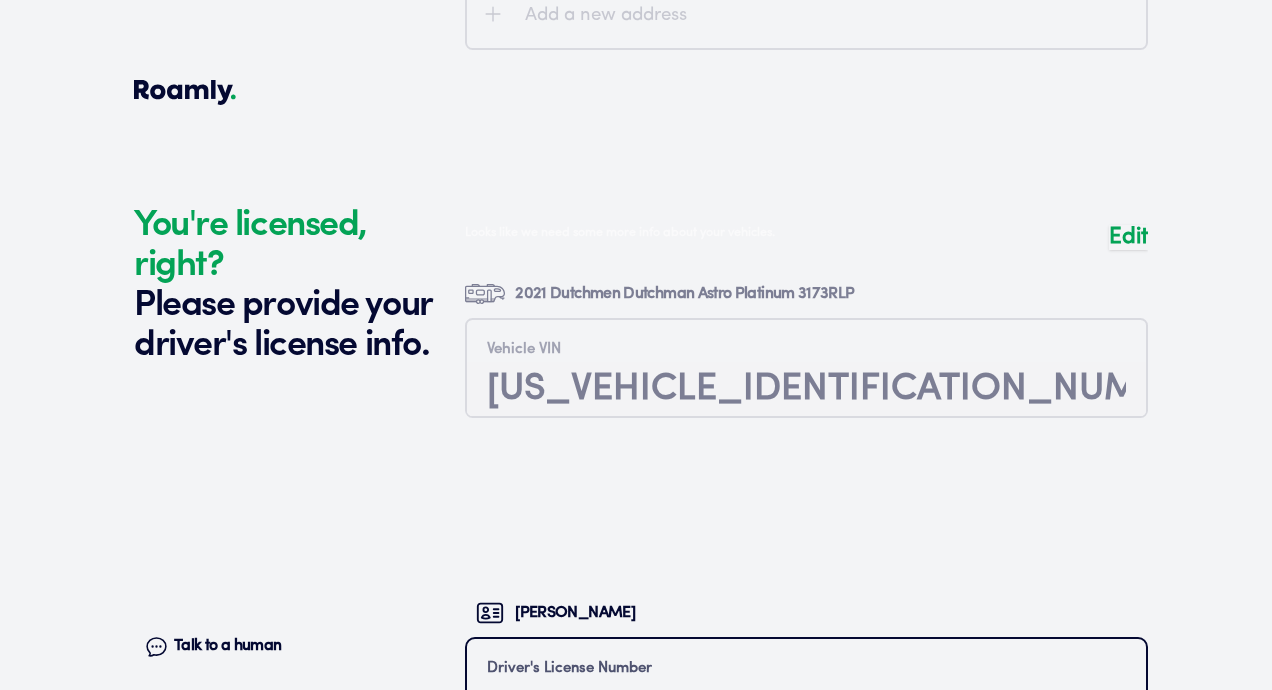 type on "RC883217" 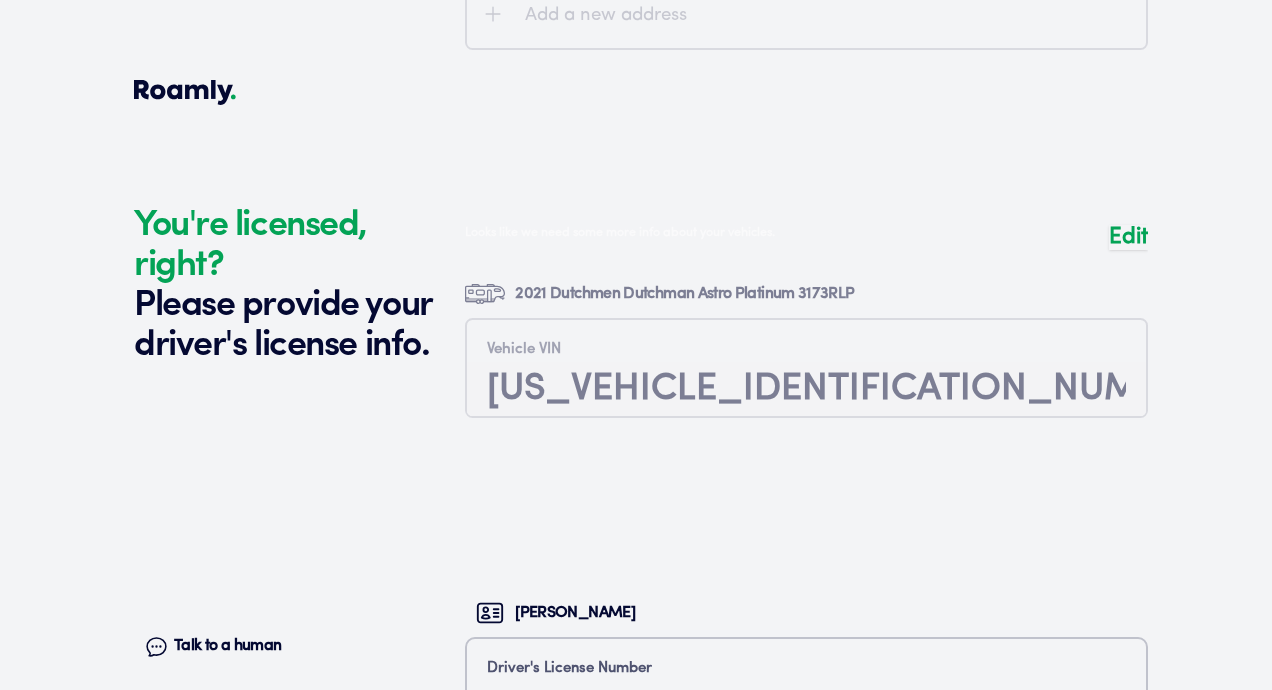 click on "License State" at bounding box center (806, 788) 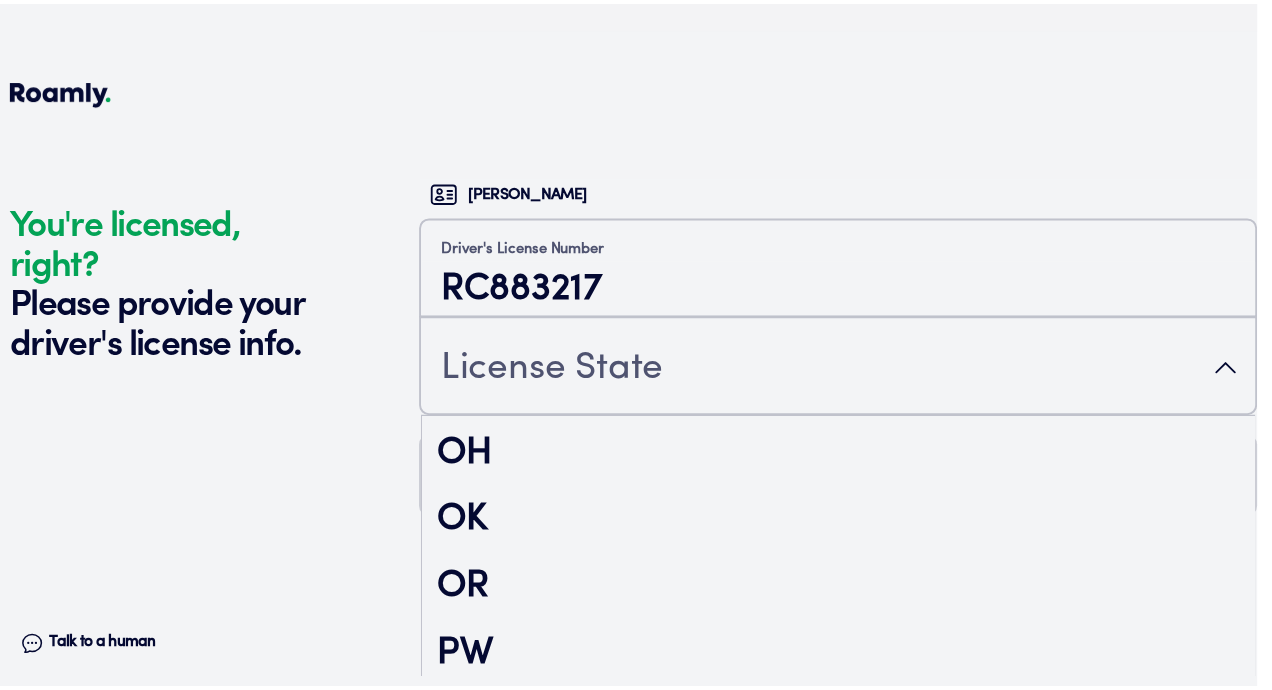 scroll, scrollTop: 2700, scrollLeft: 0, axis: vertical 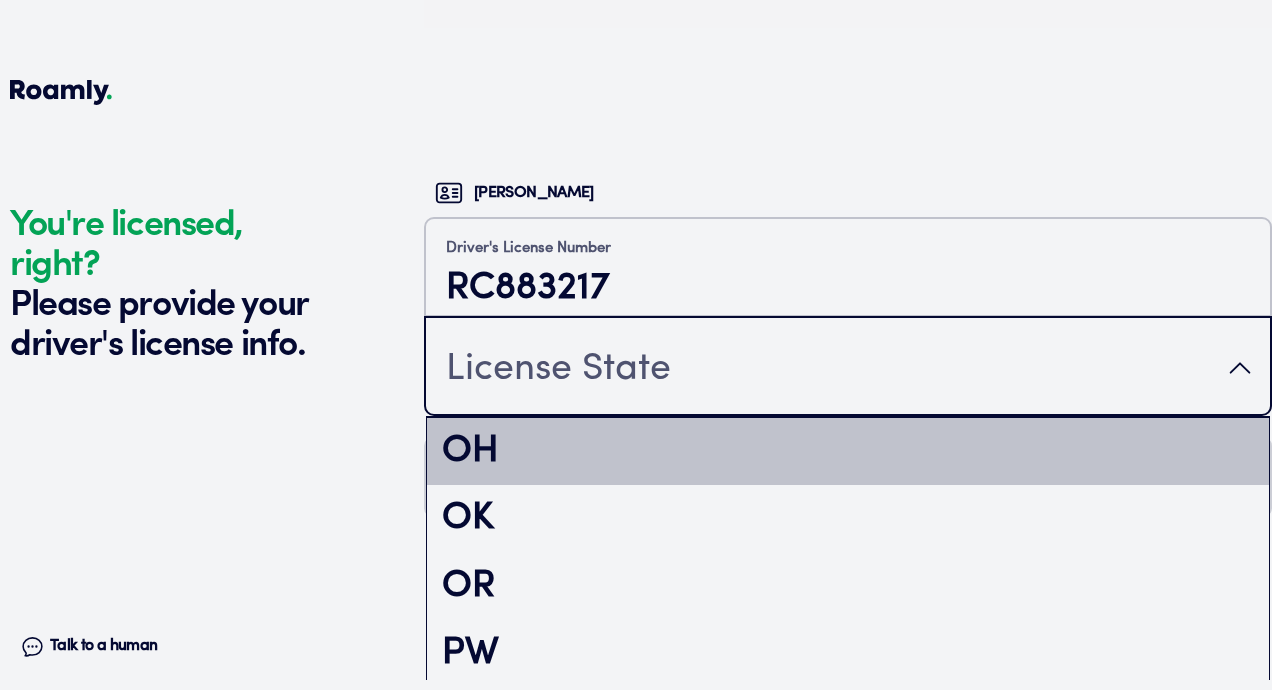 click on "OH" at bounding box center (848, 452) 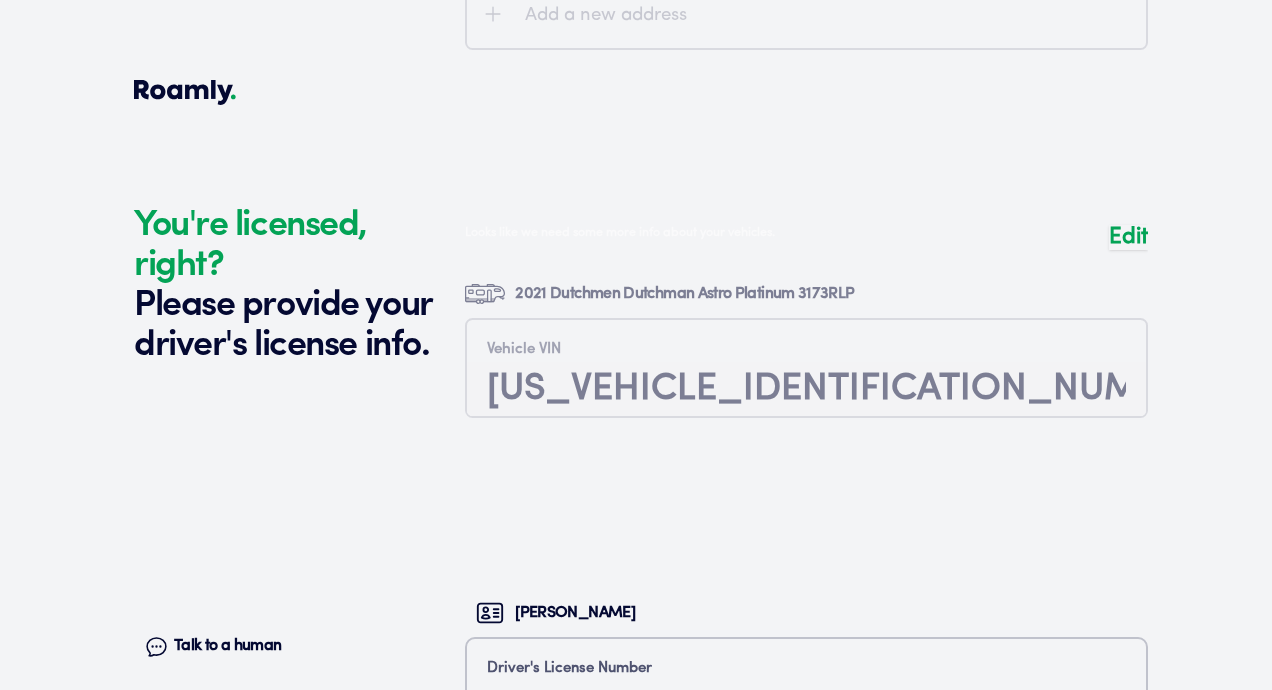 click on "Continue" at bounding box center (806, 897) 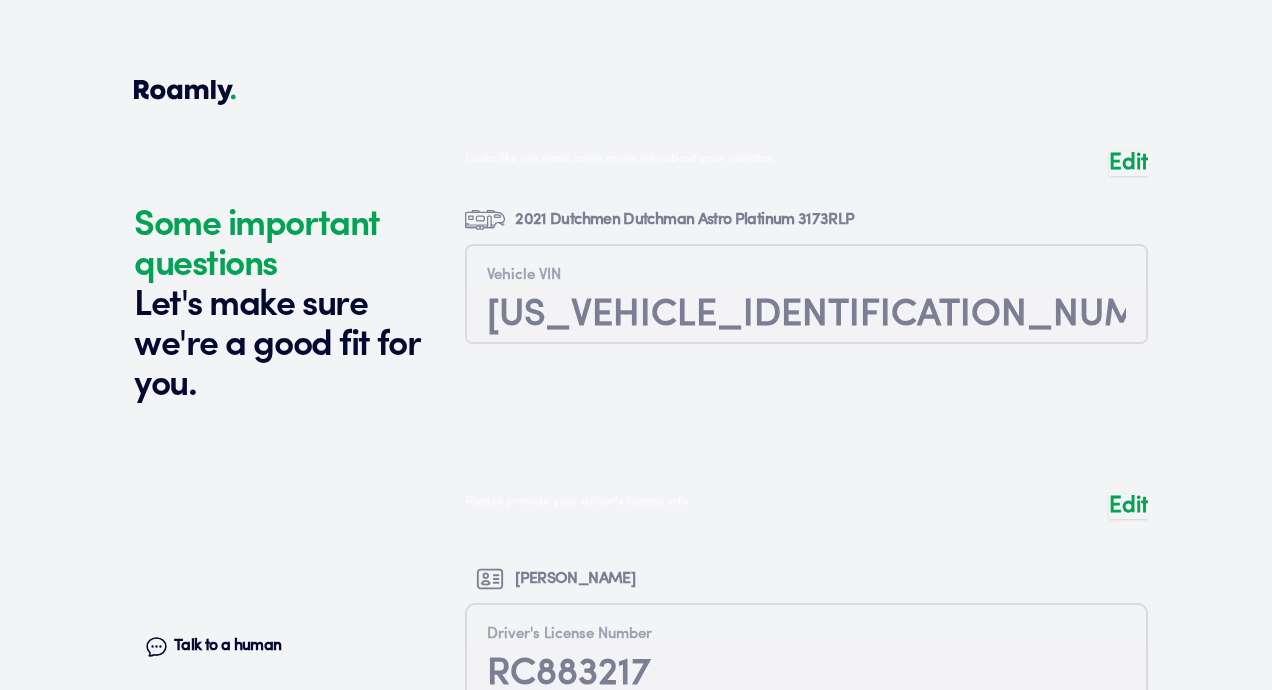 scroll, scrollTop: 5562, scrollLeft: 0, axis: vertical 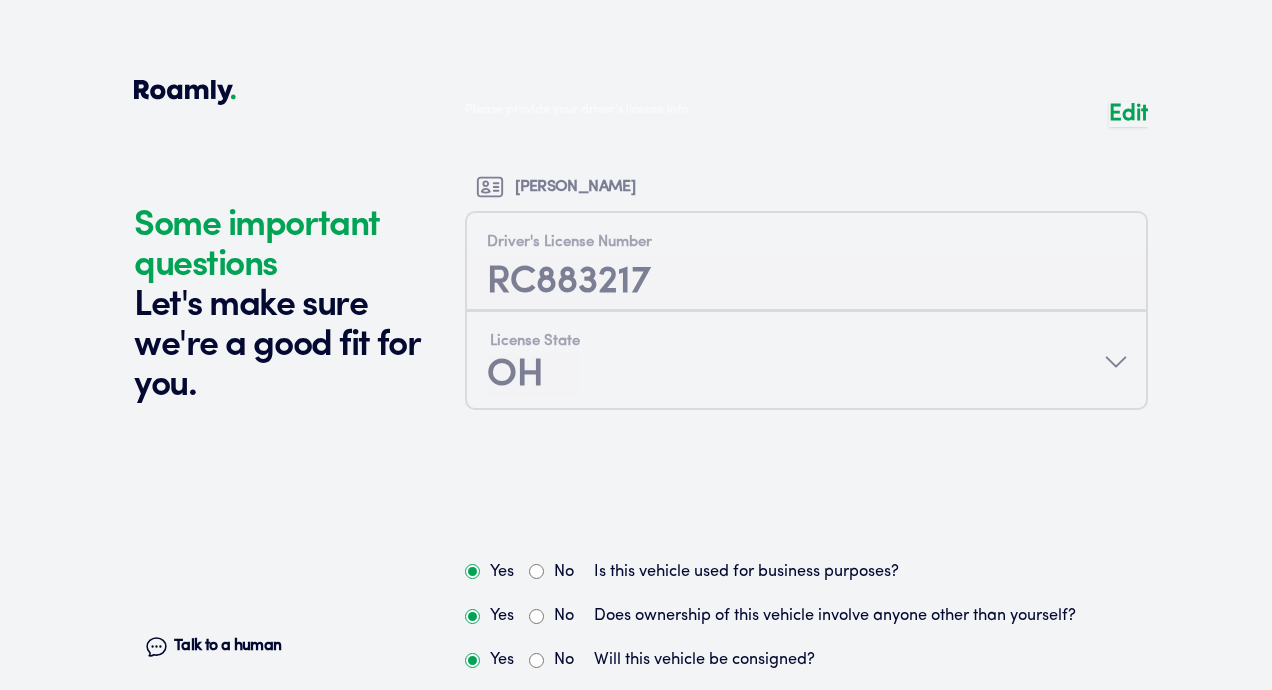 click on "No" at bounding box center [536, 571] 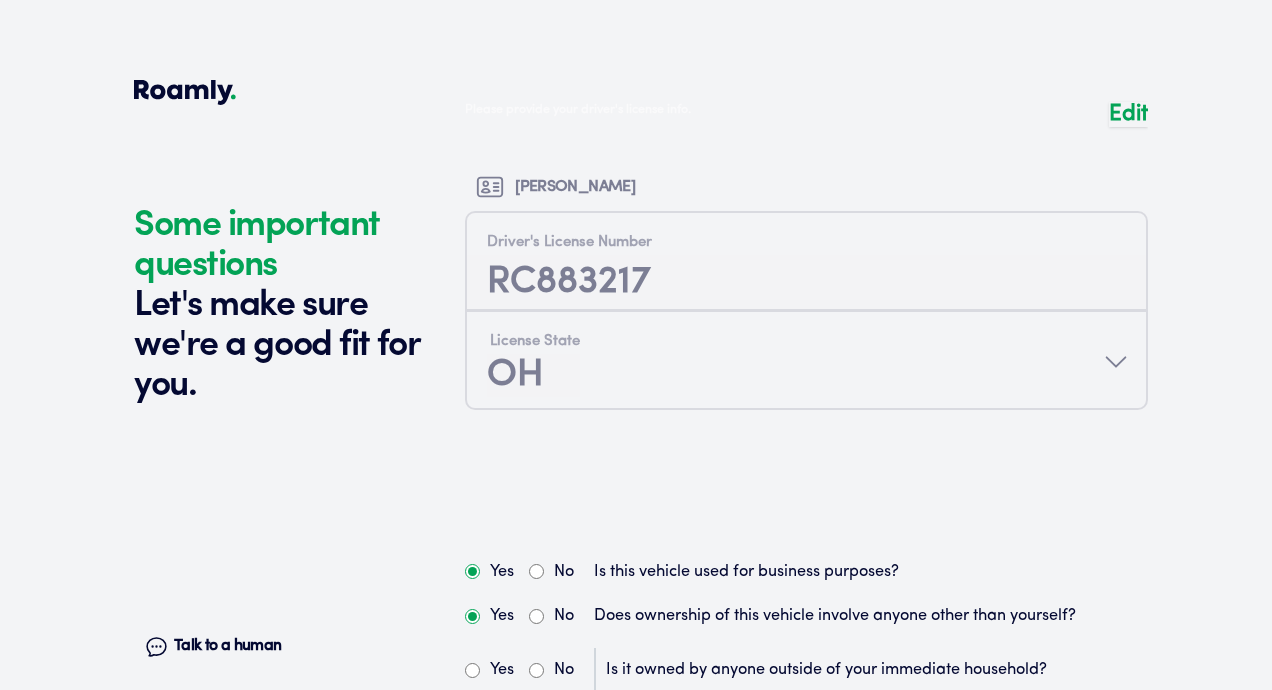 click on "No" at bounding box center (536, 670) 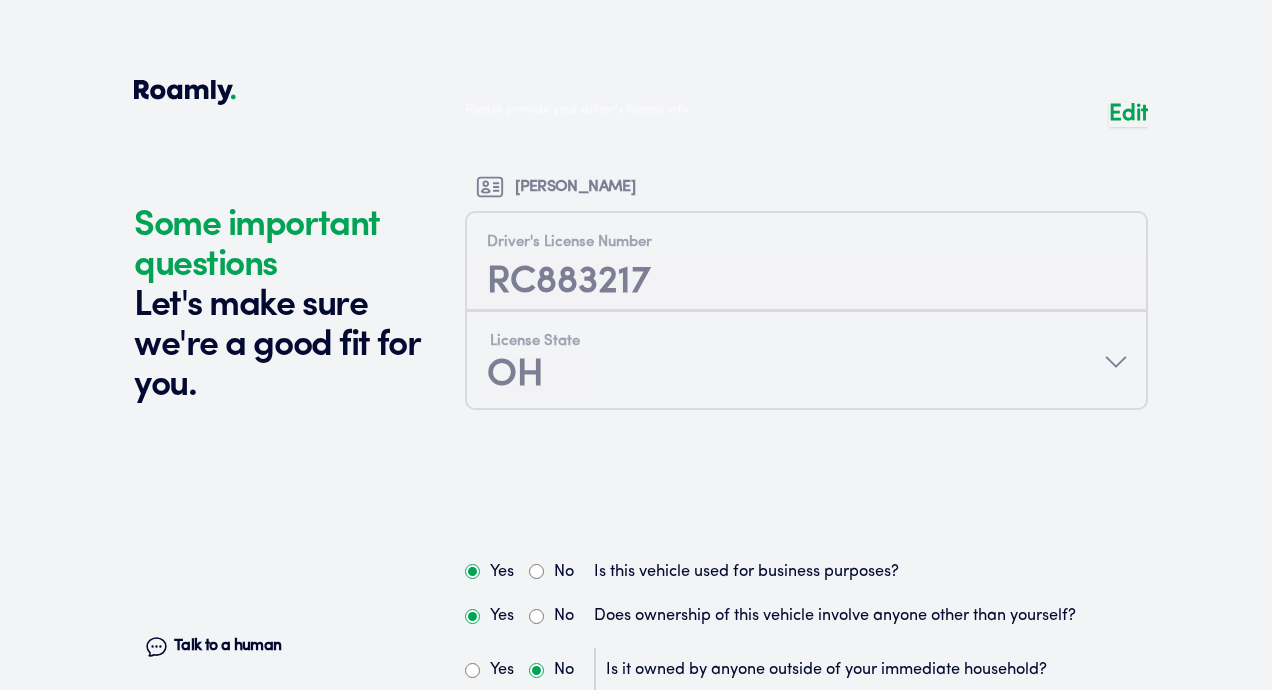 radio on "true" 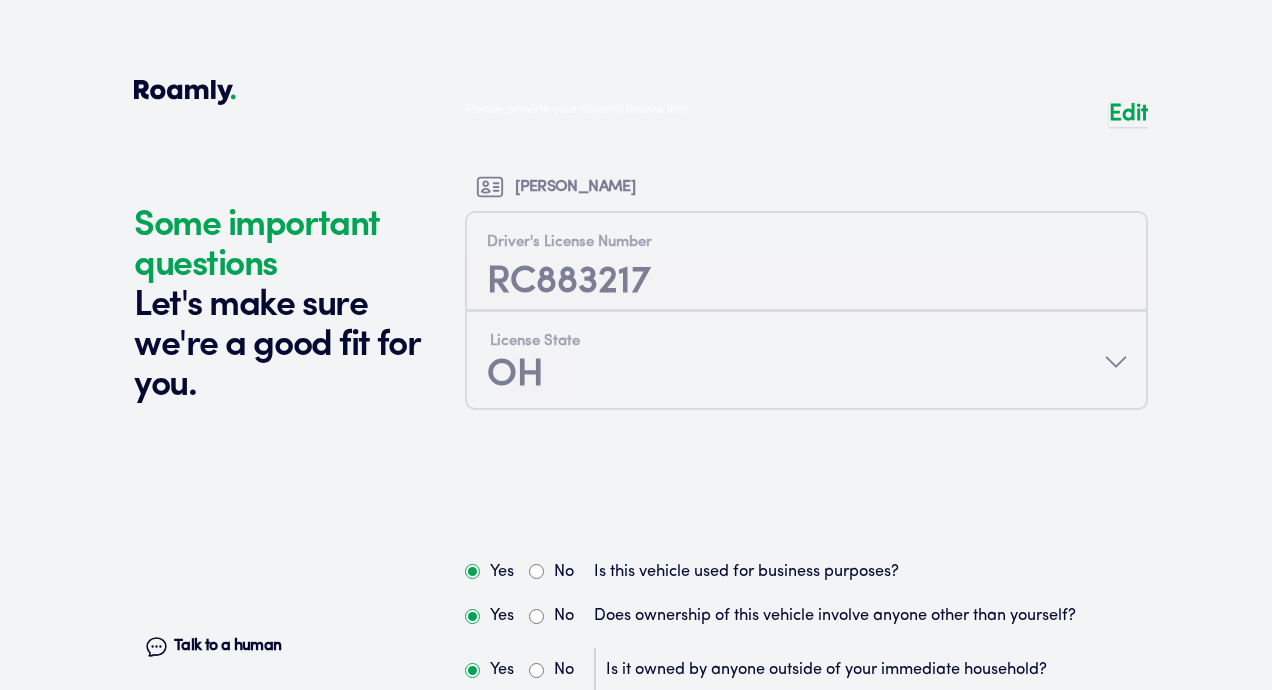 click on "No" at bounding box center (536, 734) 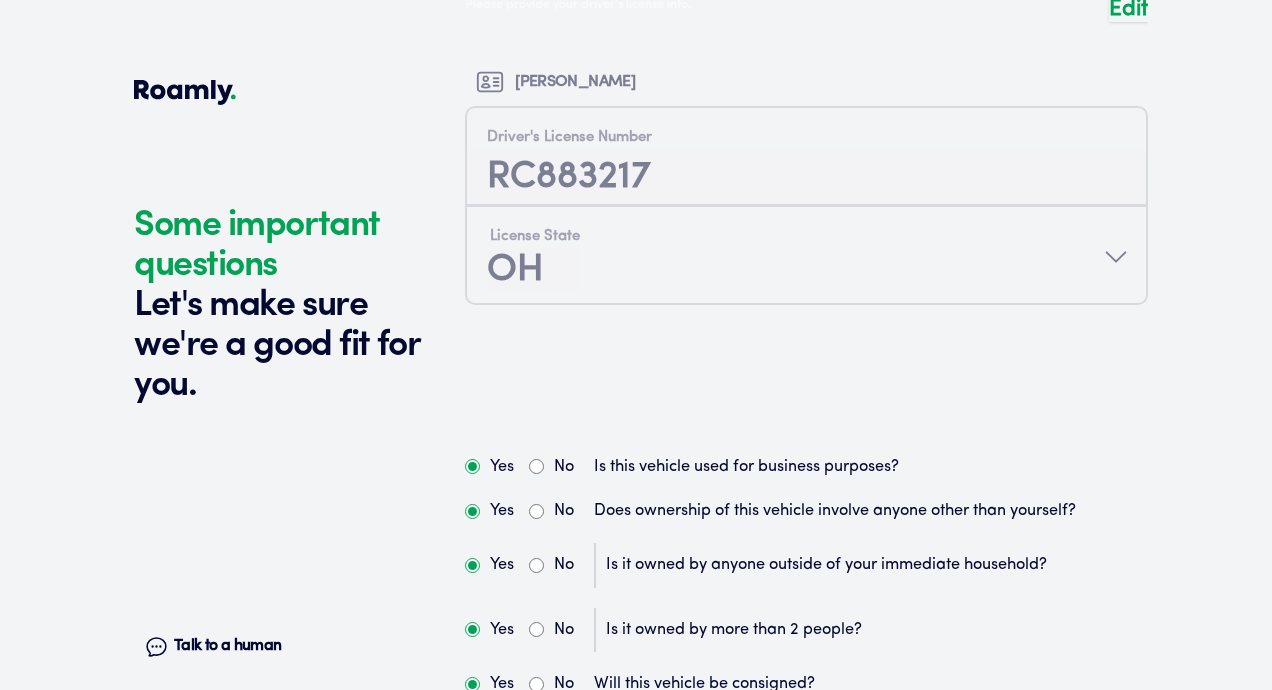 scroll, scrollTop: 5762, scrollLeft: 0, axis: vertical 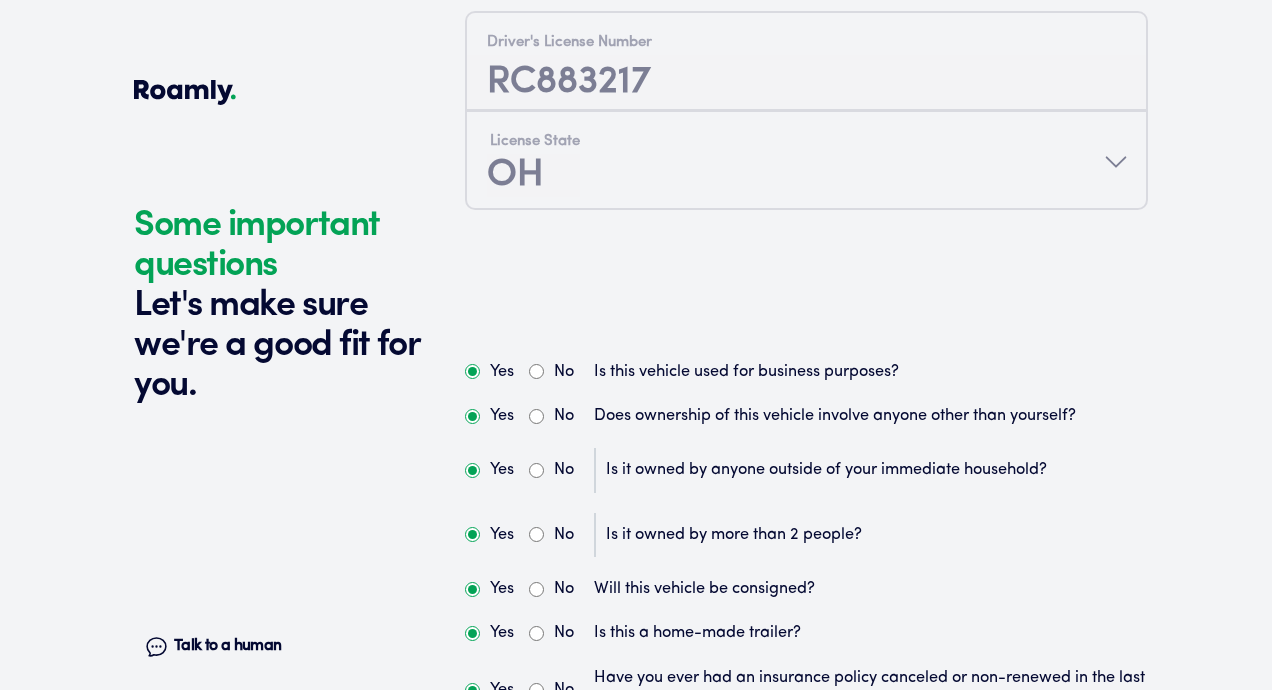 click on "No" at bounding box center (536, 690) 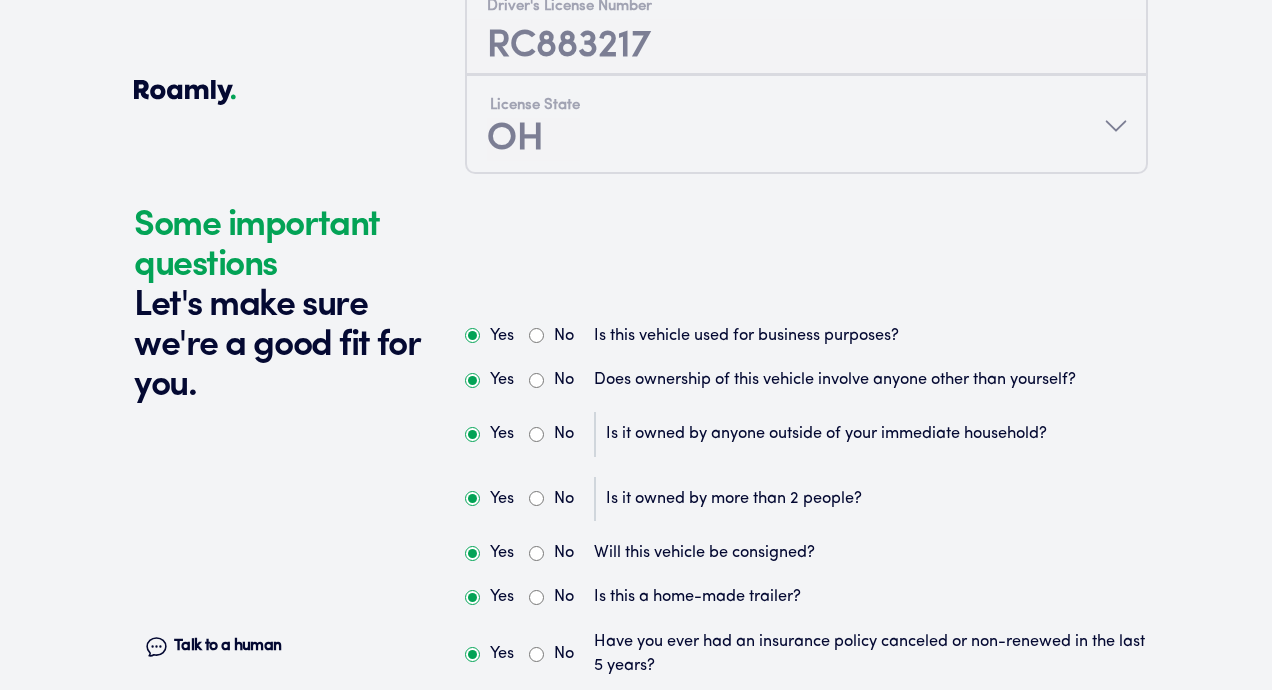 scroll, scrollTop: 5830, scrollLeft: 0, axis: vertical 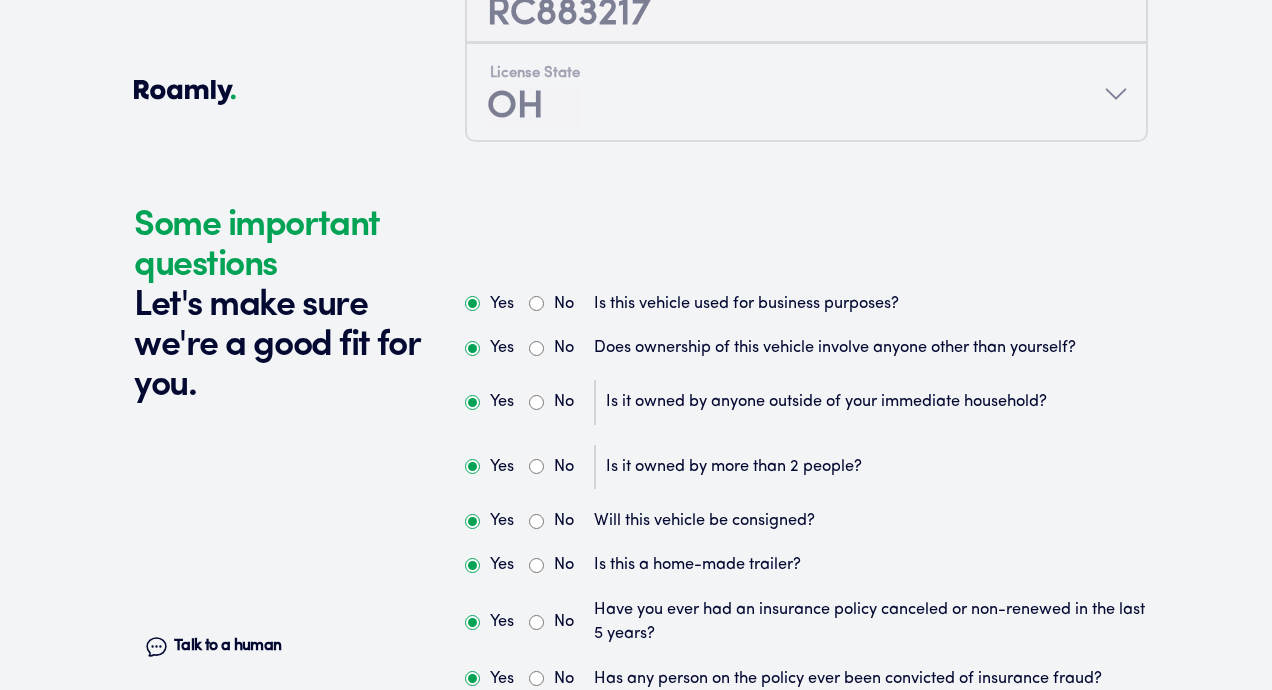click on "Continue" at bounding box center (806, 1064) 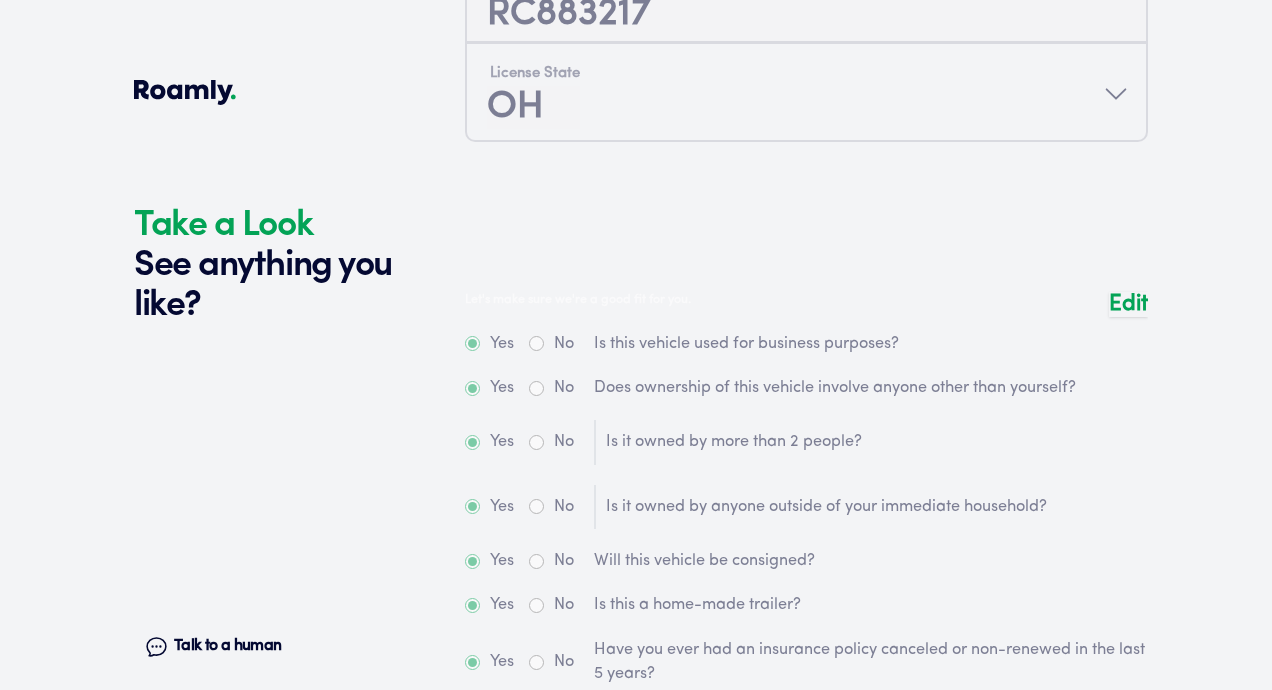 scroll, scrollTop: 6428, scrollLeft: 0, axis: vertical 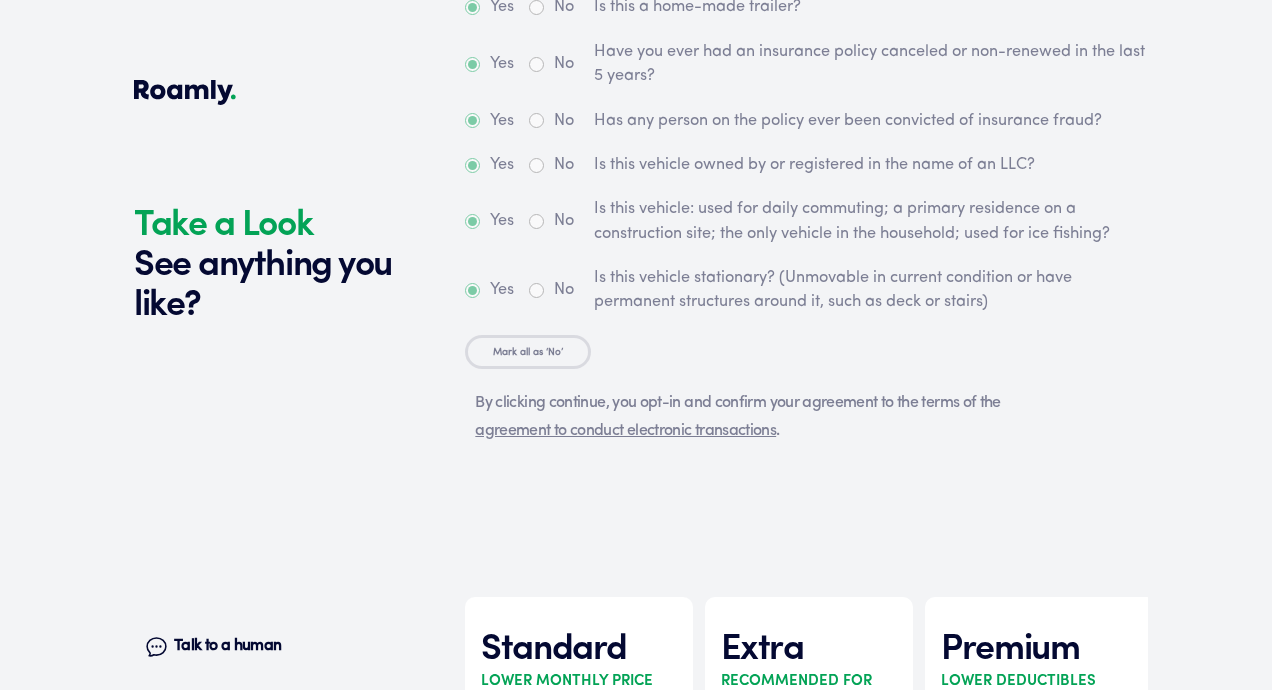 click on "Select" at bounding box center (578, 1090) 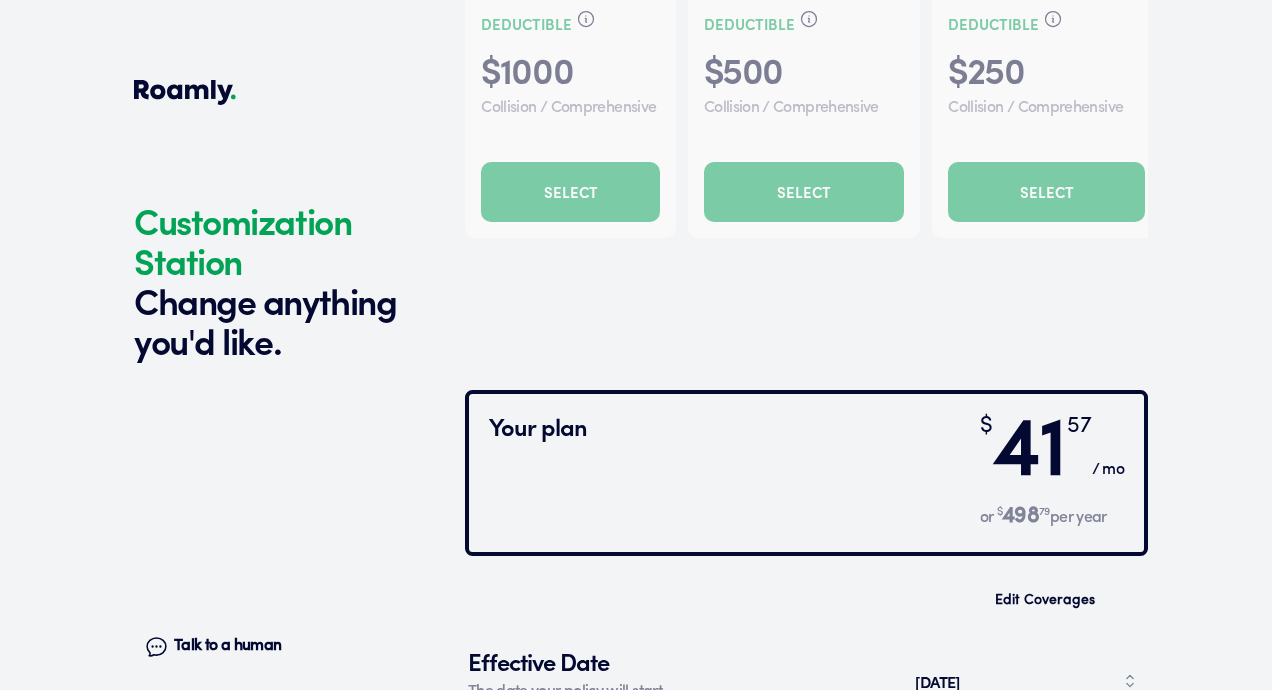 scroll, scrollTop: 7163, scrollLeft: 0, axis: vertical 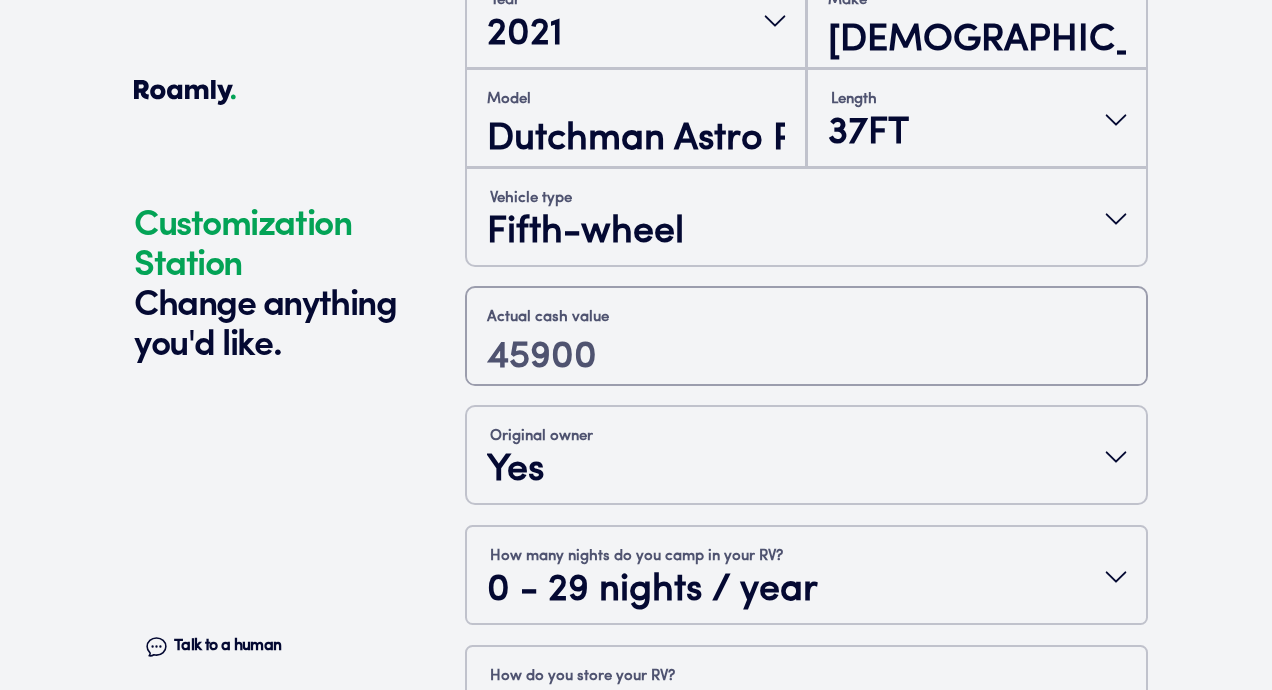 drag, startPoint x: 593, startPoint y: 137, endPoint x: 580, endPoint y: 145, distance: 15.264338 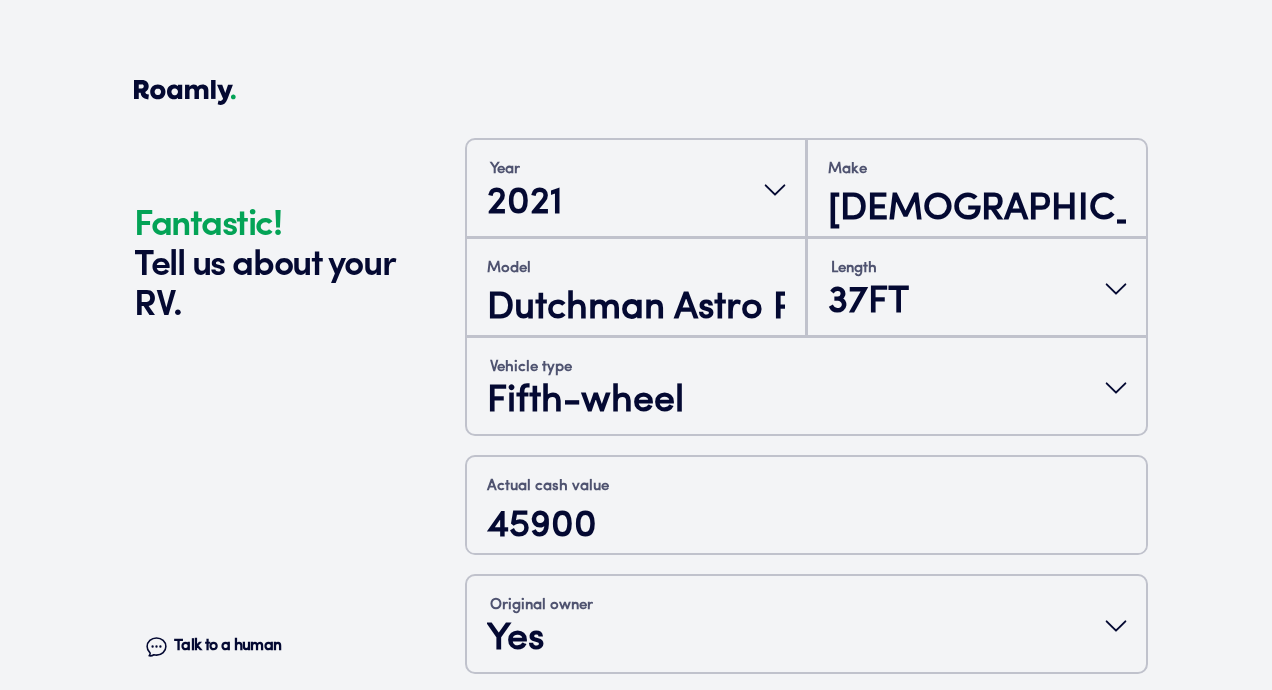 scroll, scrollTop: 590, scrollLeft: 0, axis: vertical 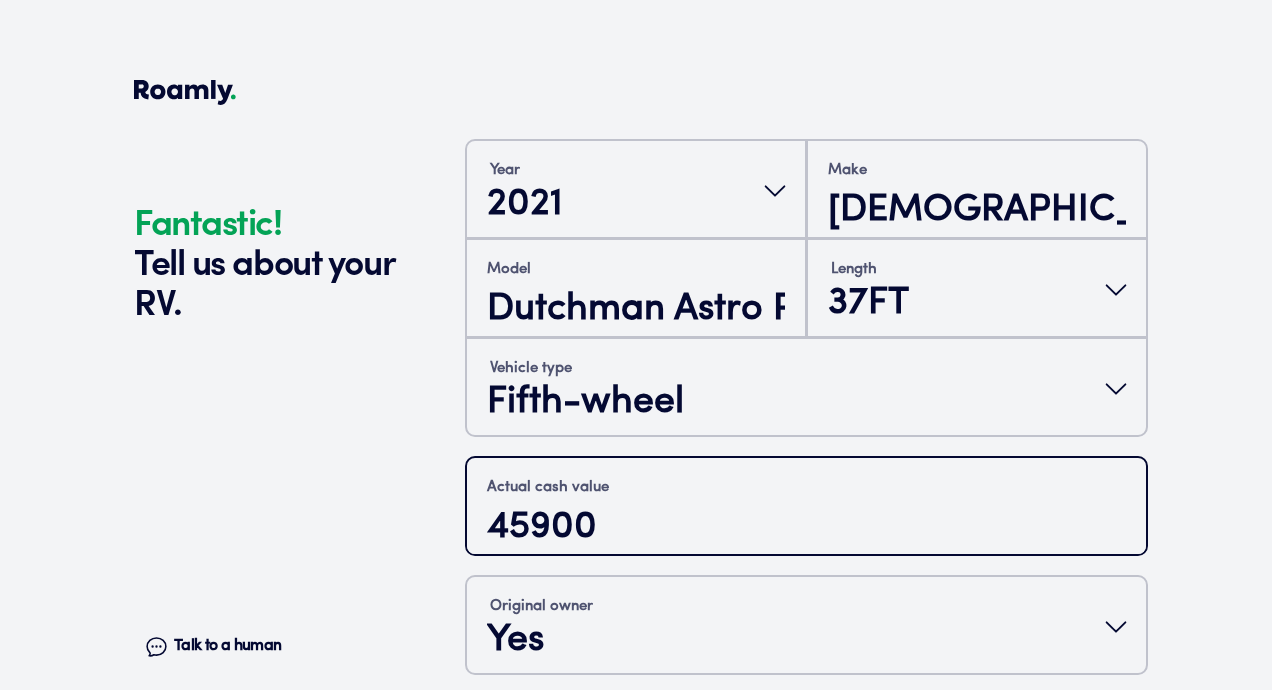 click on "45900" at bounding box center [806, 528] 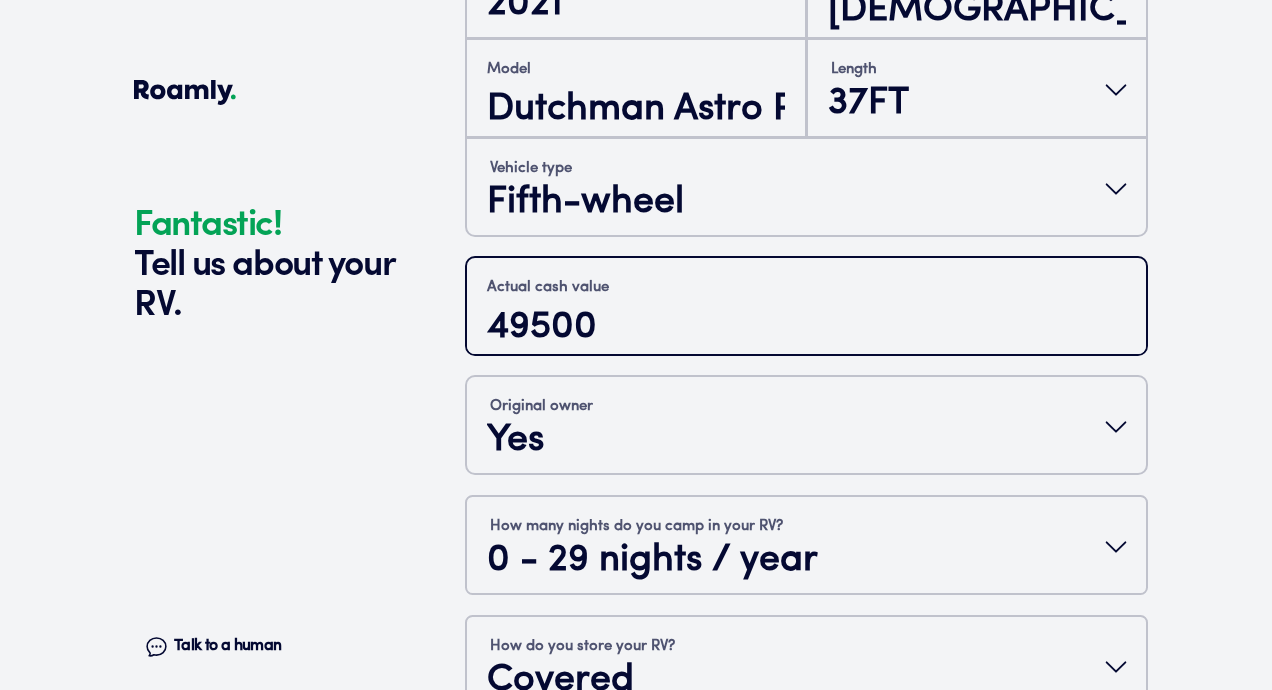 scroll, scrollTop: 805, scrollLeft: 0, axis: vertical 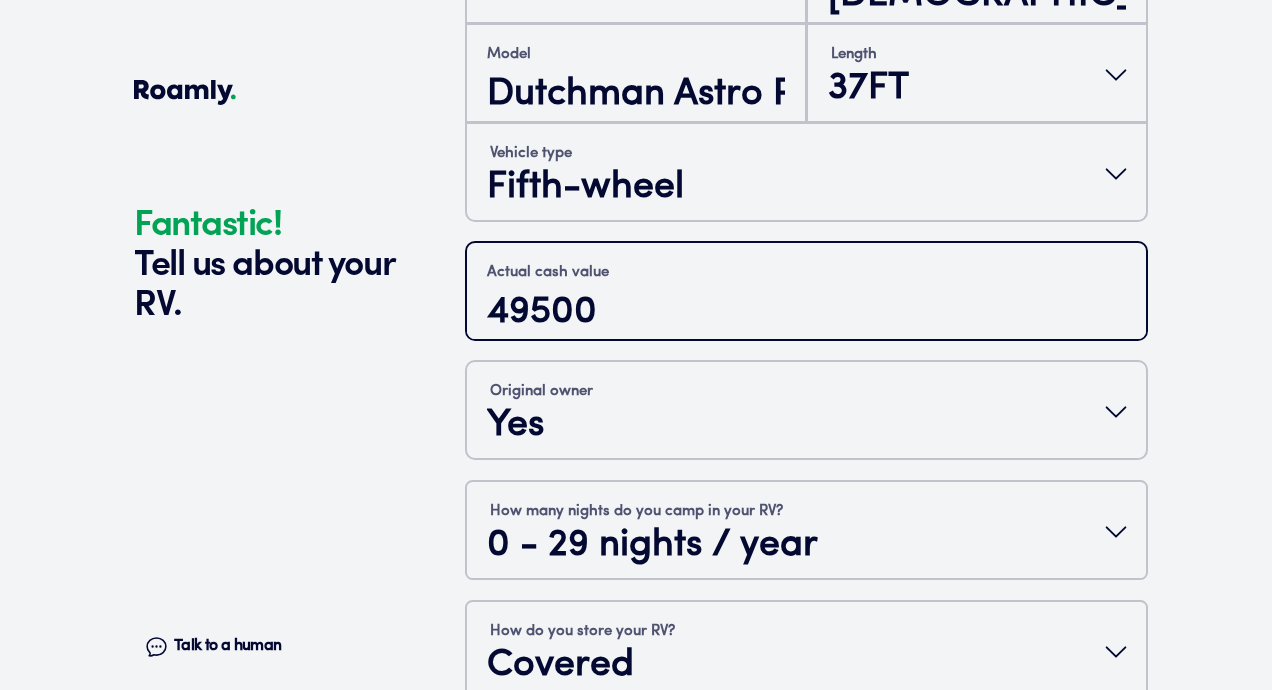 type on "49500" 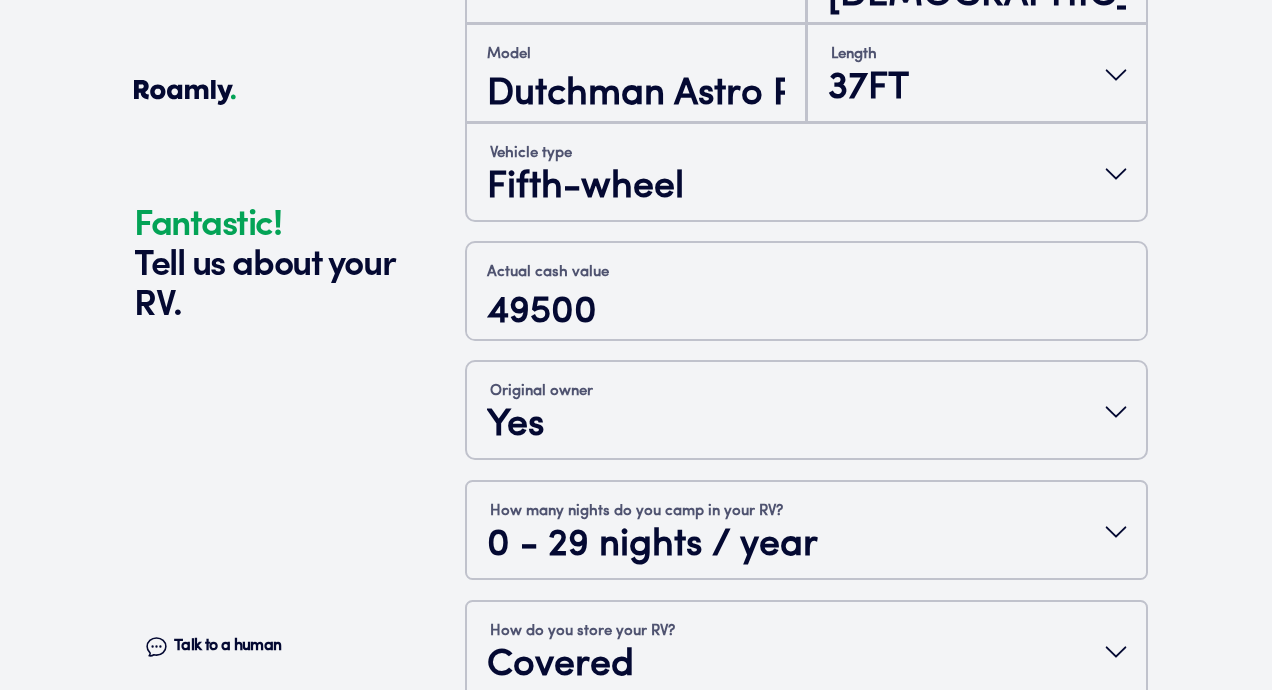 click on "Continue" at bounding box center [806, 819] 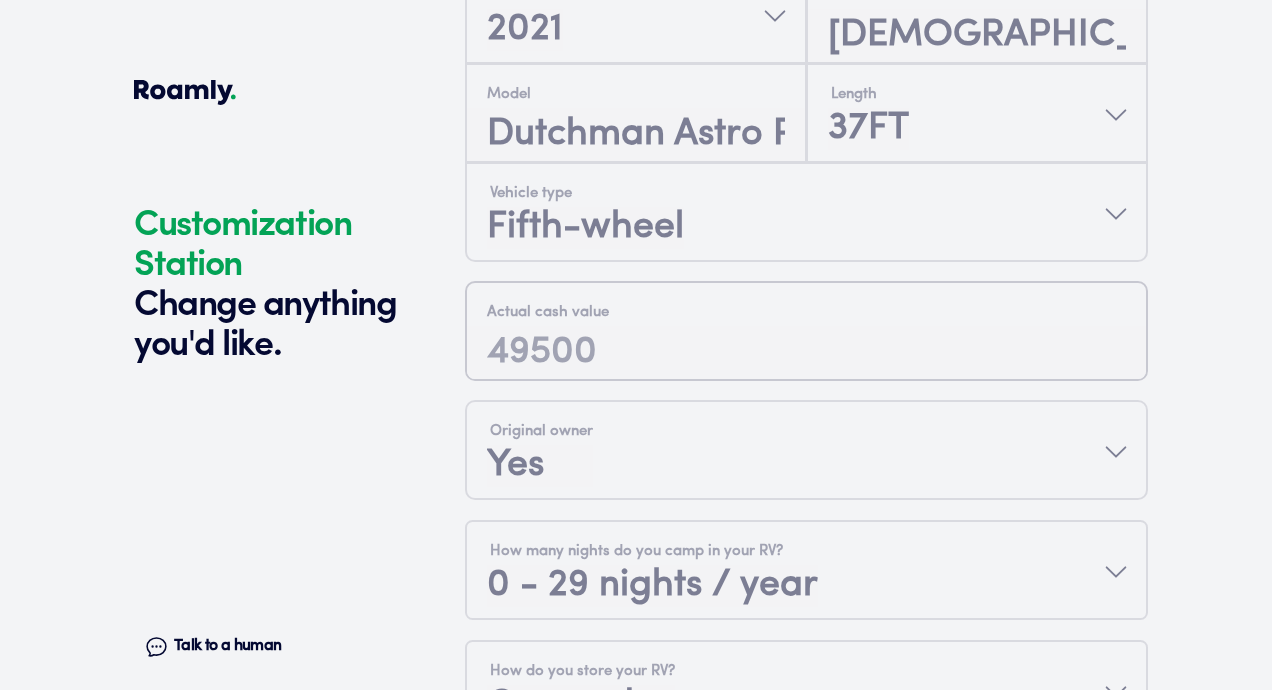 scroll, scrollTop: 7134, scrollLeft: 0, axis: vertical 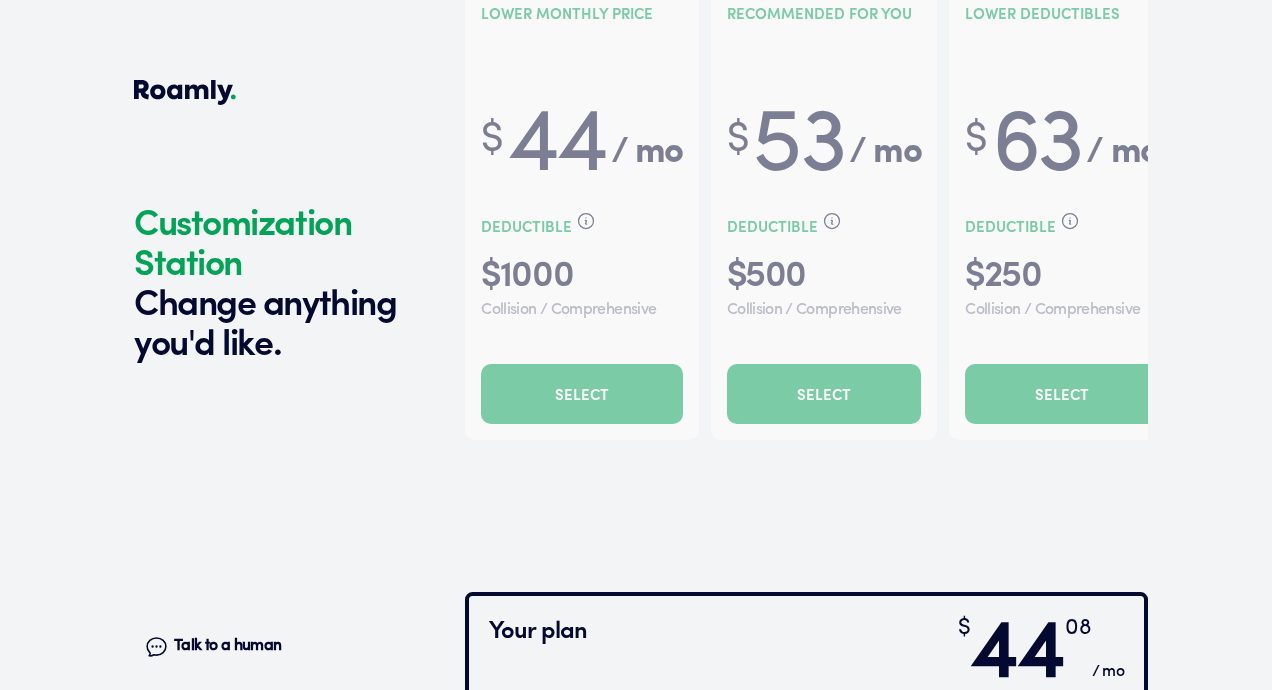 click on "[DATE]" at bounding box center (1025, 883) 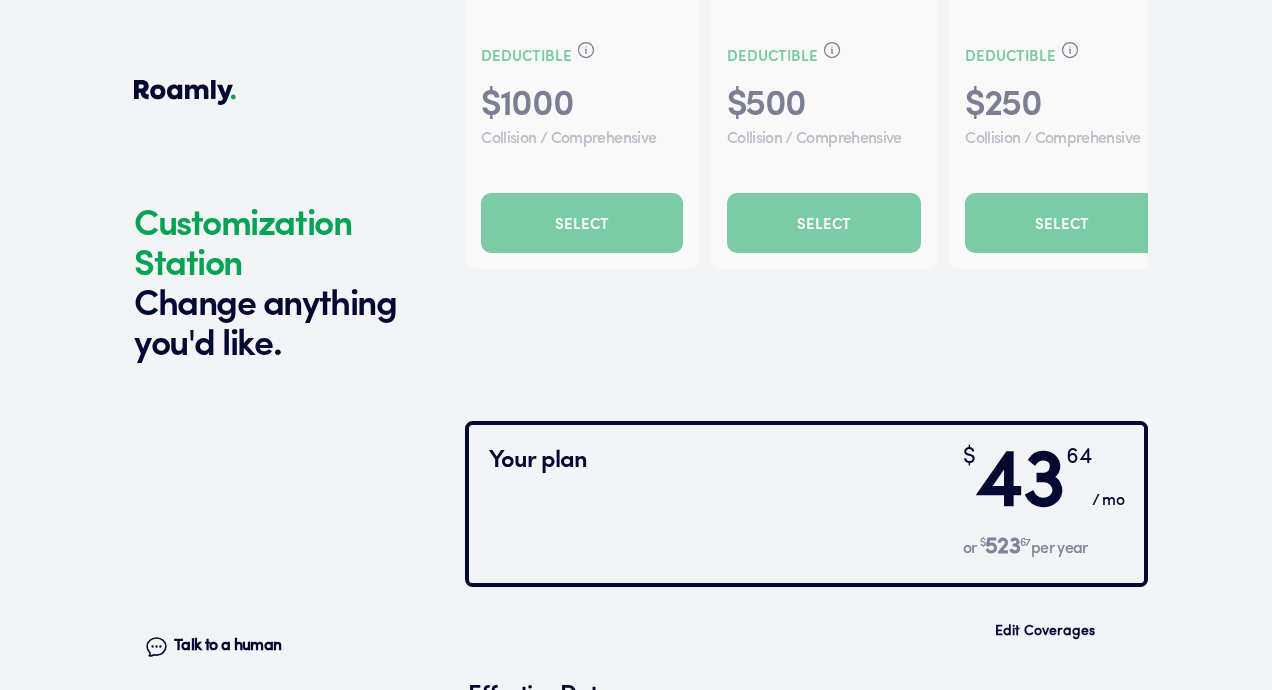 scroll, scrollTop: 7334, scrollLeft: 0, axis: vertical 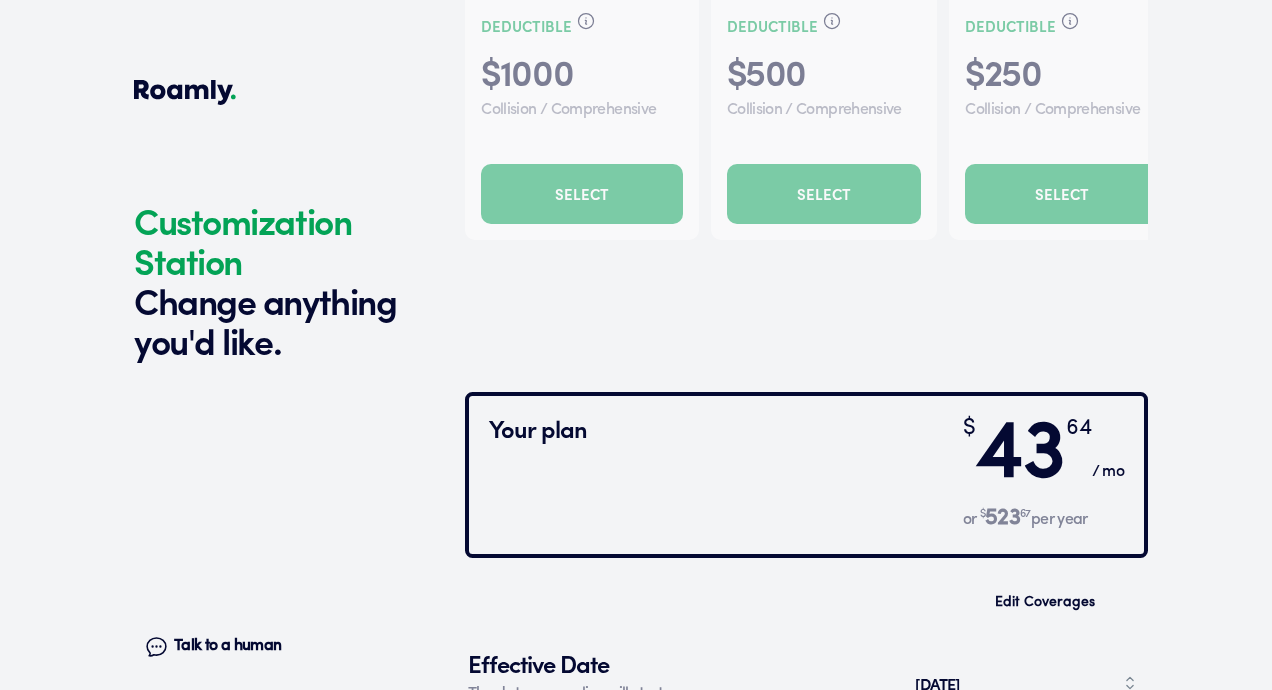 click on "Comprehensive" at bounding box center (637, 762) 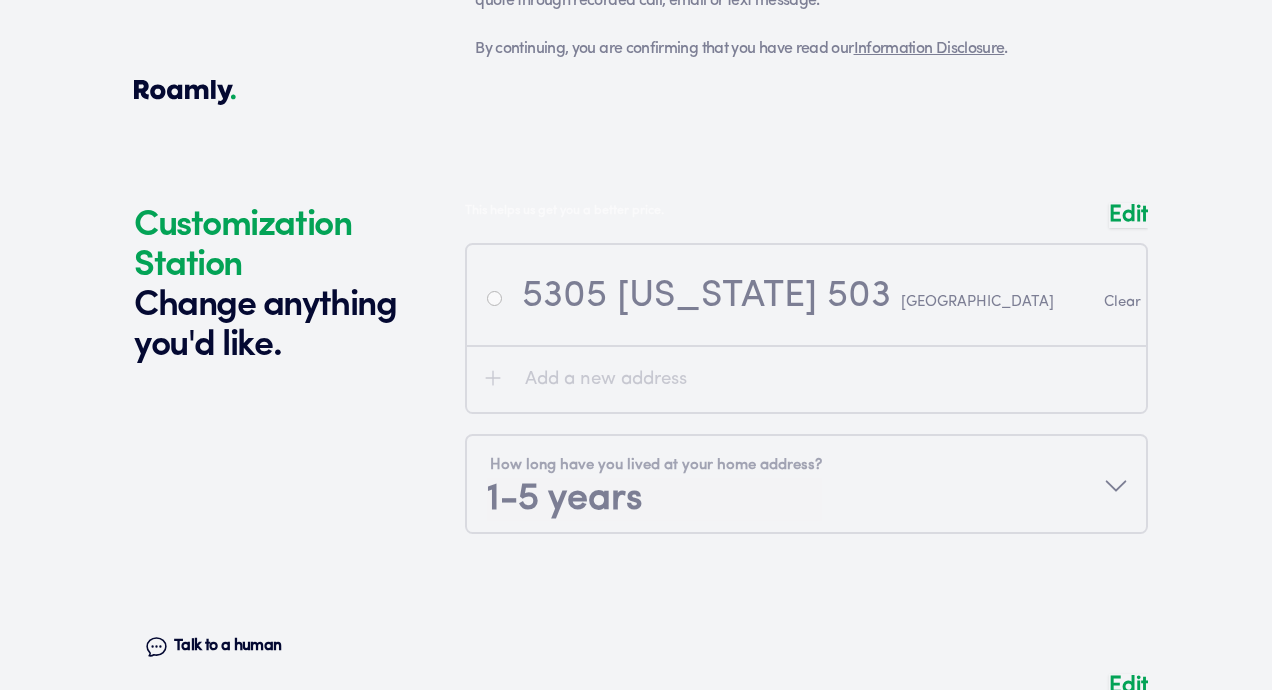 scroll, scrollTop: 2563, scrollLeft: 0, axis: vertical 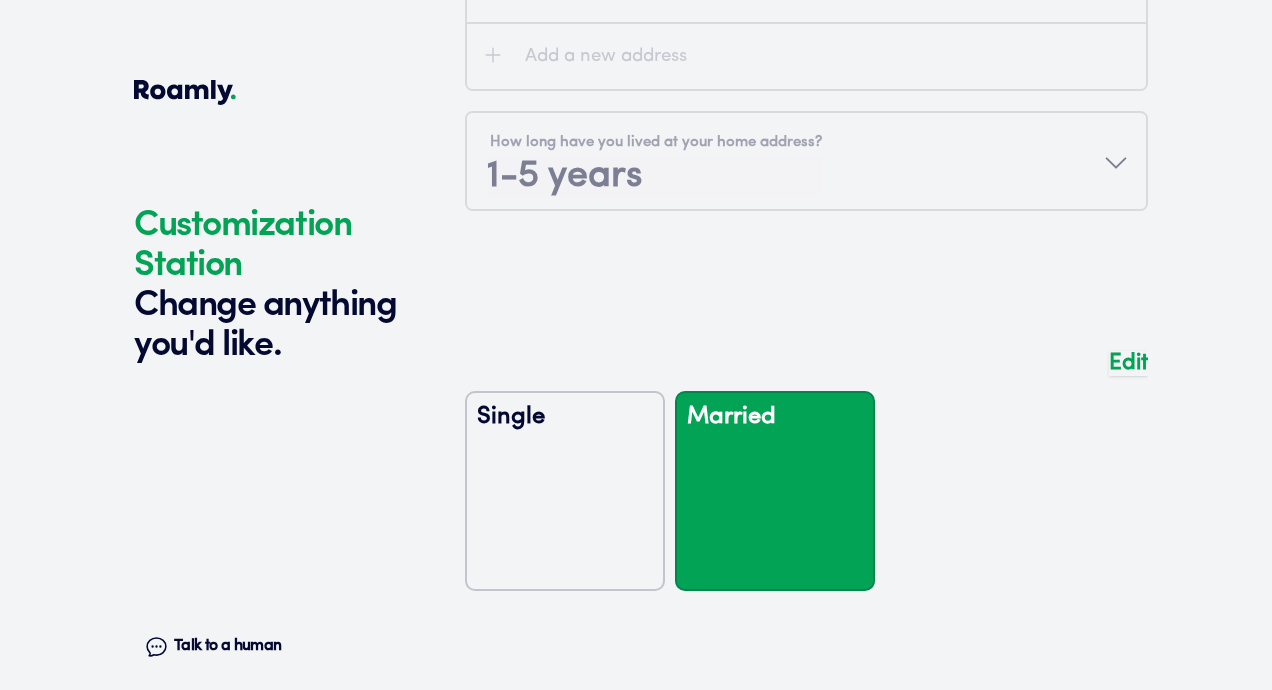 click at bounding box center (806, 486) 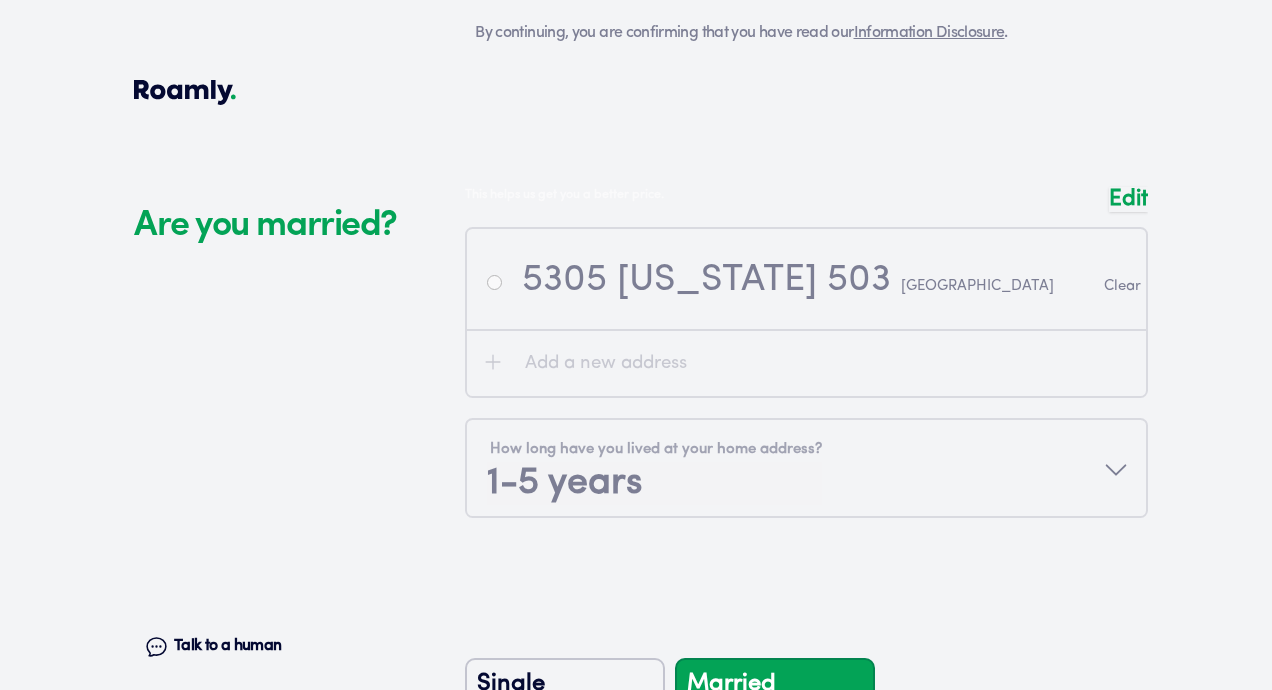 scroll, scrollTop: 2566, scrollLeft: 0, axis: vertical 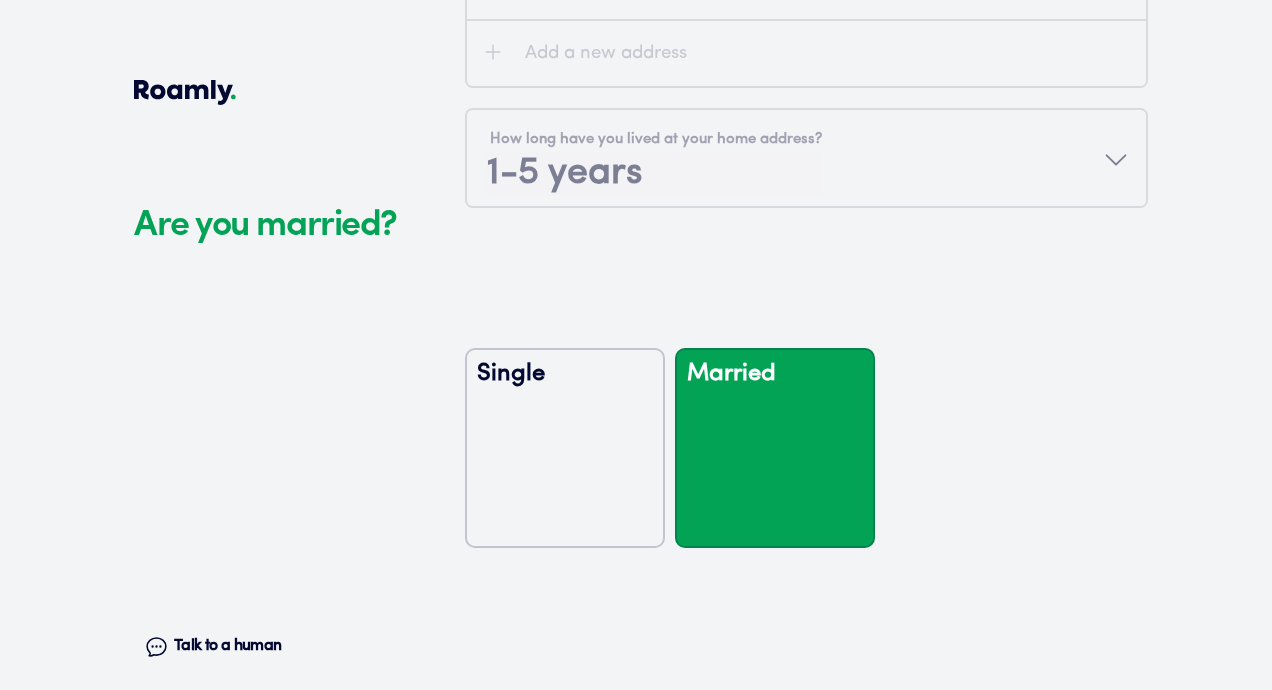 click on "Married" at bounding box center (775, 448) 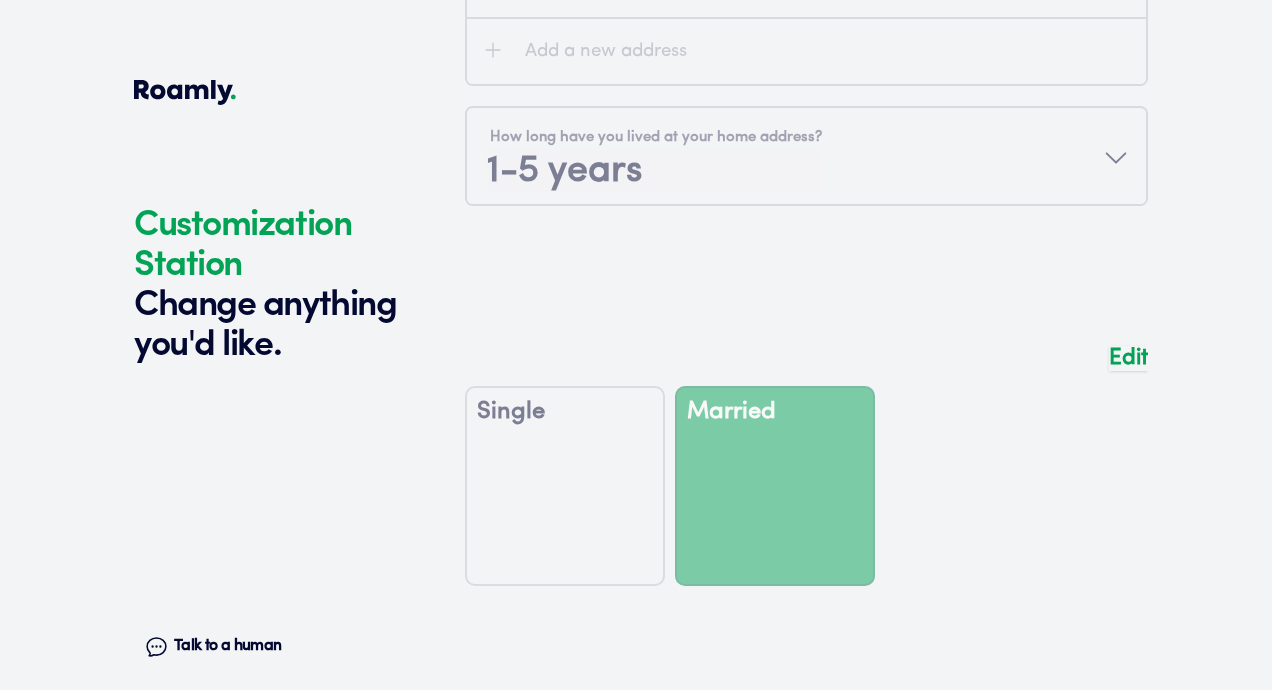 scroll, scrollTop: 2563, scrollLeft: 0, axis: vertical 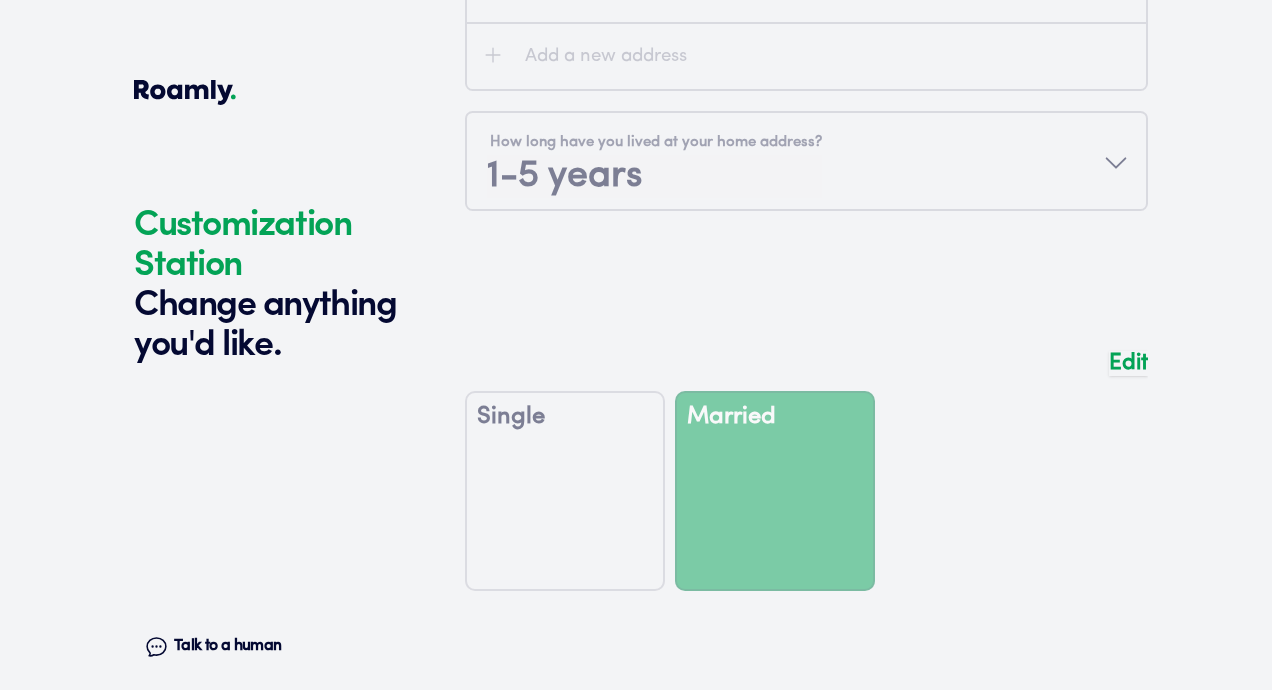 click on "Edit" at bounding box center [1128, 363] 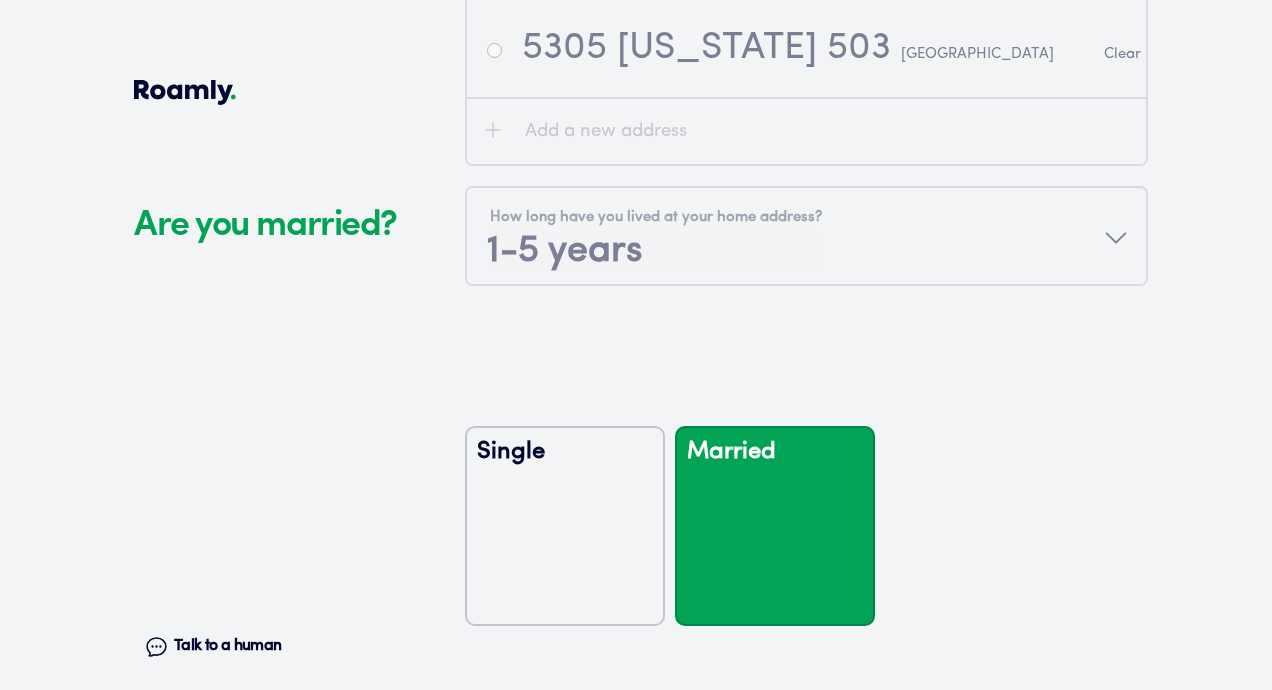 scroll, scrollTop: 2566, scrollLeft: 0, axis: vertical 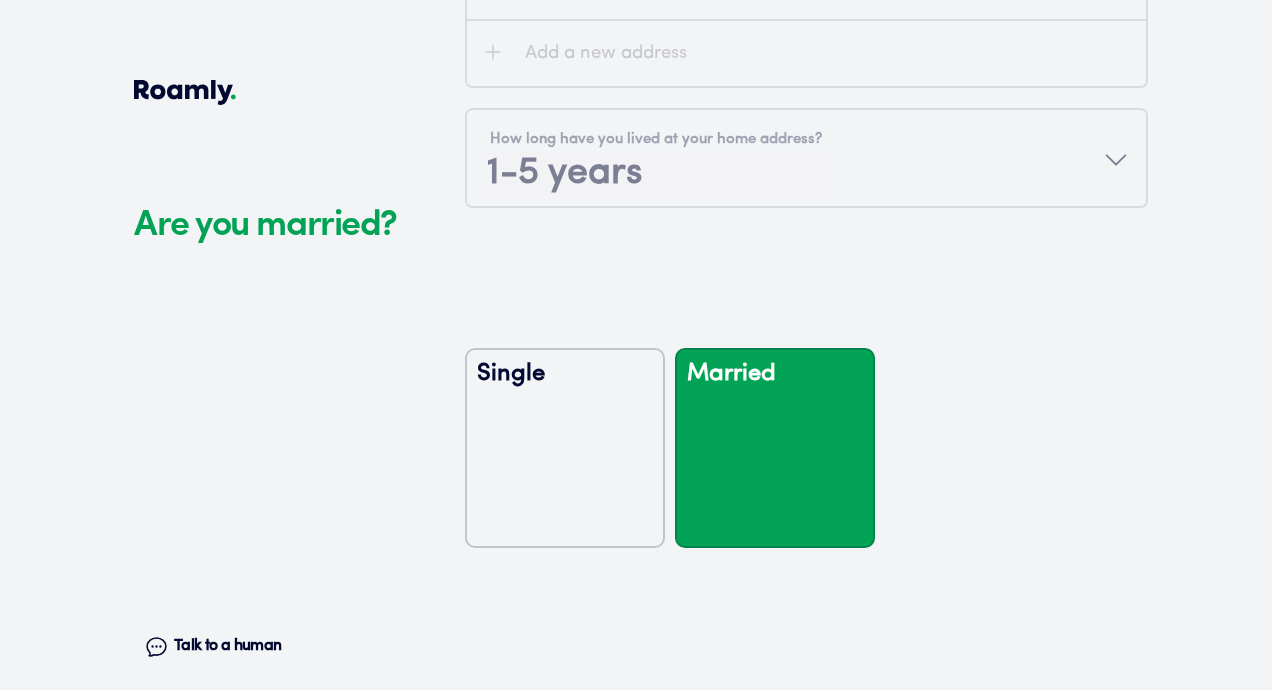 click on "Married" at bounding box center [775, 448] 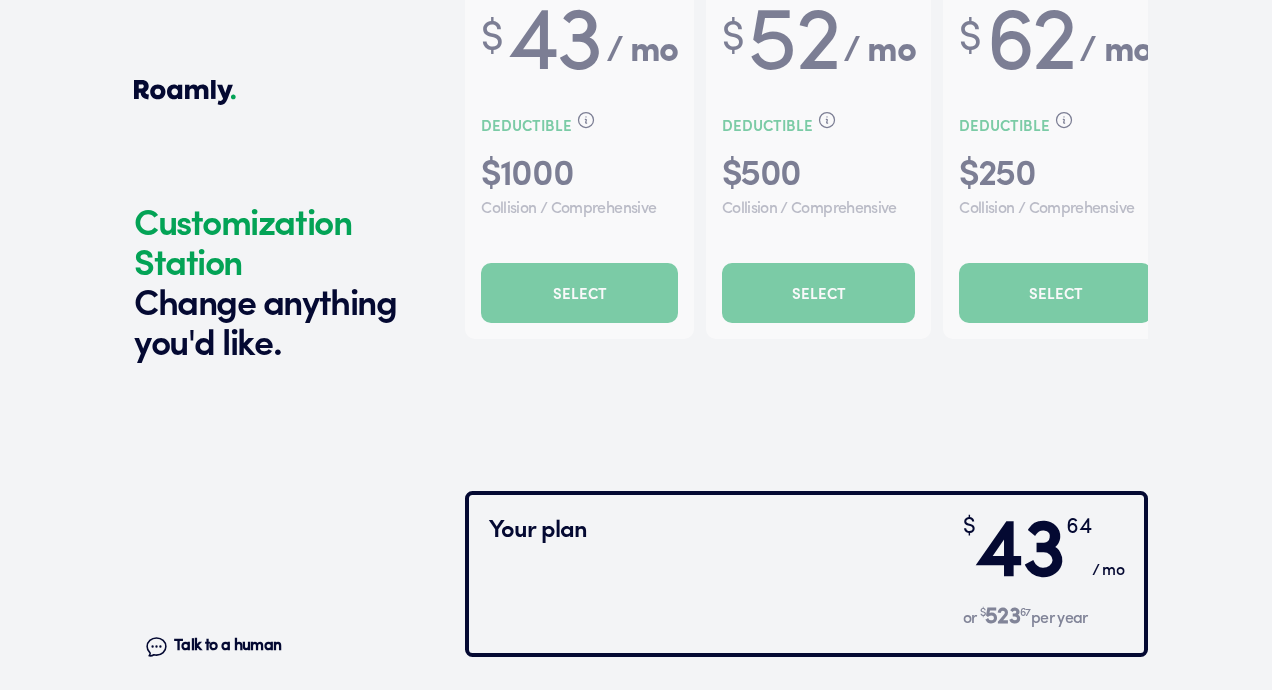 scroll, scrollTop: 7334, scrollLeft: 0, axis: vertical 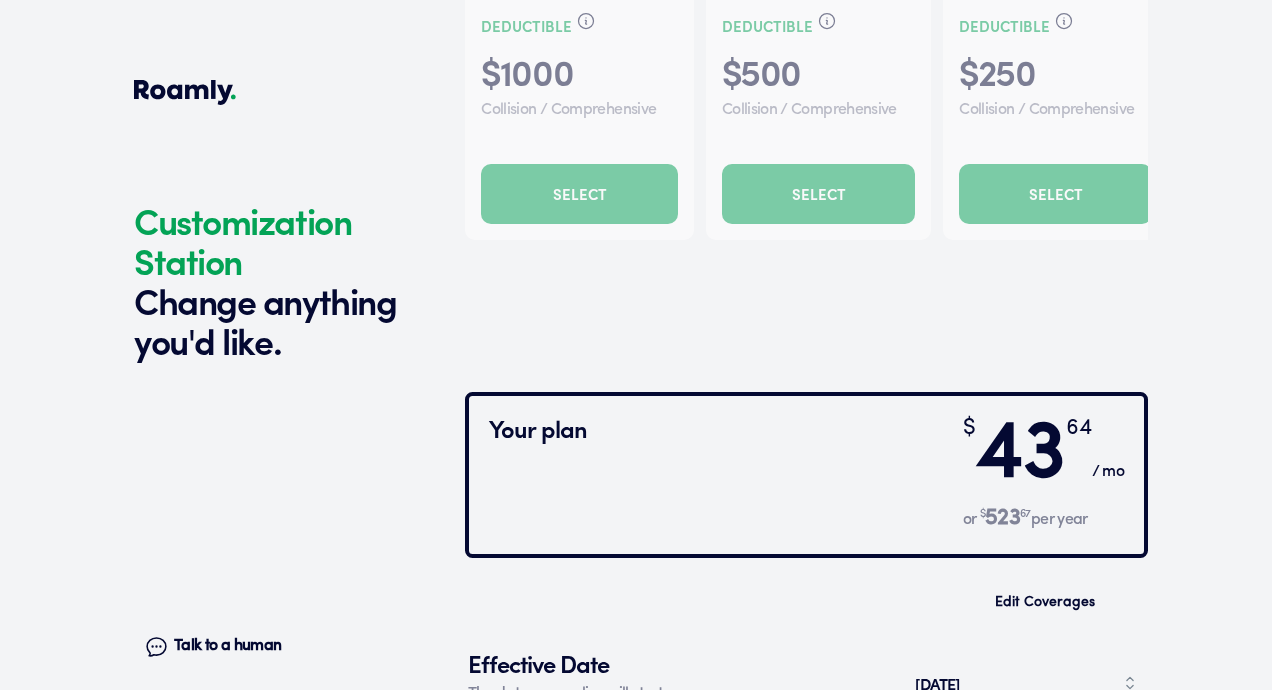 click on "Customization Station" at bounding box center [284, 240] 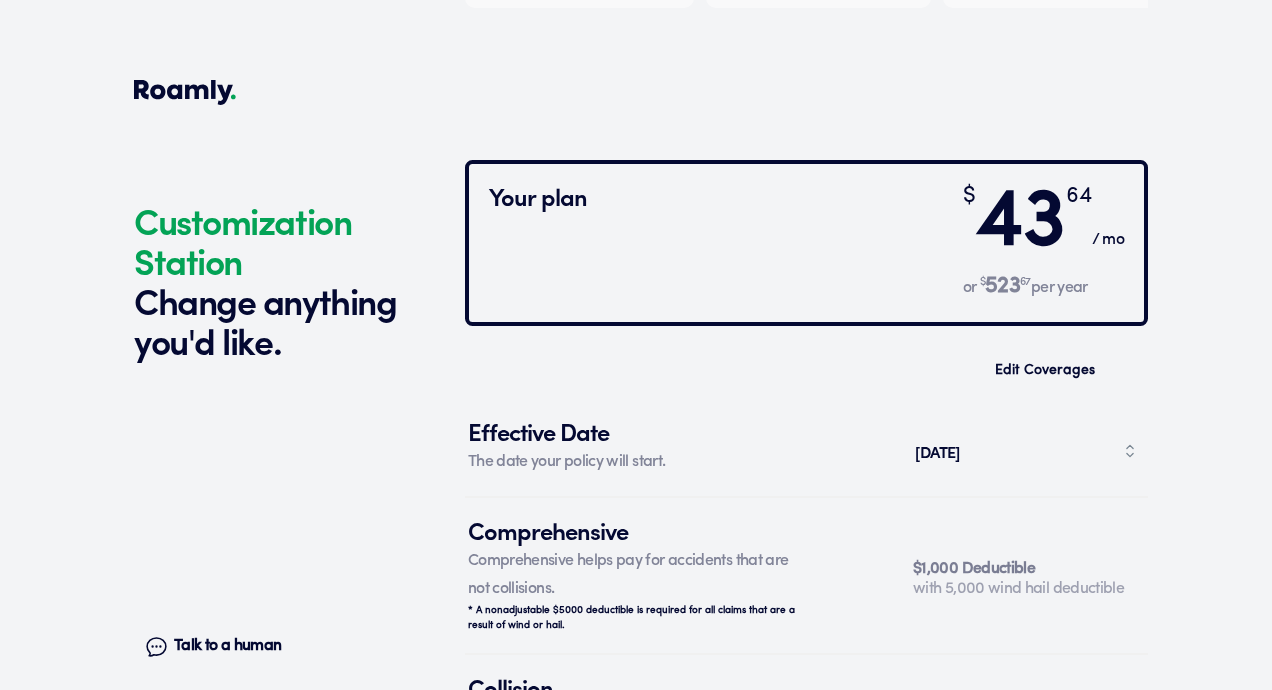 scroll, scrollTop: 7663, scrollLeft: 0, axis: vertical 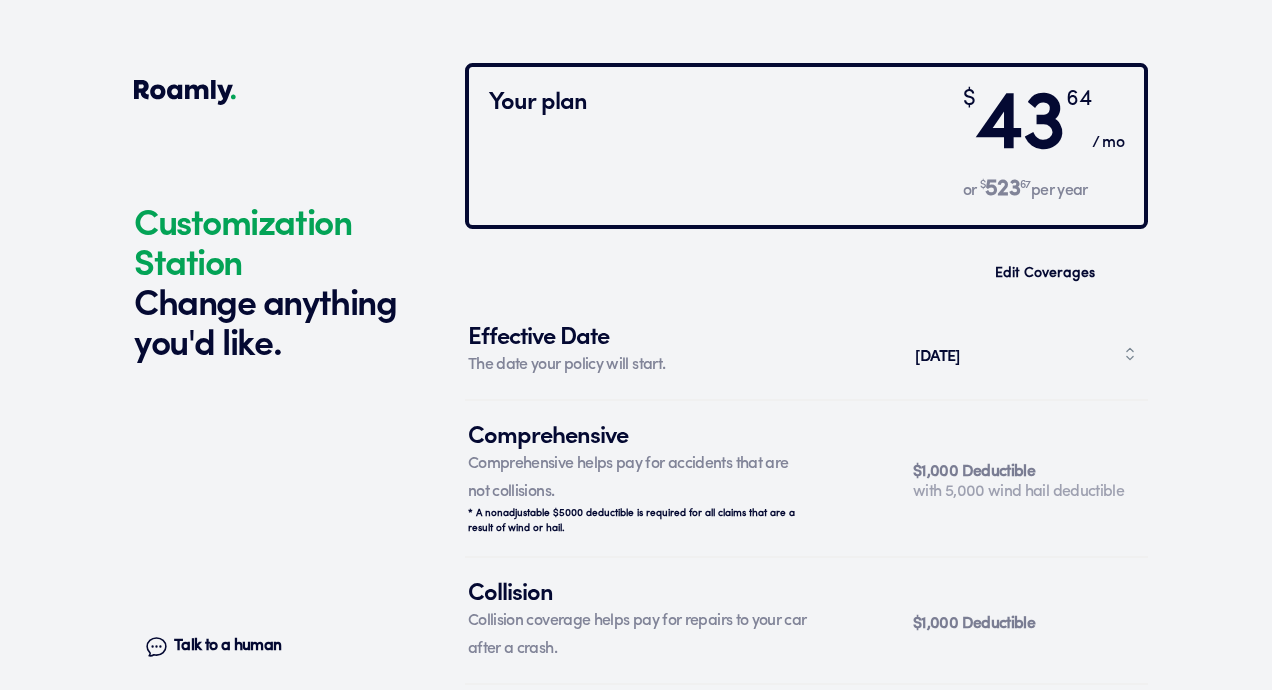 click on "Talk to a human" at bounding box center (227, 646) 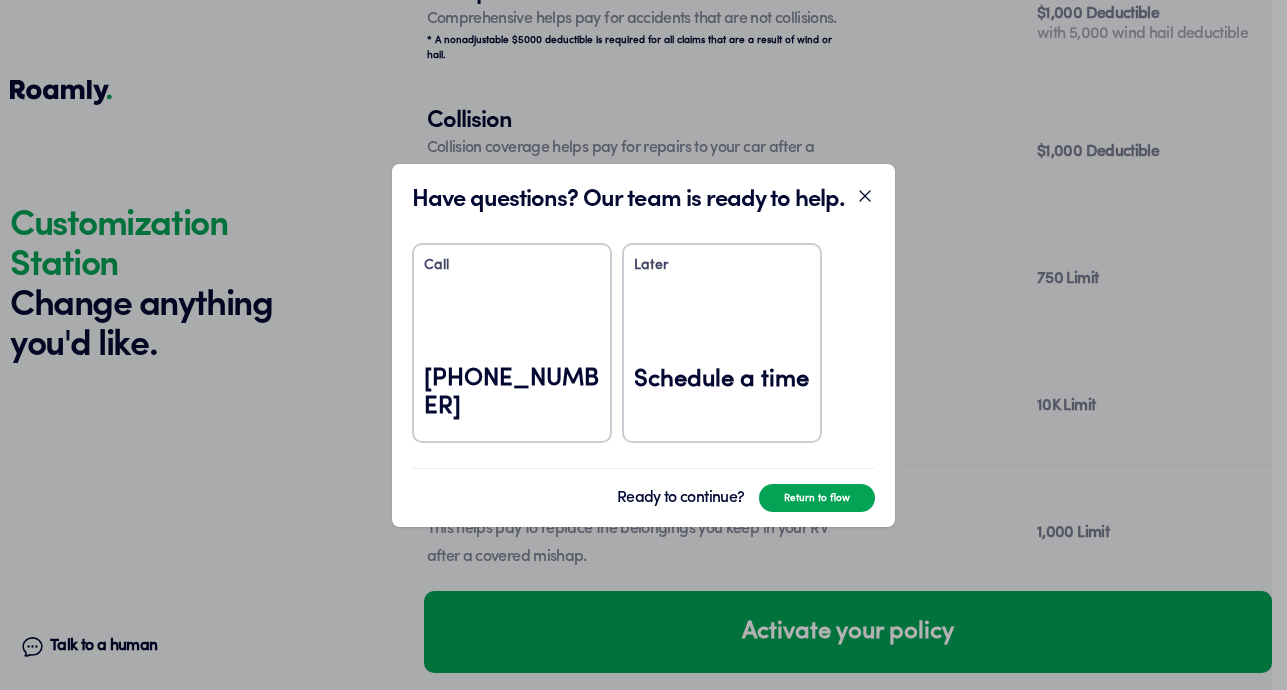 click 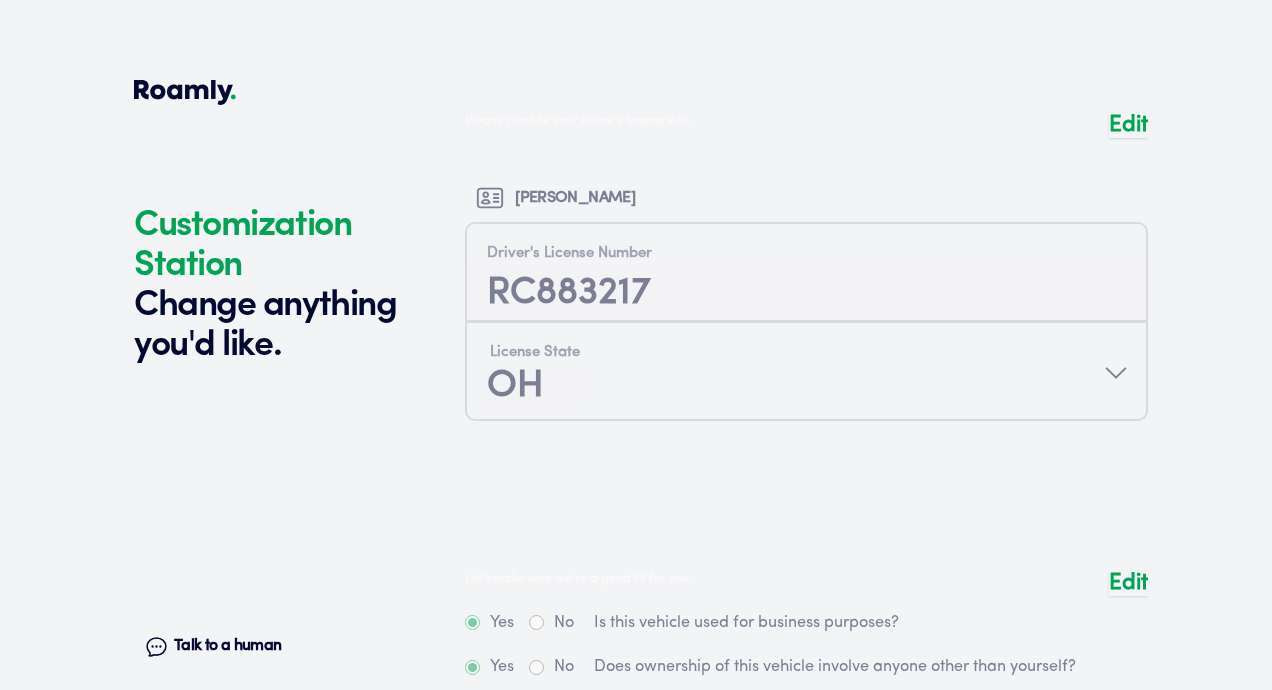 scroll, scrollTop: 5500, scrollLeft: 0, axis: vertical 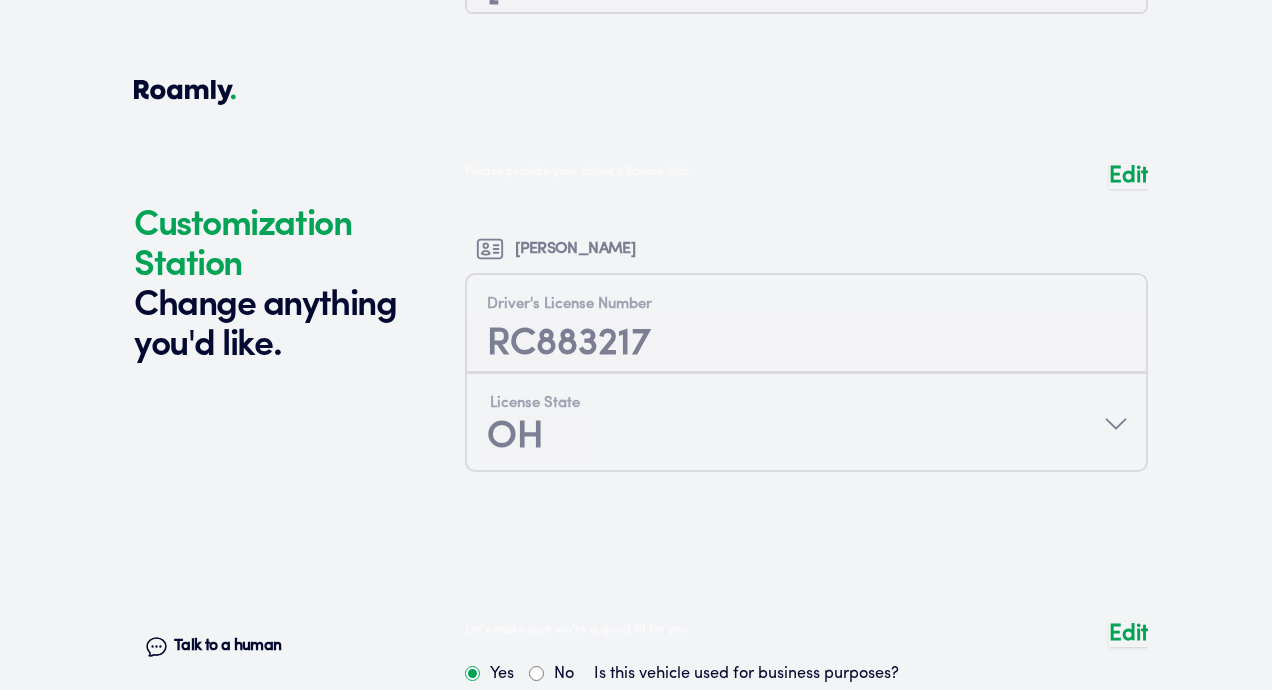 click at bounding box center (806, 1007) 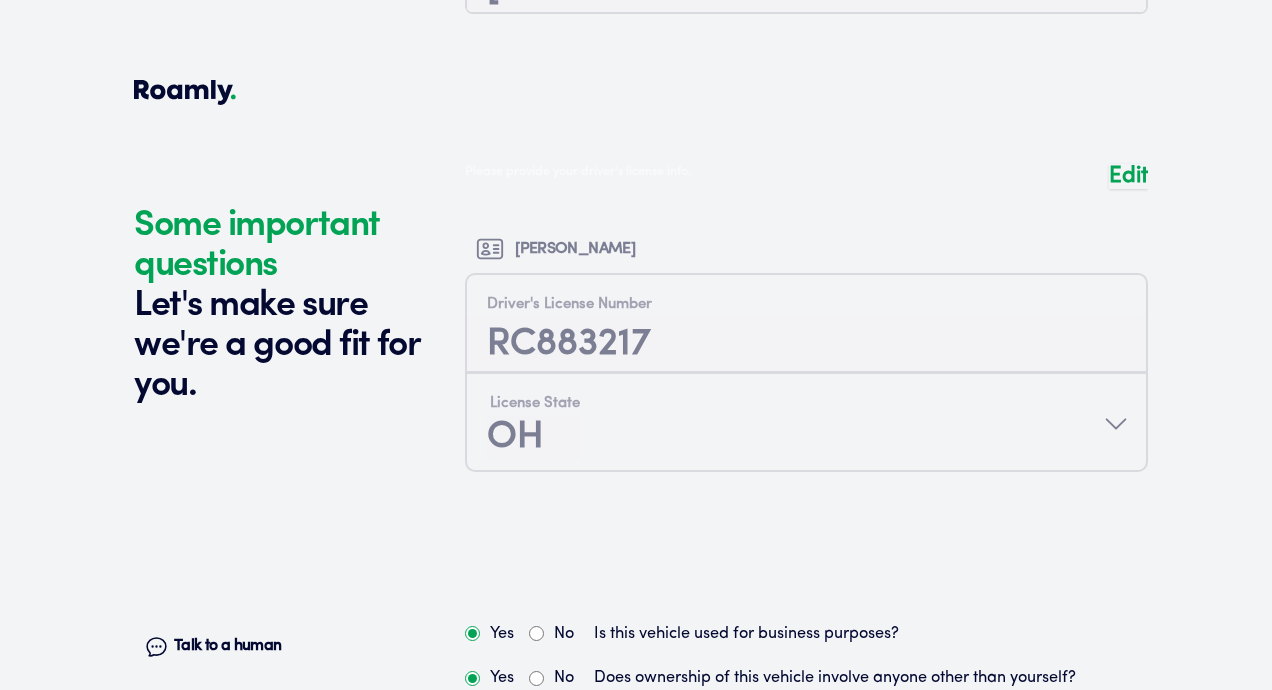 scroll, scrollTop: 5562, scrollLeft: 0, axis: vertical 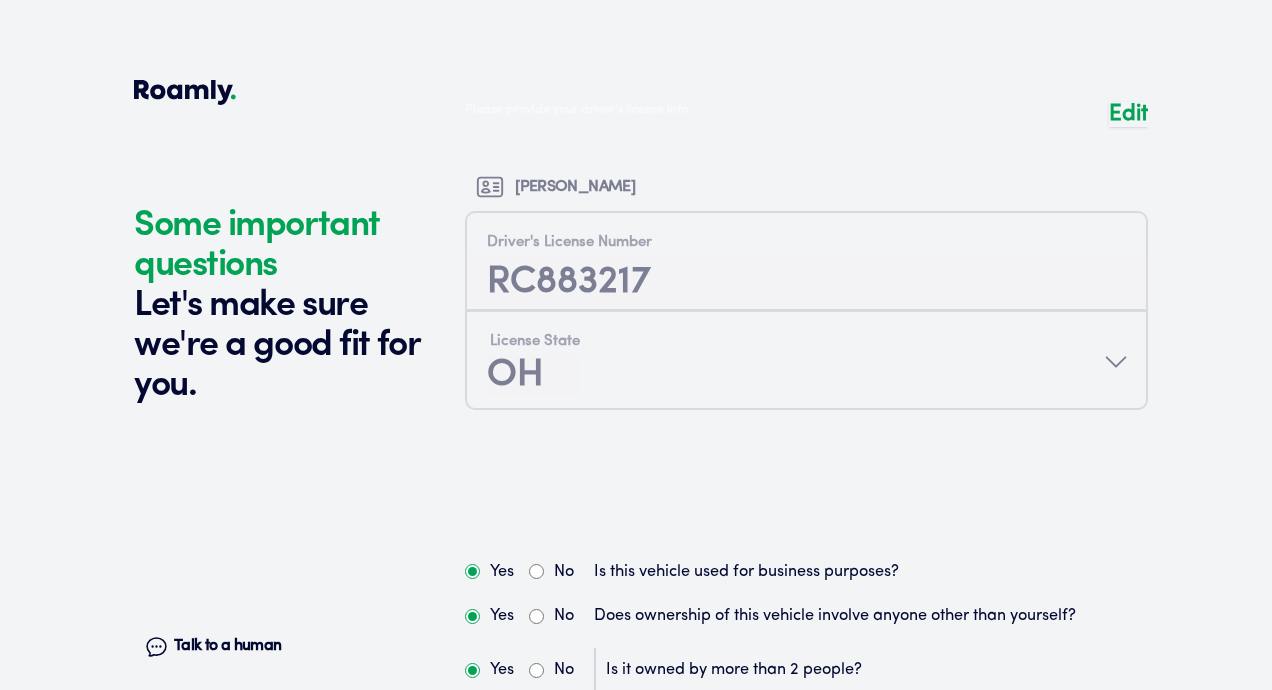 click on "No" at bounding box center [536, 616] 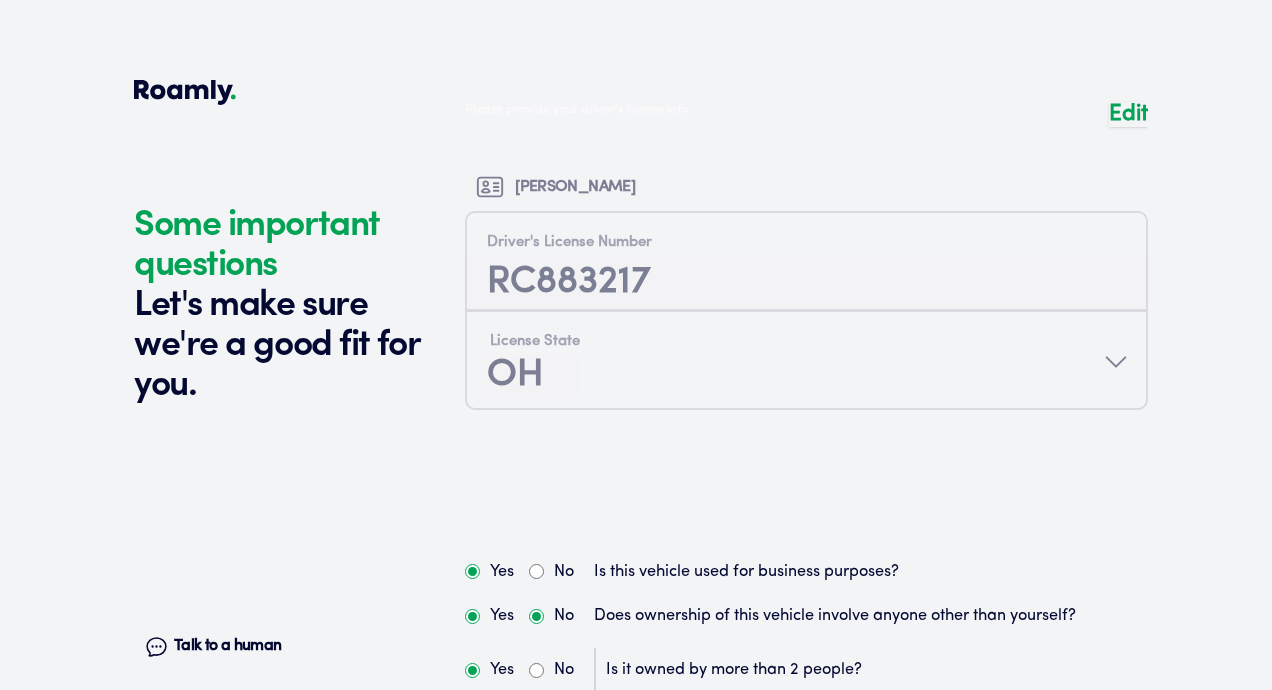radio on "false" 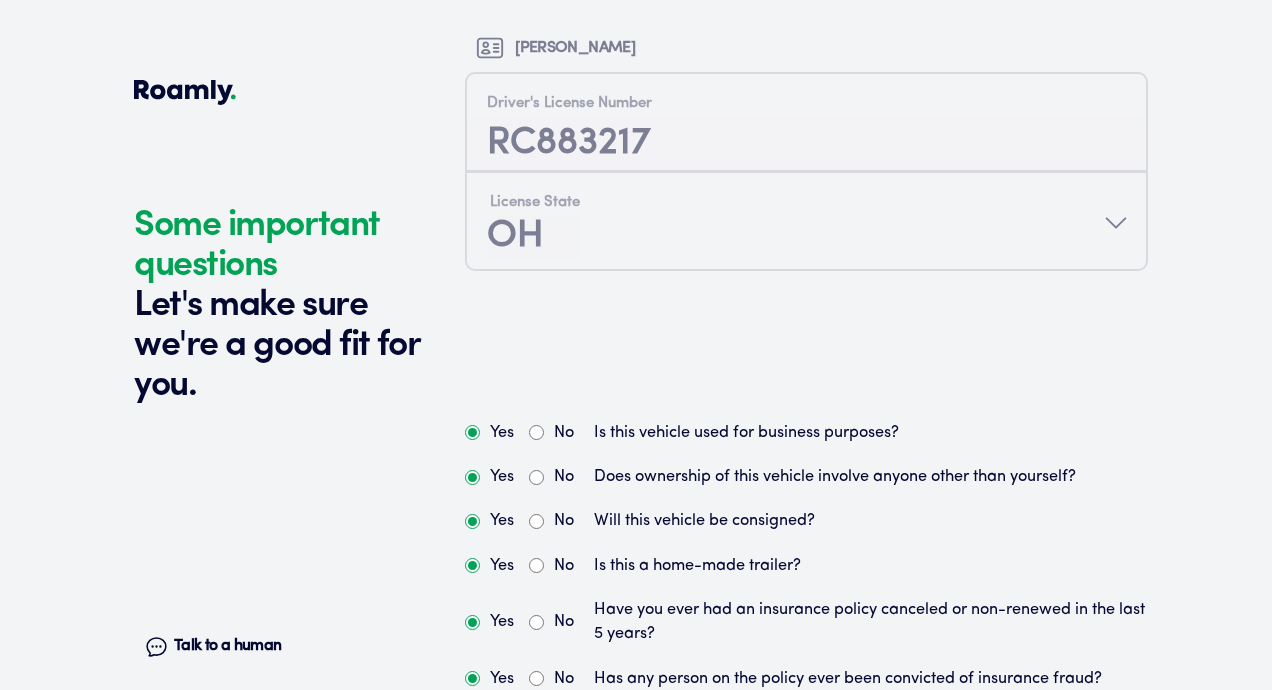 scroll, scrollTop: 5702, scrollLeft: 0, axis: vertical 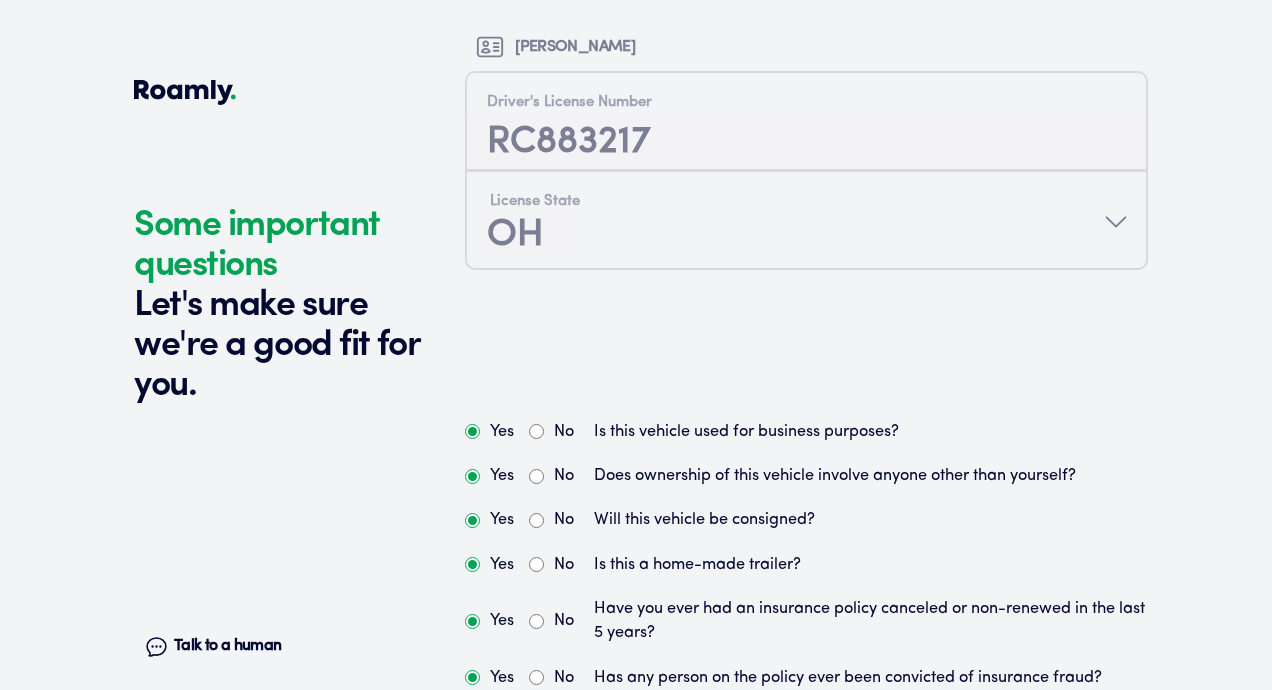 click on "Mark all as ‘No’" at bounding box center [528, 909] 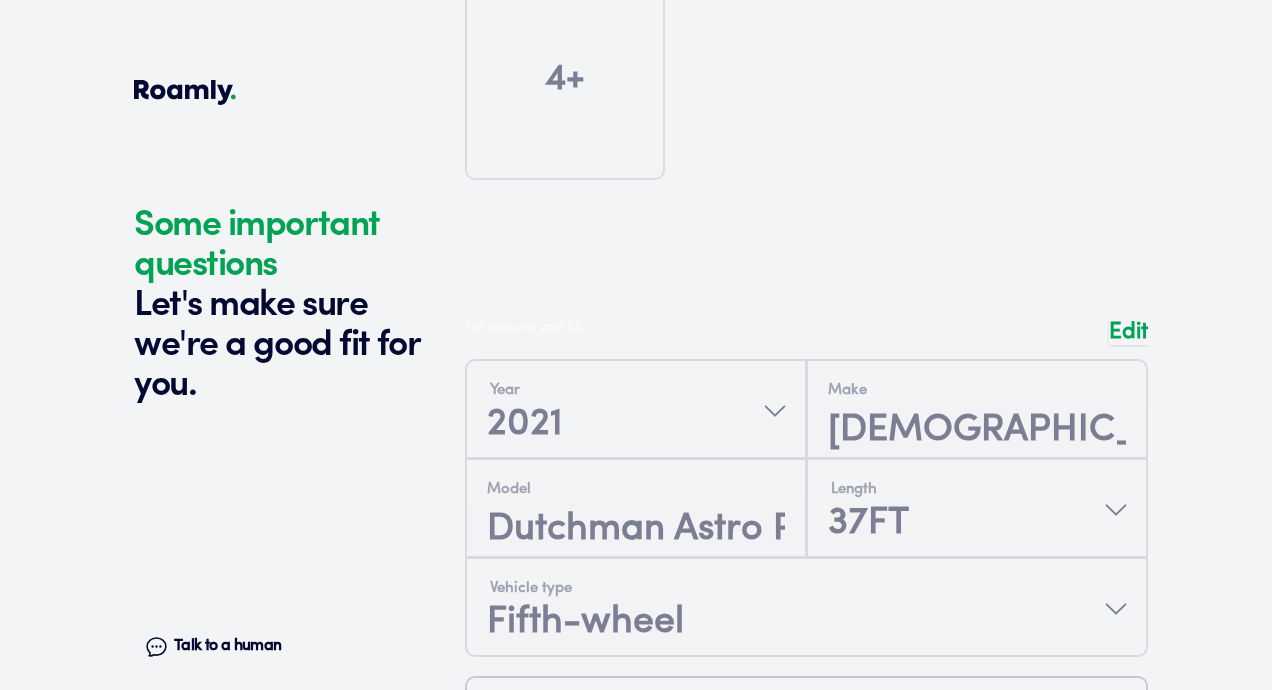 scroll, scrollTop: 402, scrollLeft: 0, axis: vertical 